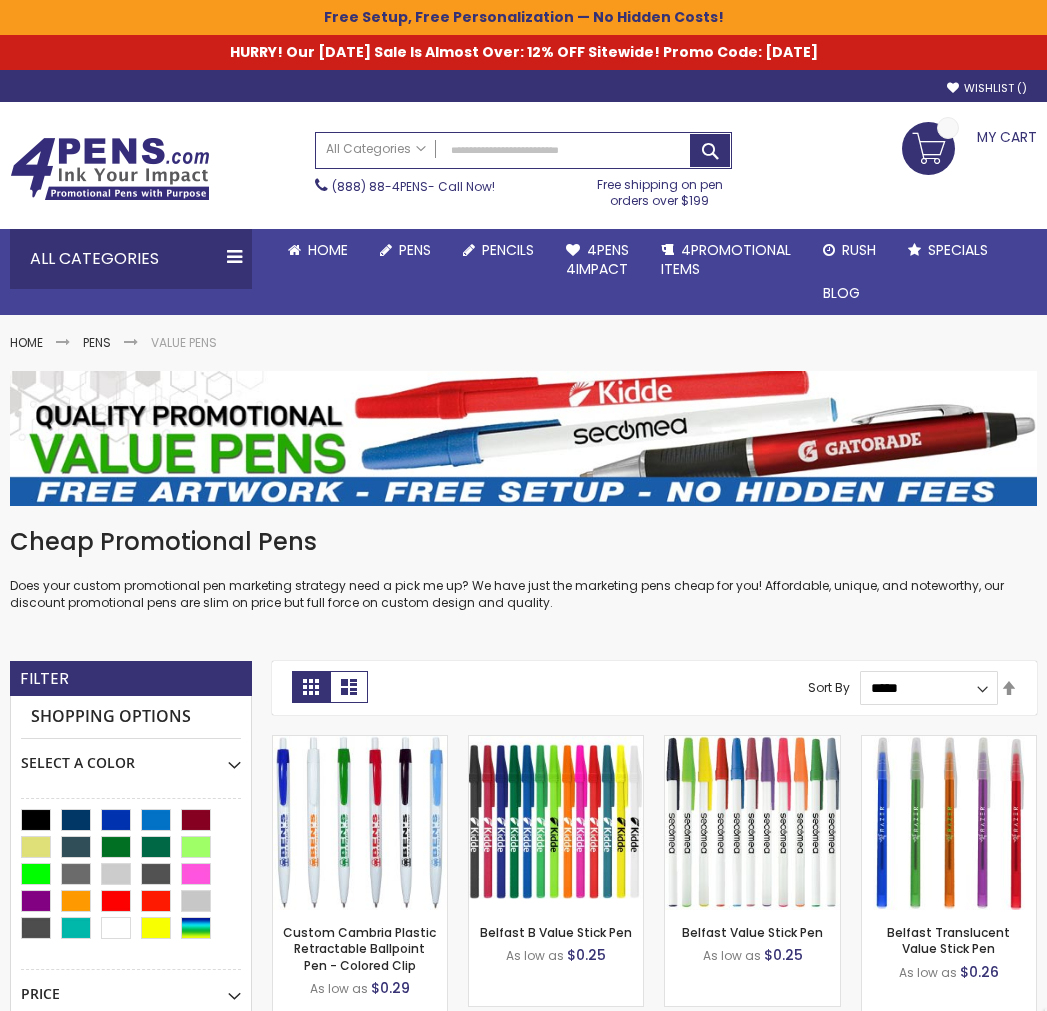 scroll, scrollTop: 0, scrollLeft: 0, axis: both 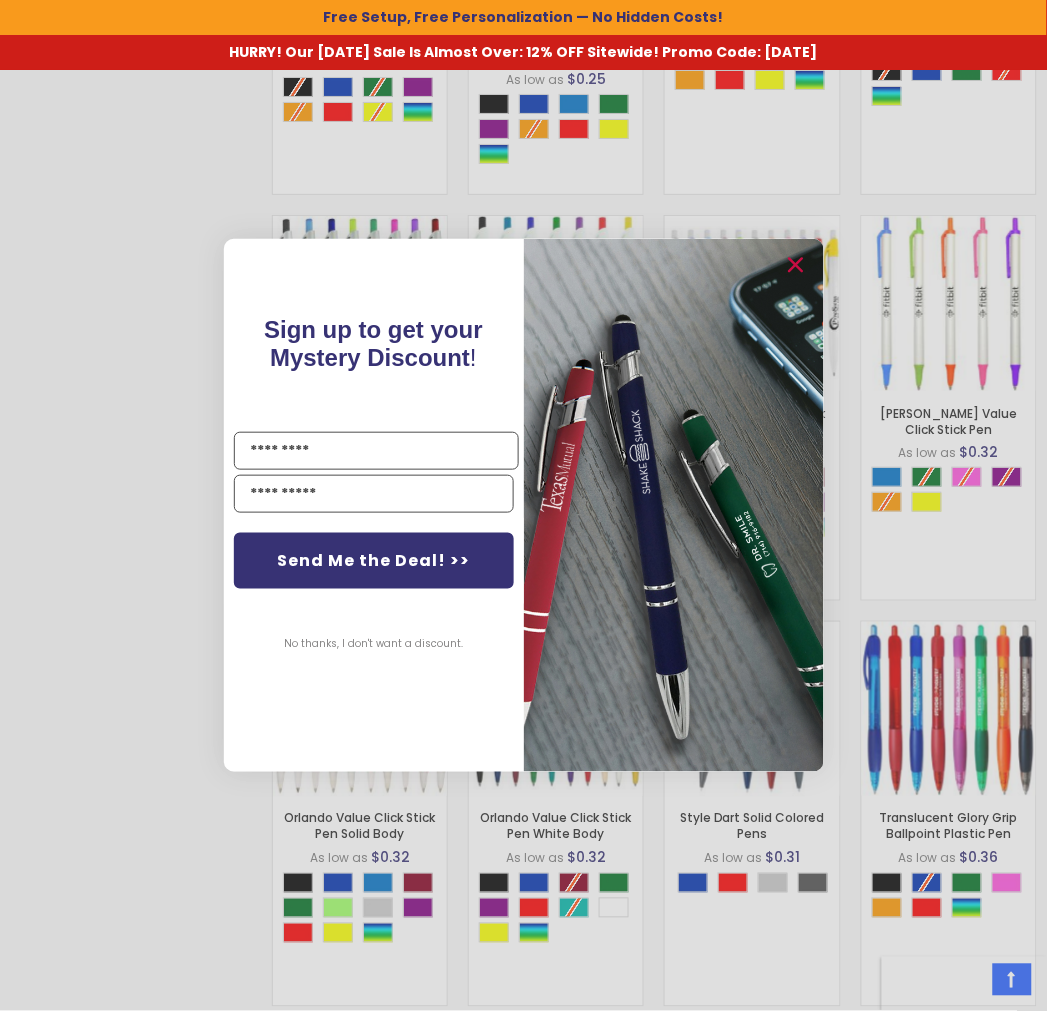 click on "No thanks, I don't want a discount." at bounding box center [373, 644] 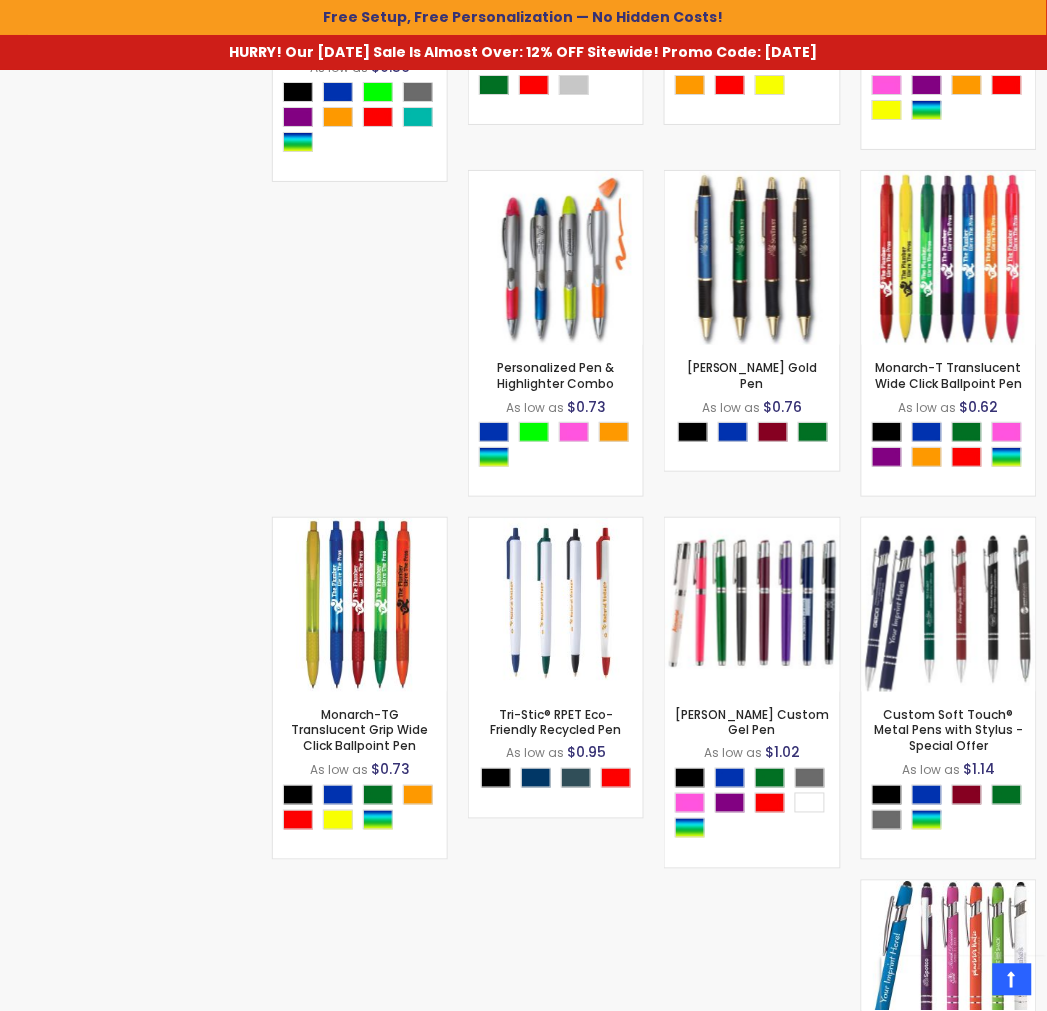 scroll, scrollTop: 5444, scrollLeft: 0, axis: vertical 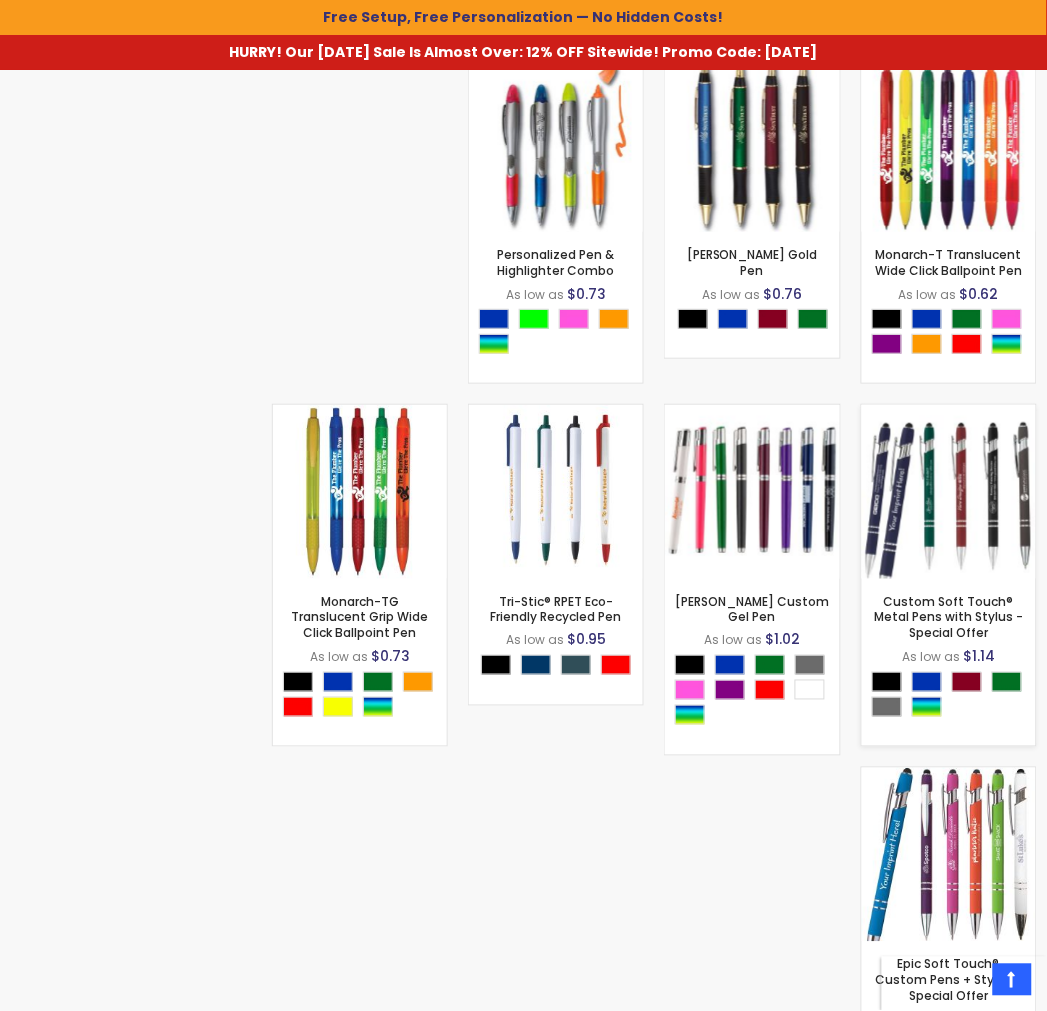 click at bounding box center [949, 492] 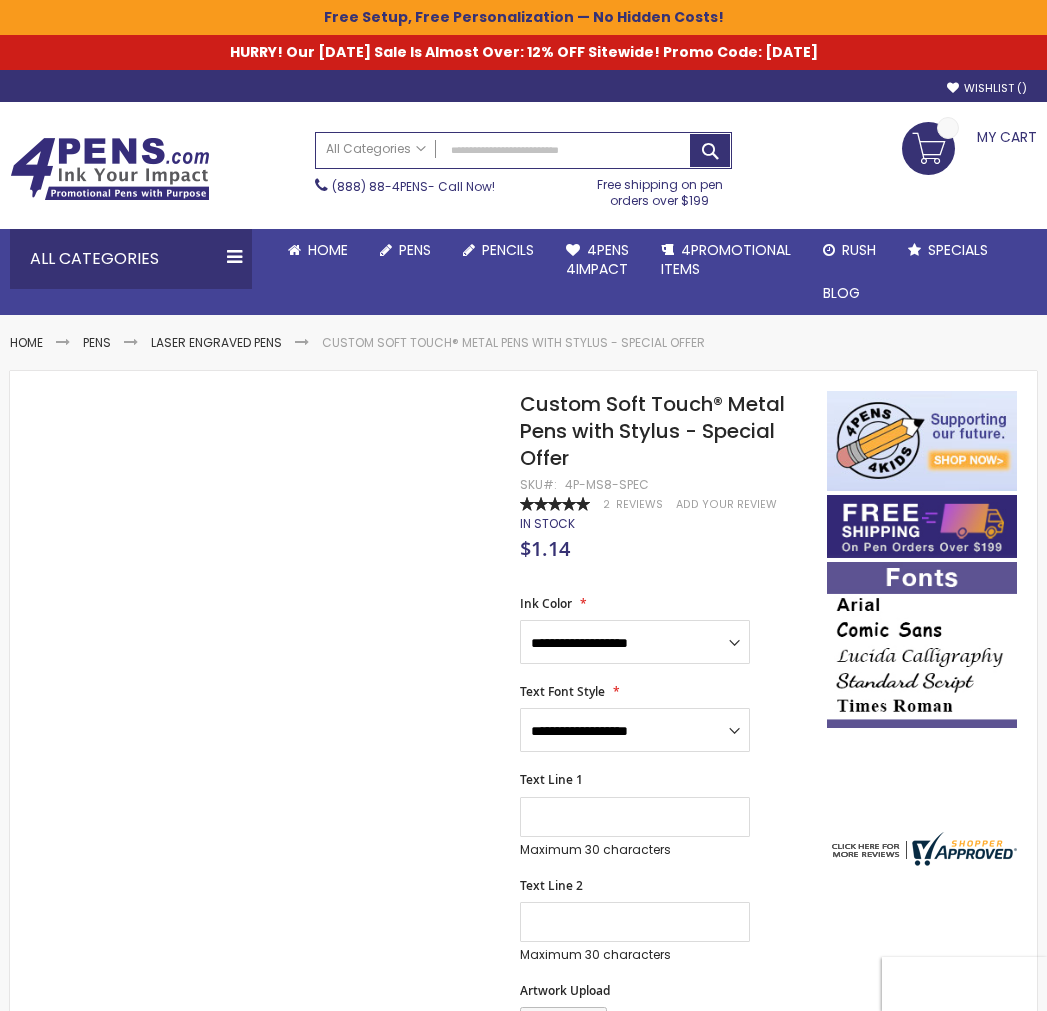 scroll, scrollTop: 0, scrollLeft: 0, axis: both 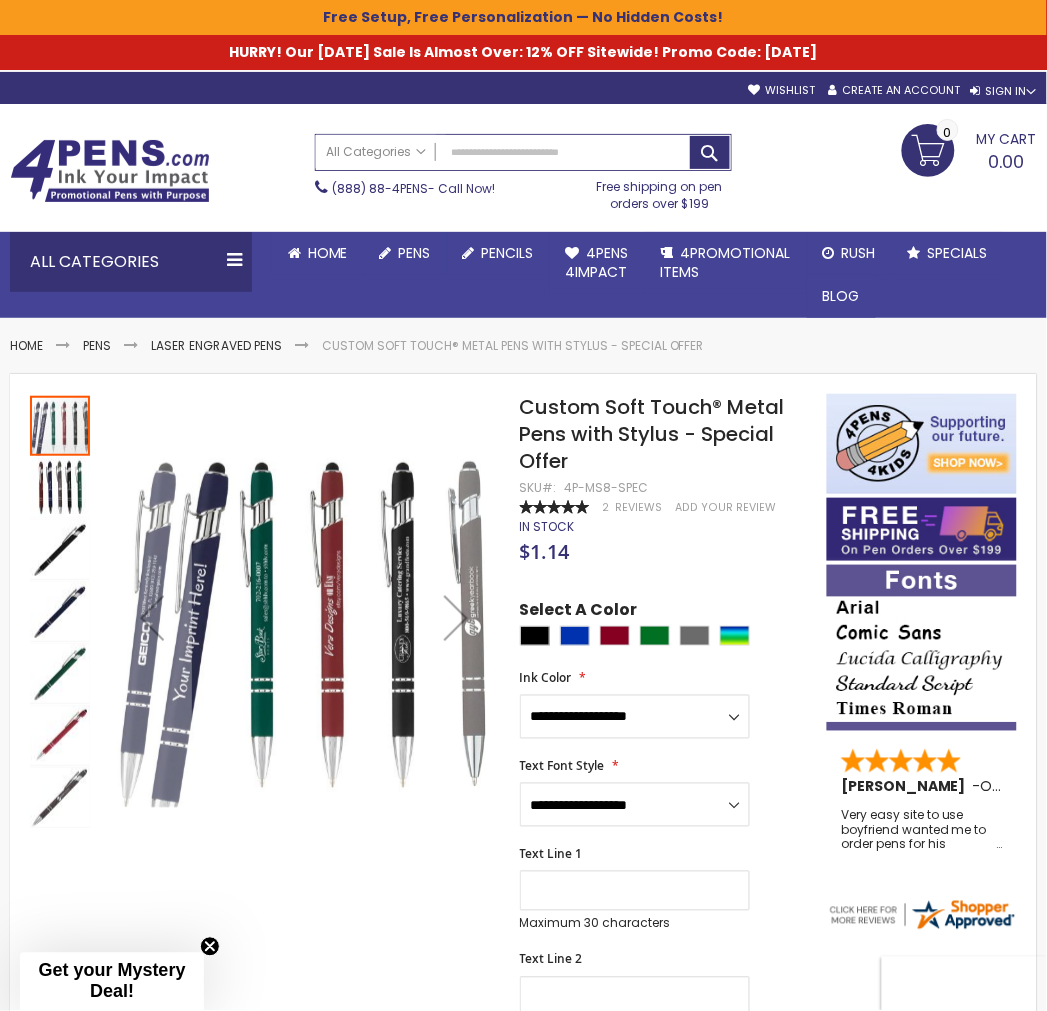 click at bounding box center (60, 488) 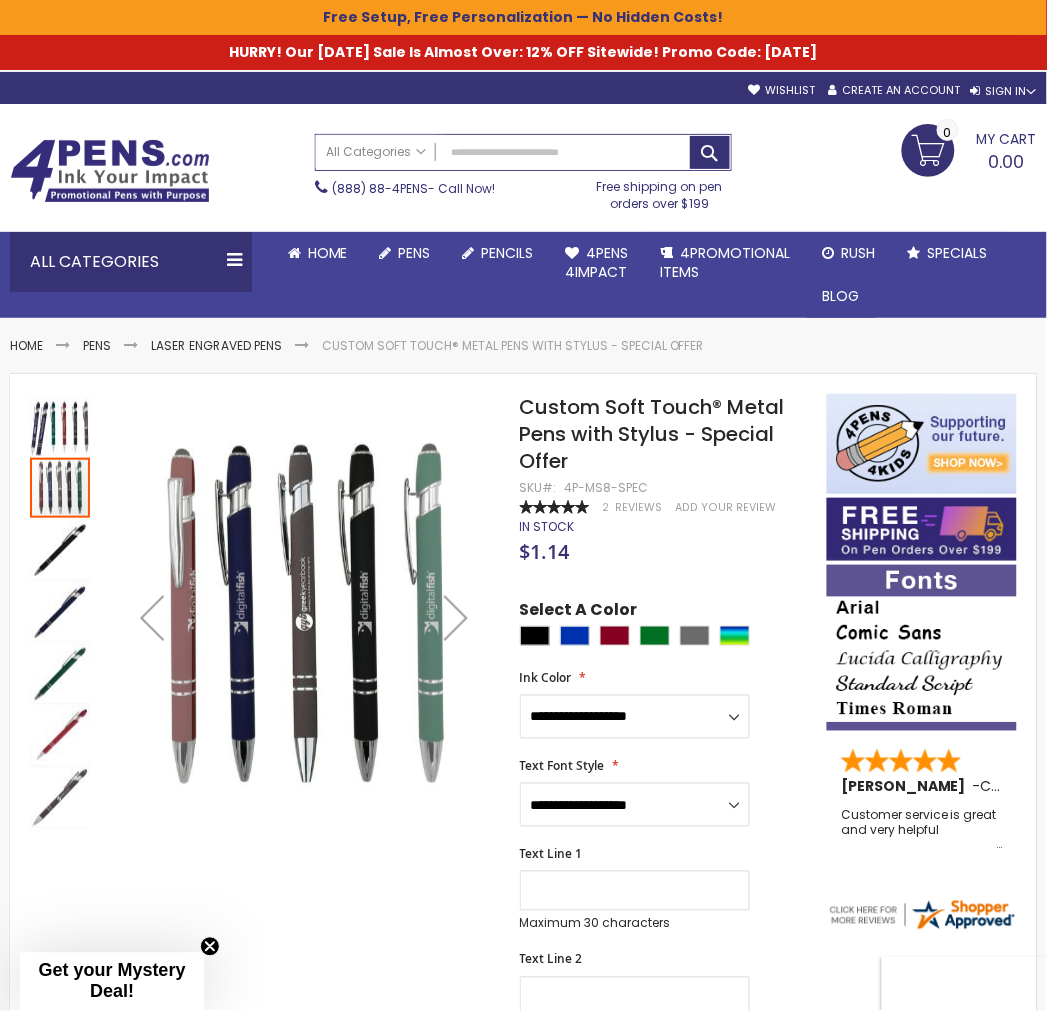 click at bounding box center [60, 550] 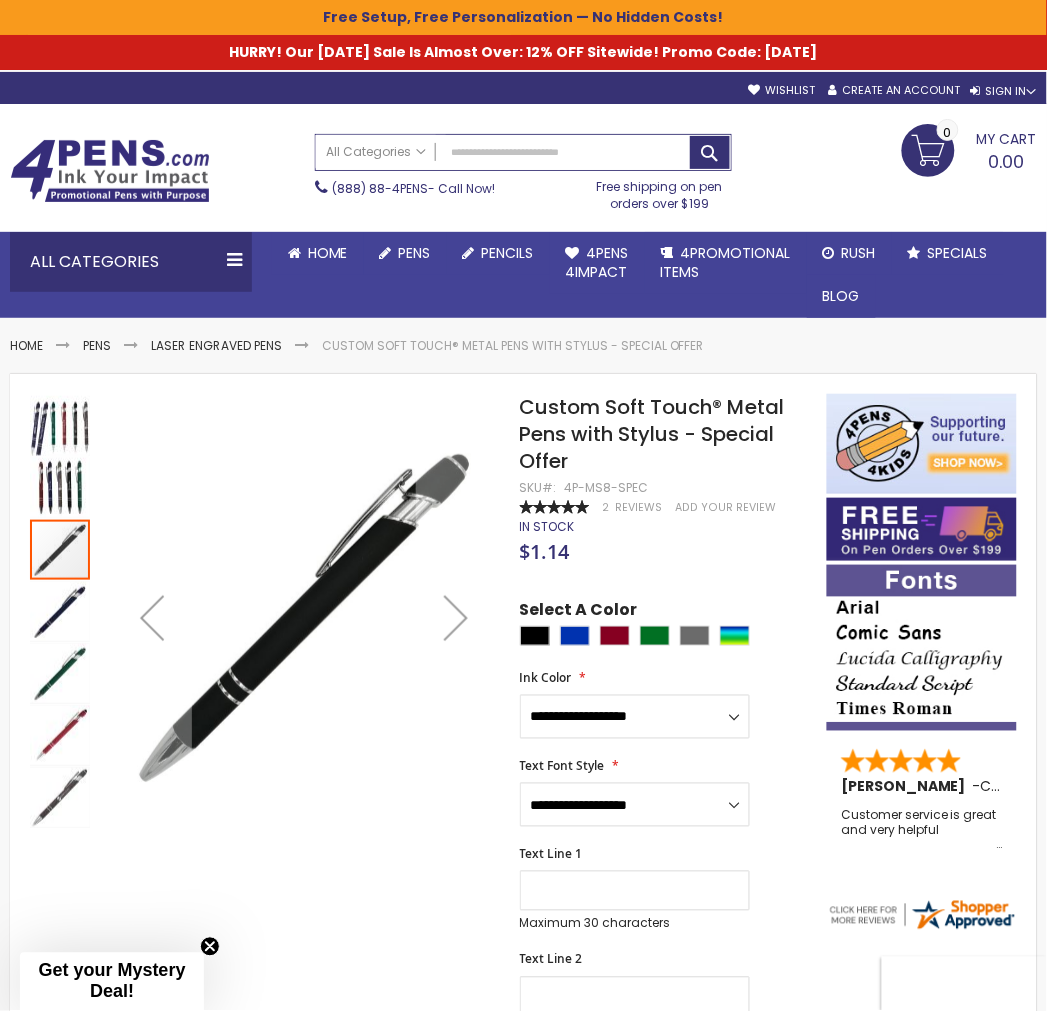 click at bounding box center [60, 612] 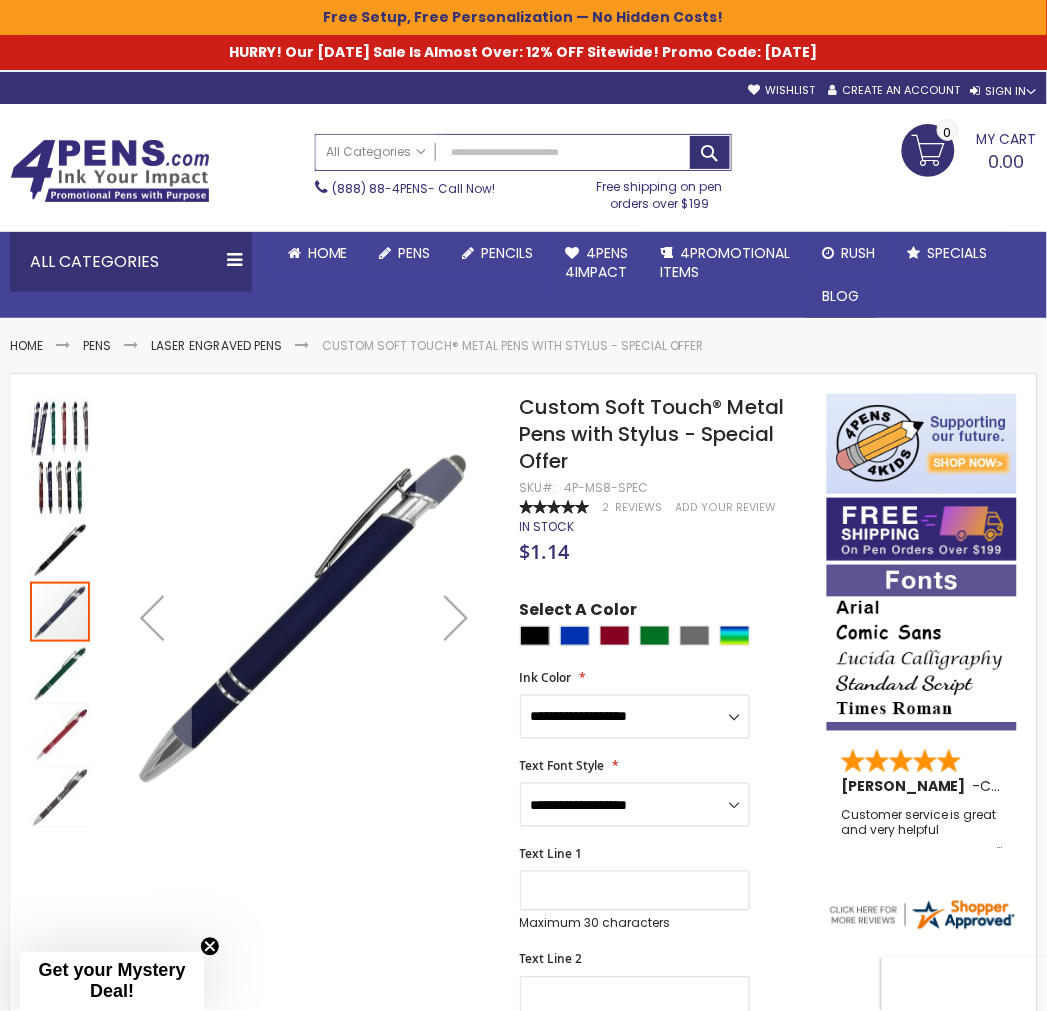 click at bounding box center (60, 612) 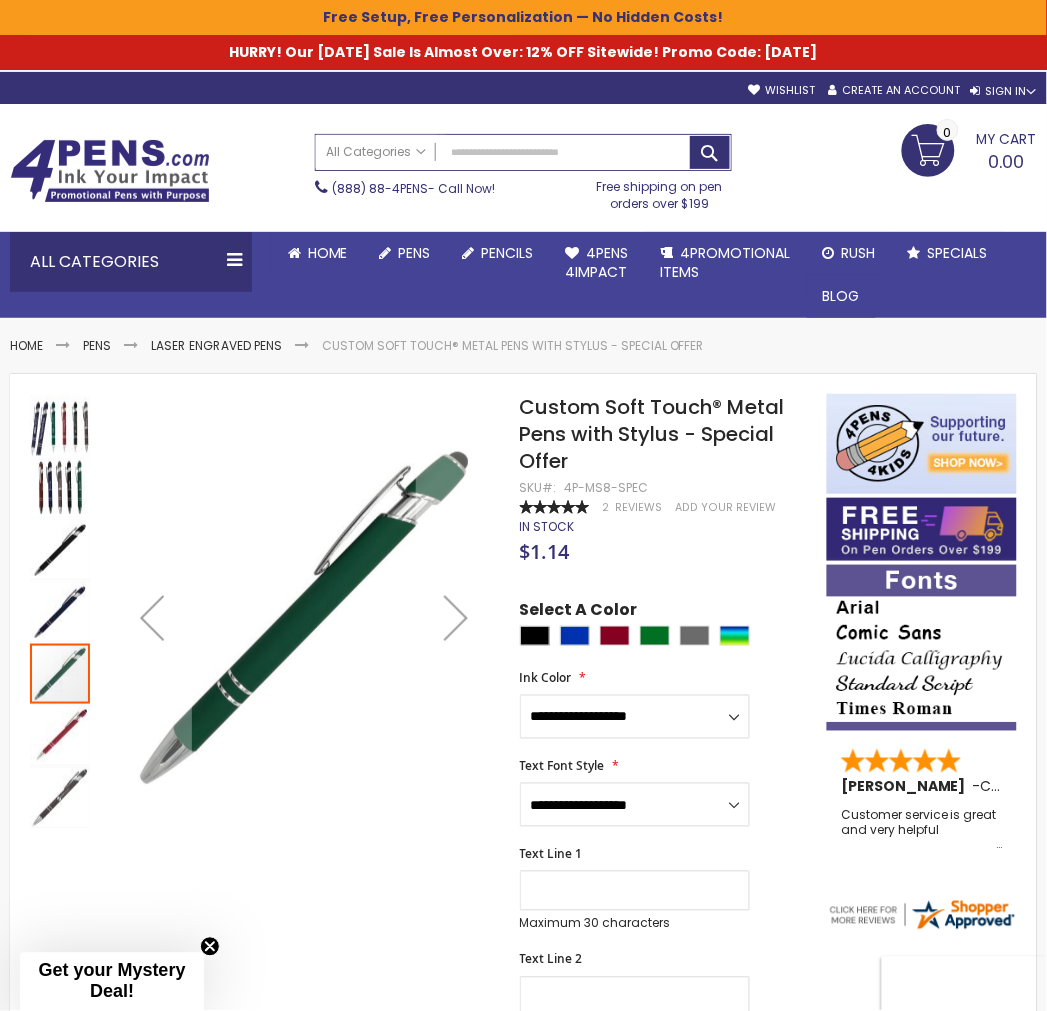 click at bounding box center (60, 736) 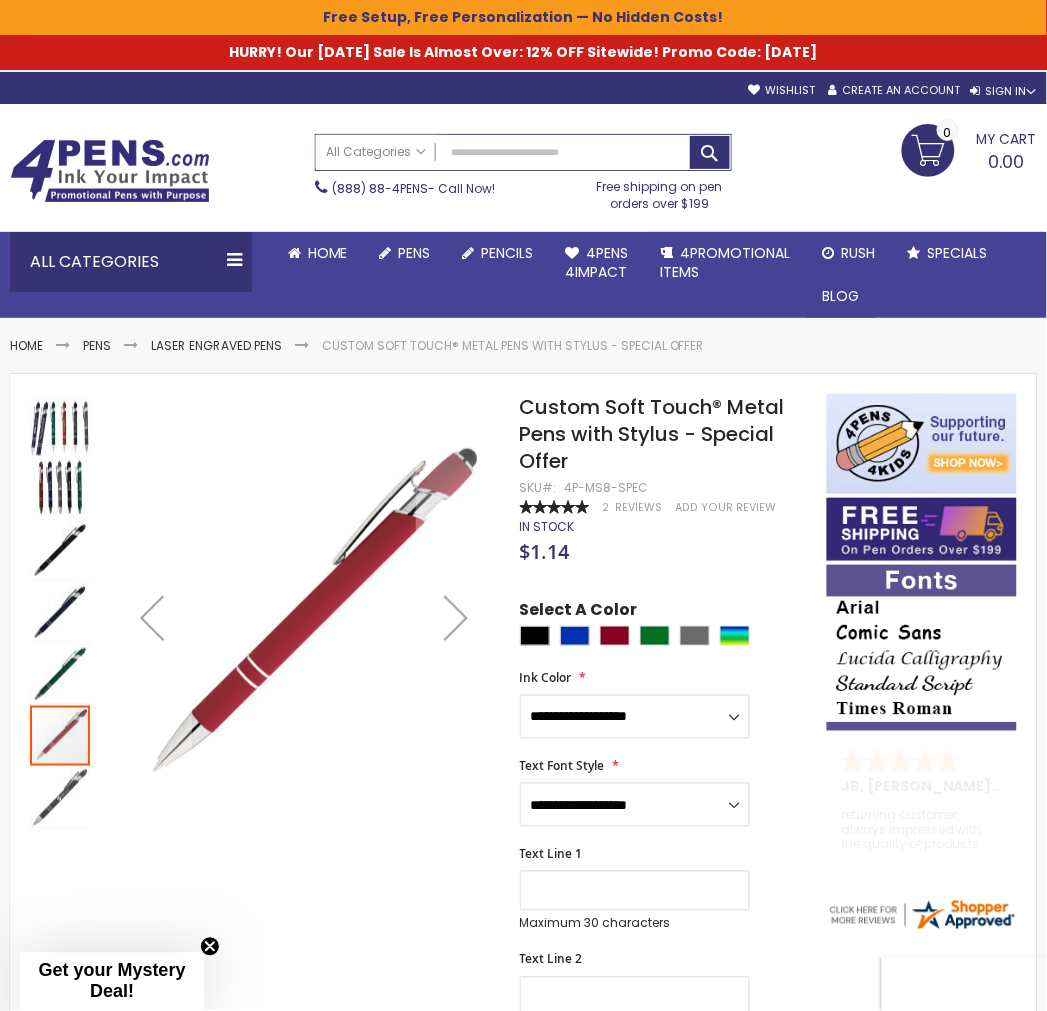 click at bounding box center [60, 798] 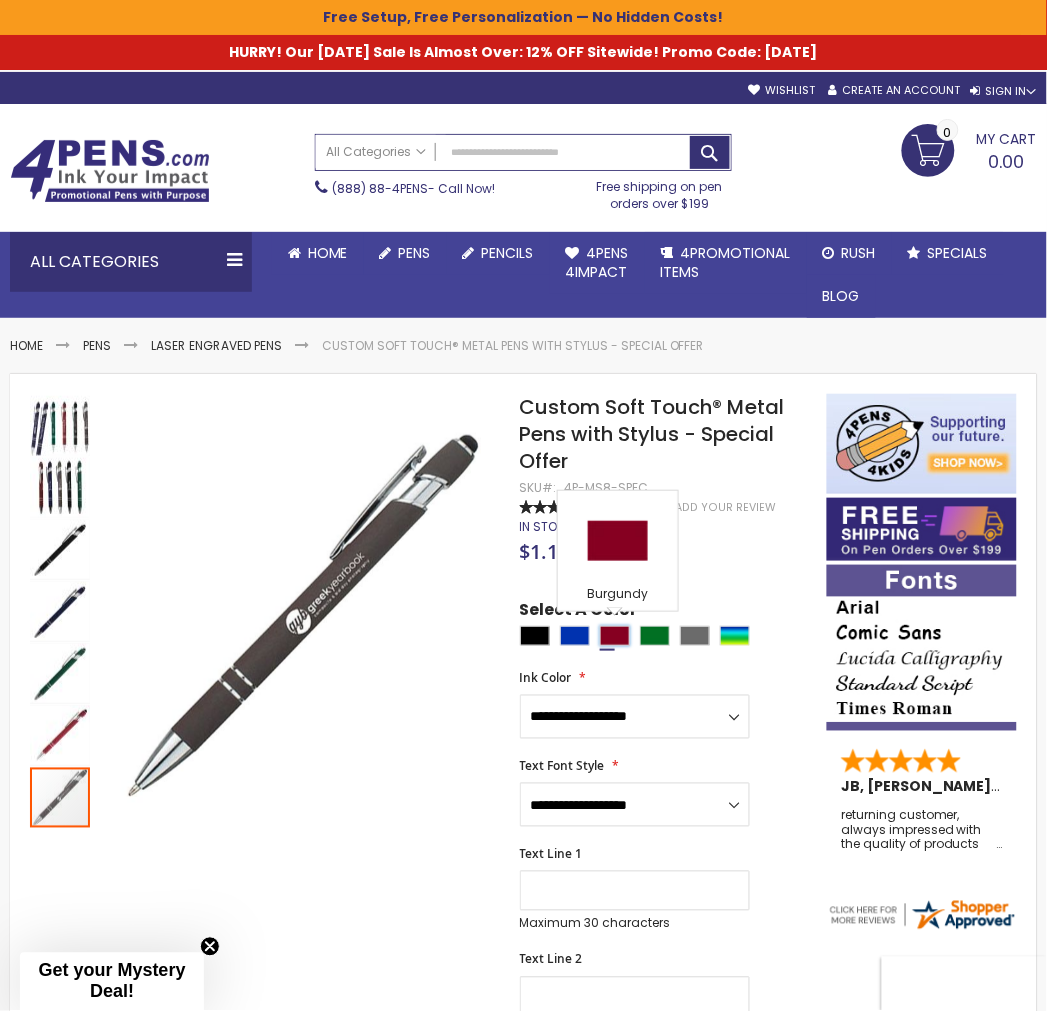 click at bounding box center (615, 636) 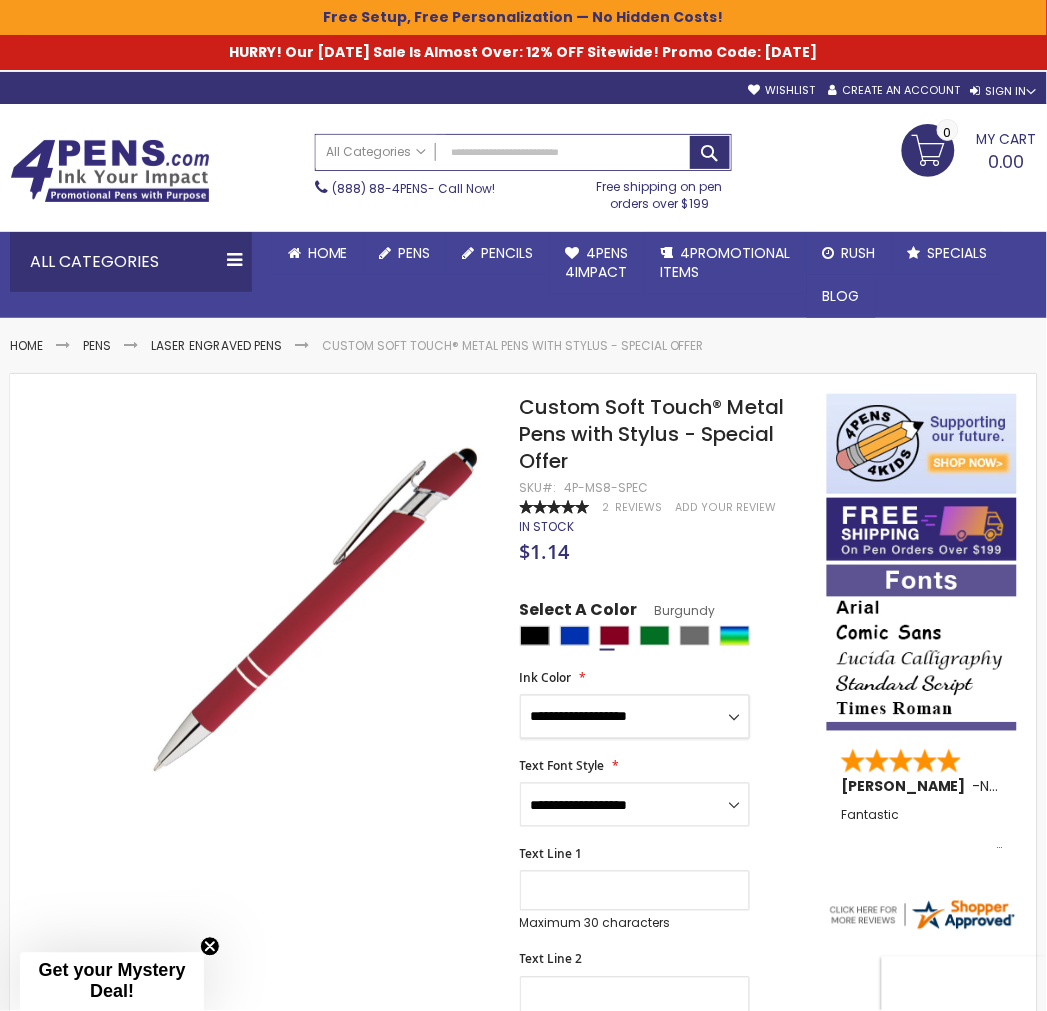 click on "**********" at bounding box center (635, 717) 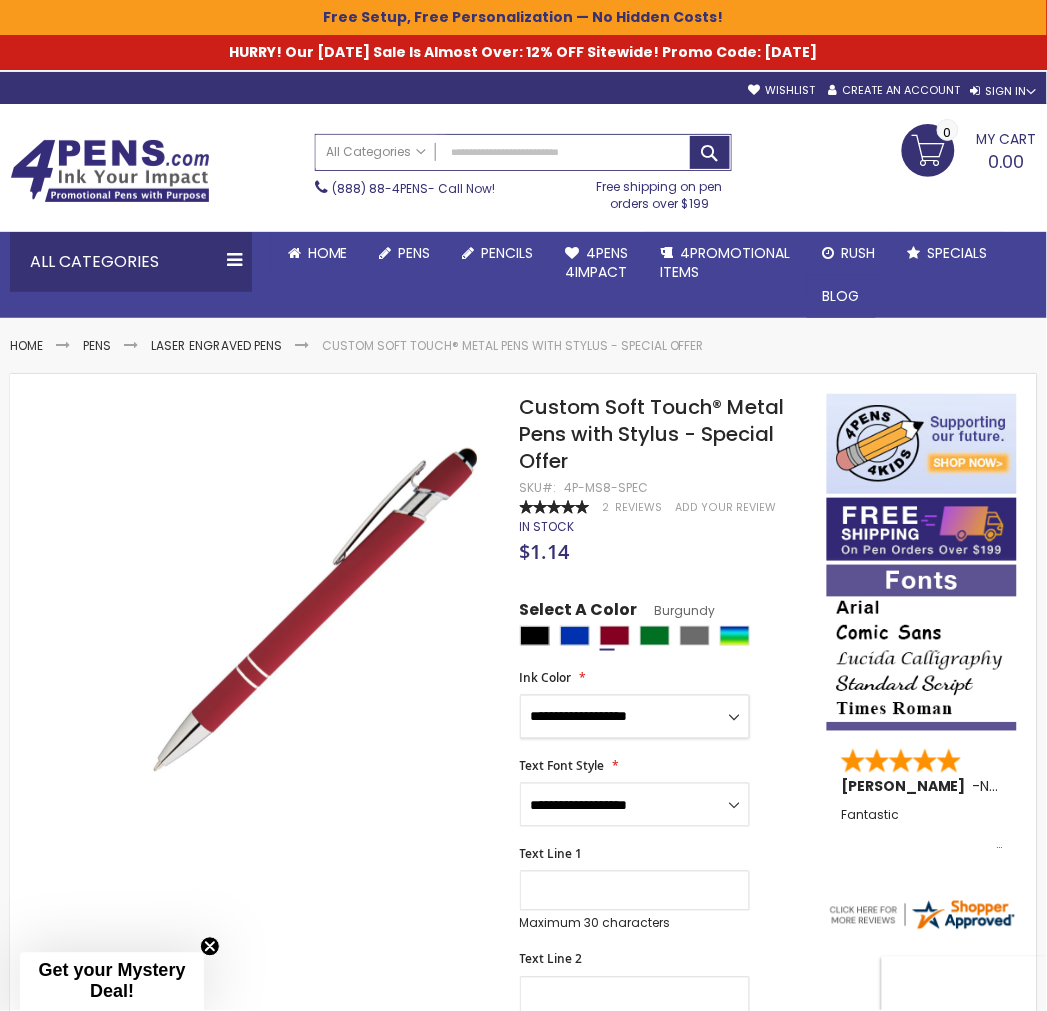 select on "****" 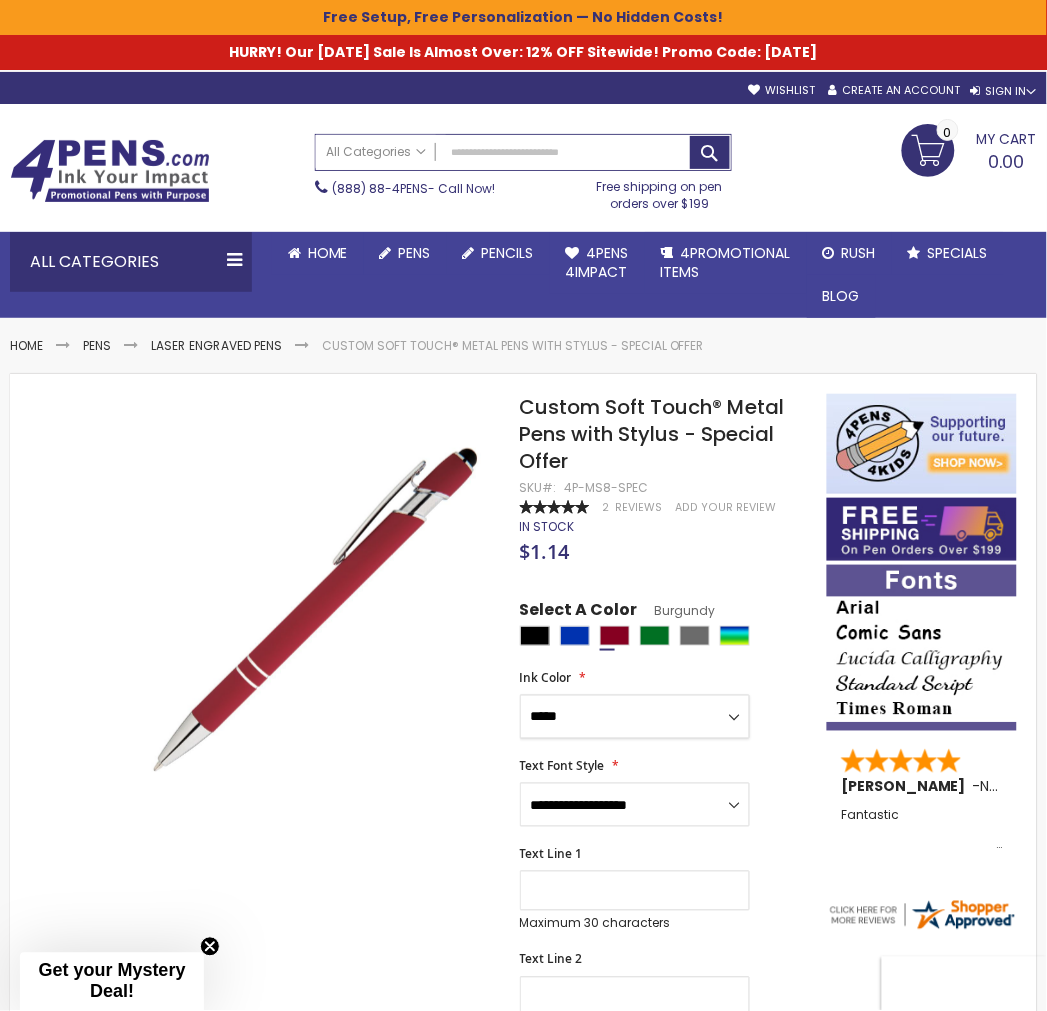 click on "**********" at bounding box center (635, 717) 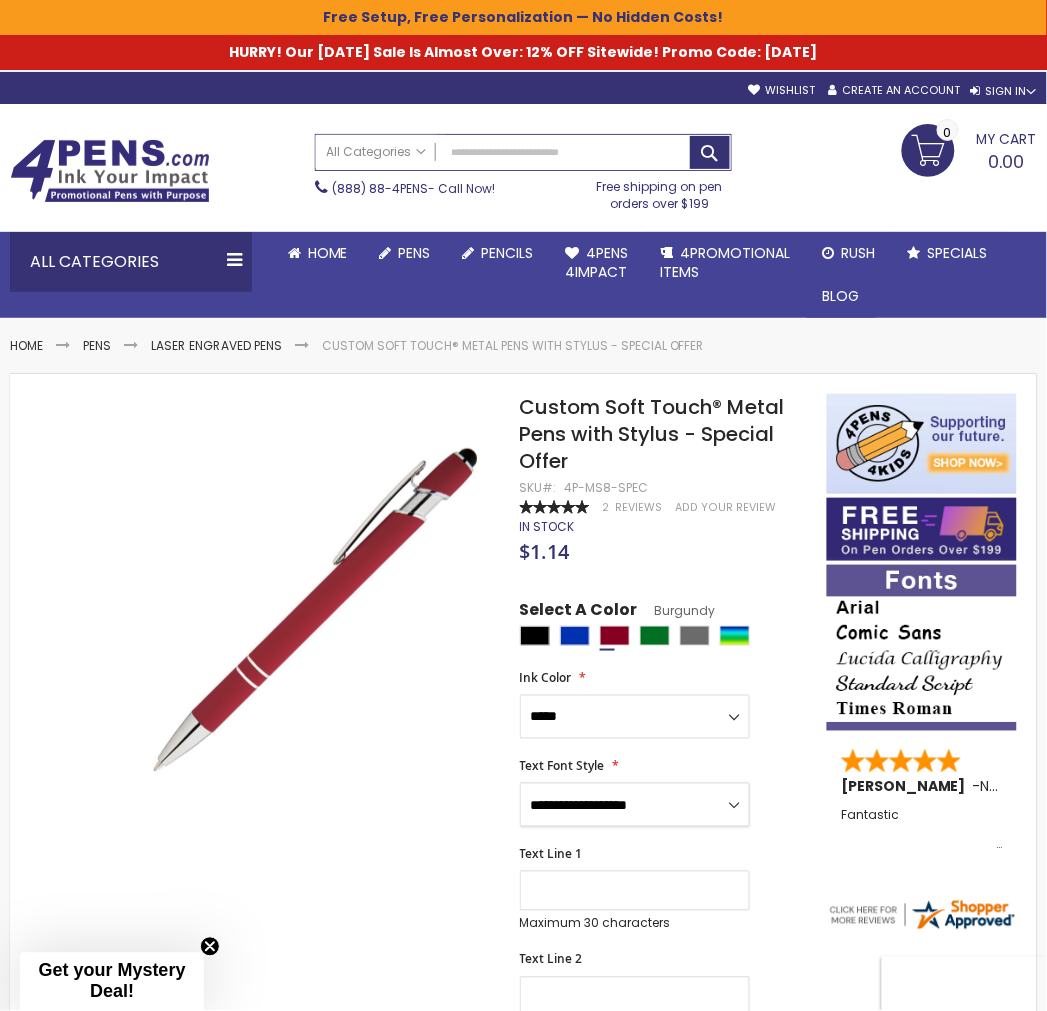 click on "**********" at bounding box center [635, 805] 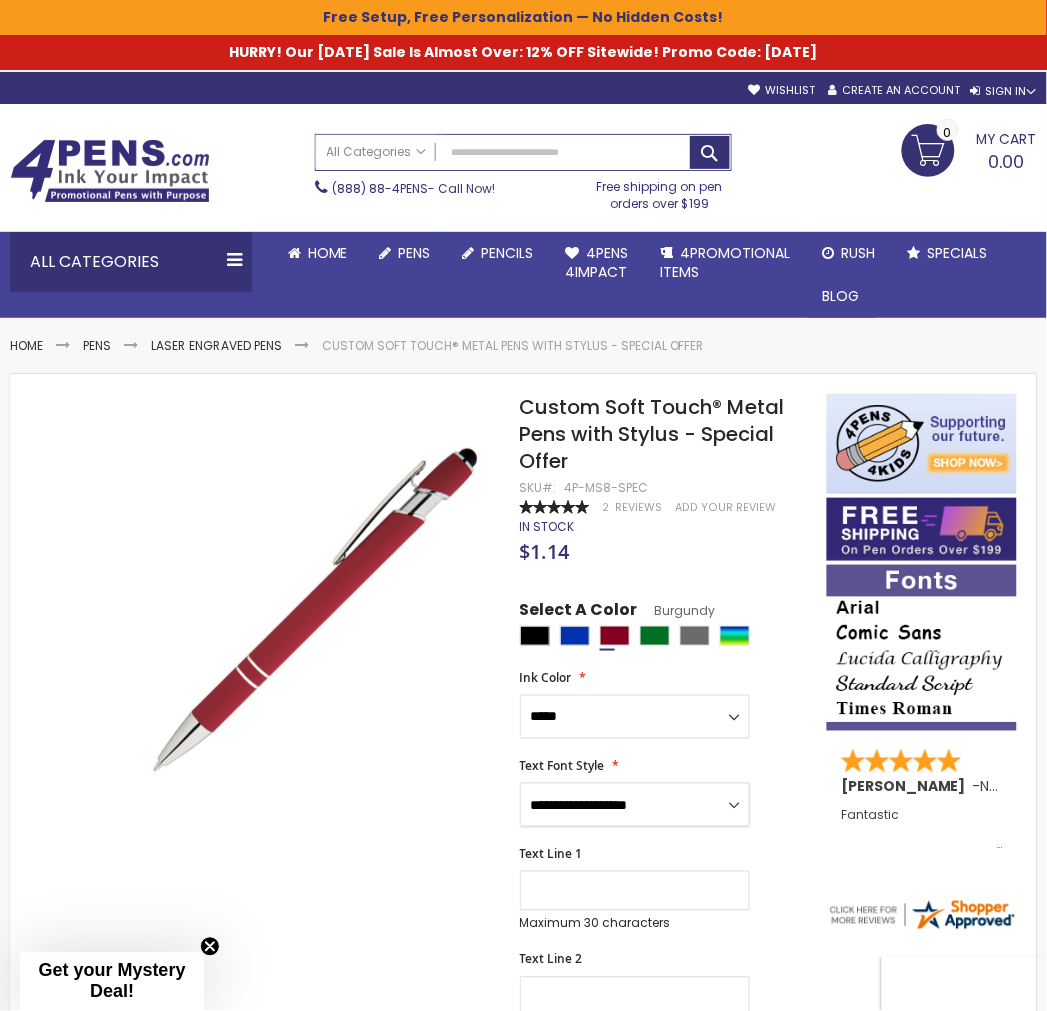 click on "**********" at bounding box center (635, 805) 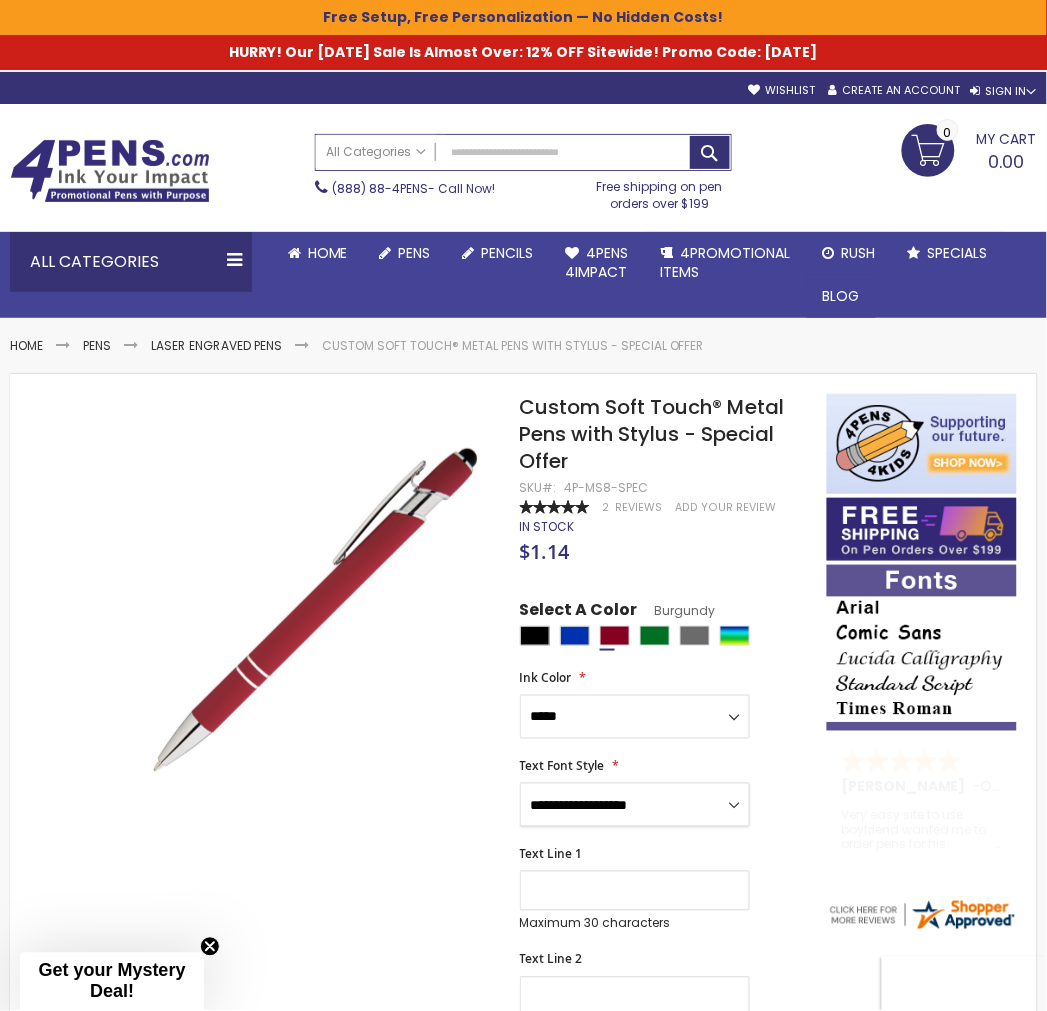click on "**********" at bounding box center [635, 805] 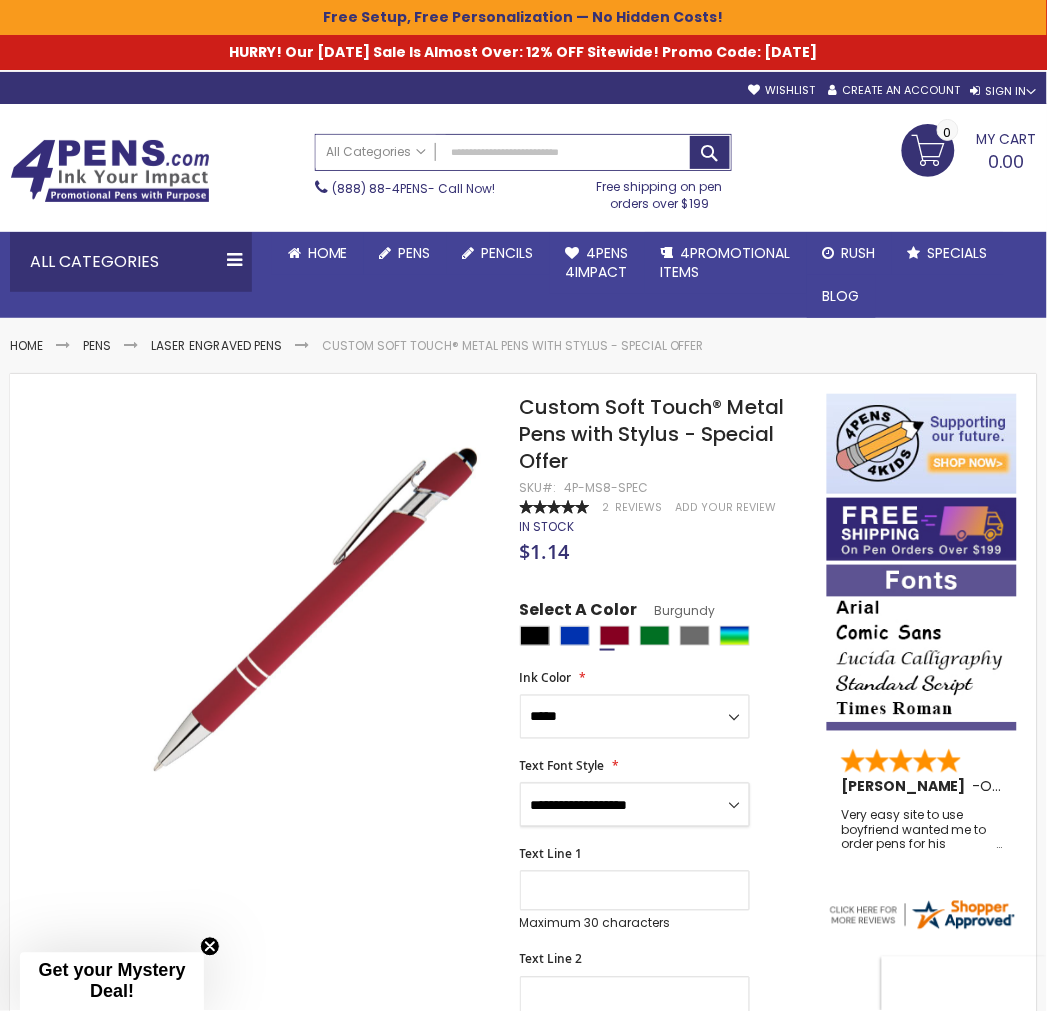 select on "****" 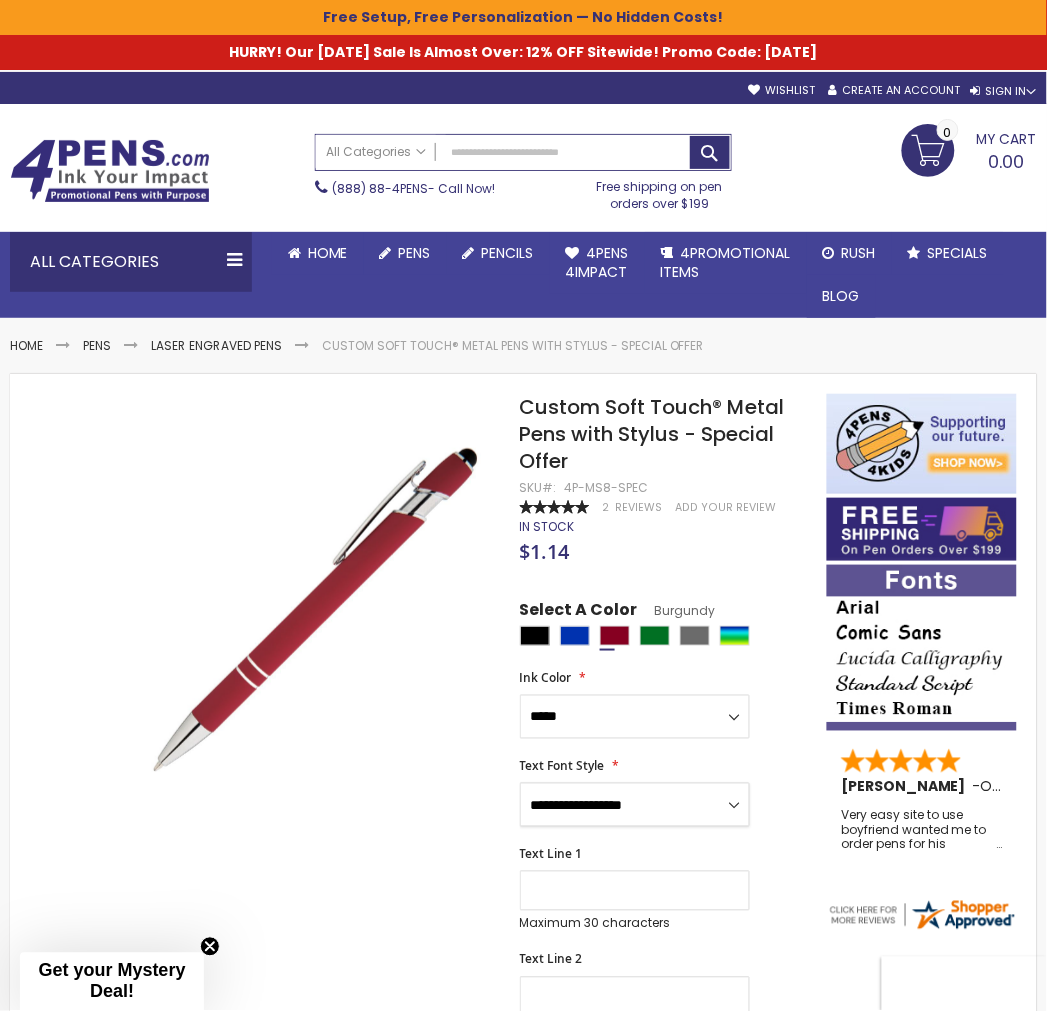 click on "**********" at bounding box center [635, 805] 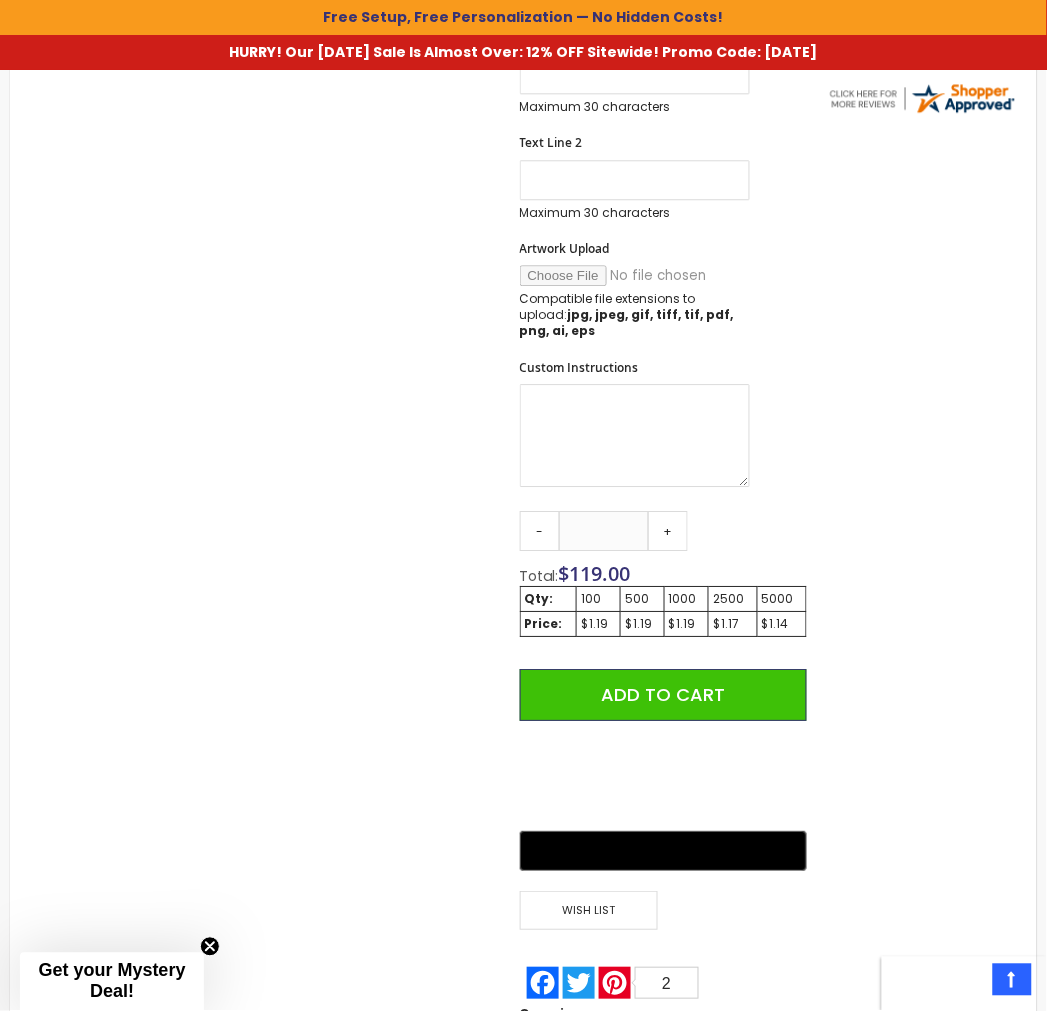 scroll, scrollTop: 777, scrollLeft: 0, axis: vertical 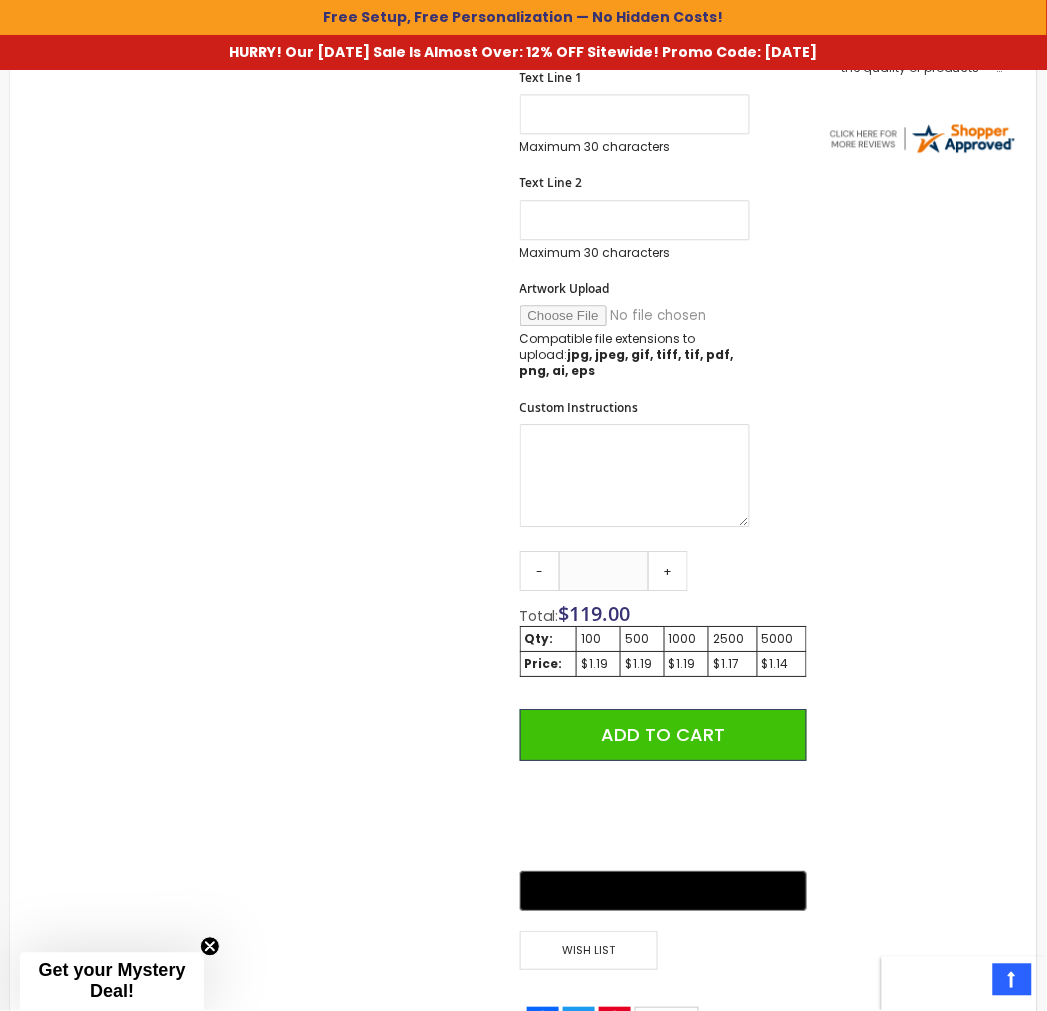 click on "$1.19" at bounding box center [642, 663] 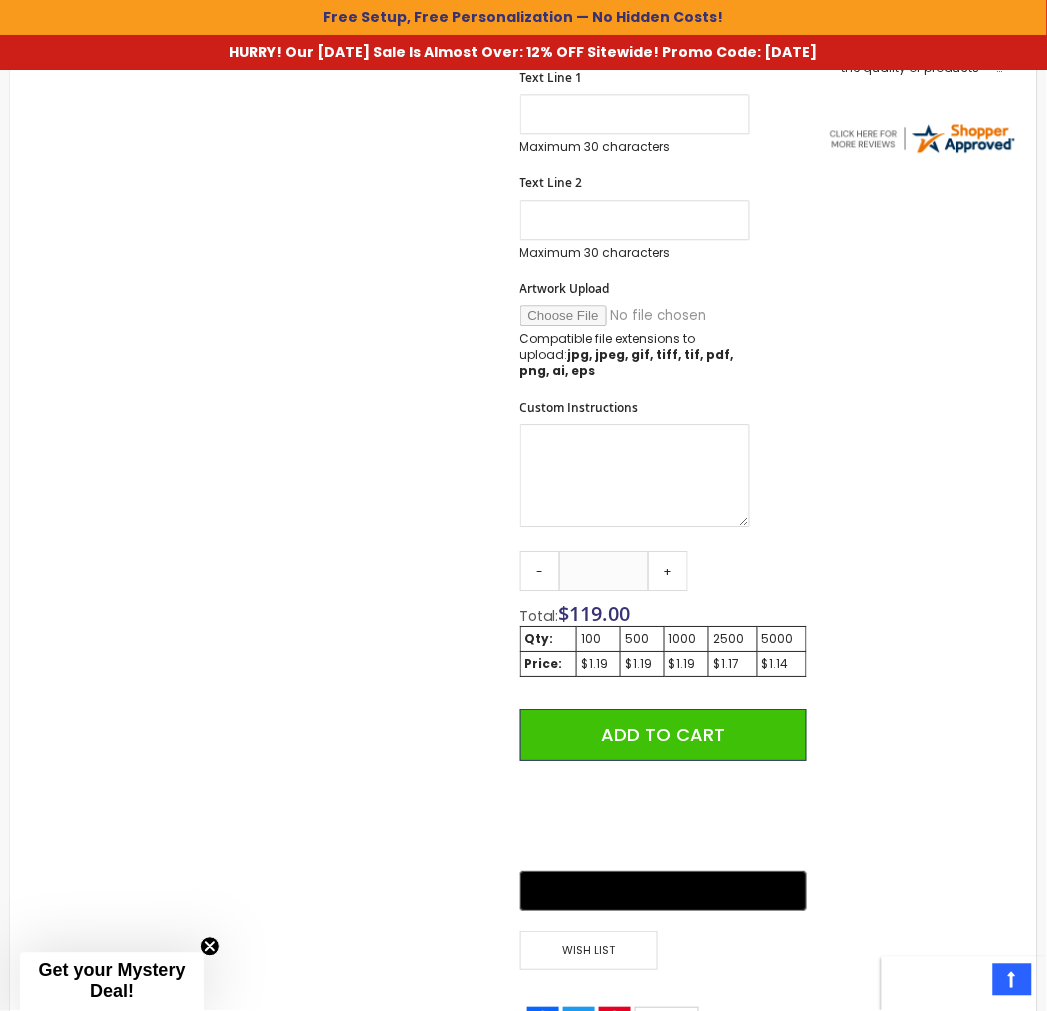 click on "500" at bounding box center [642, 639] 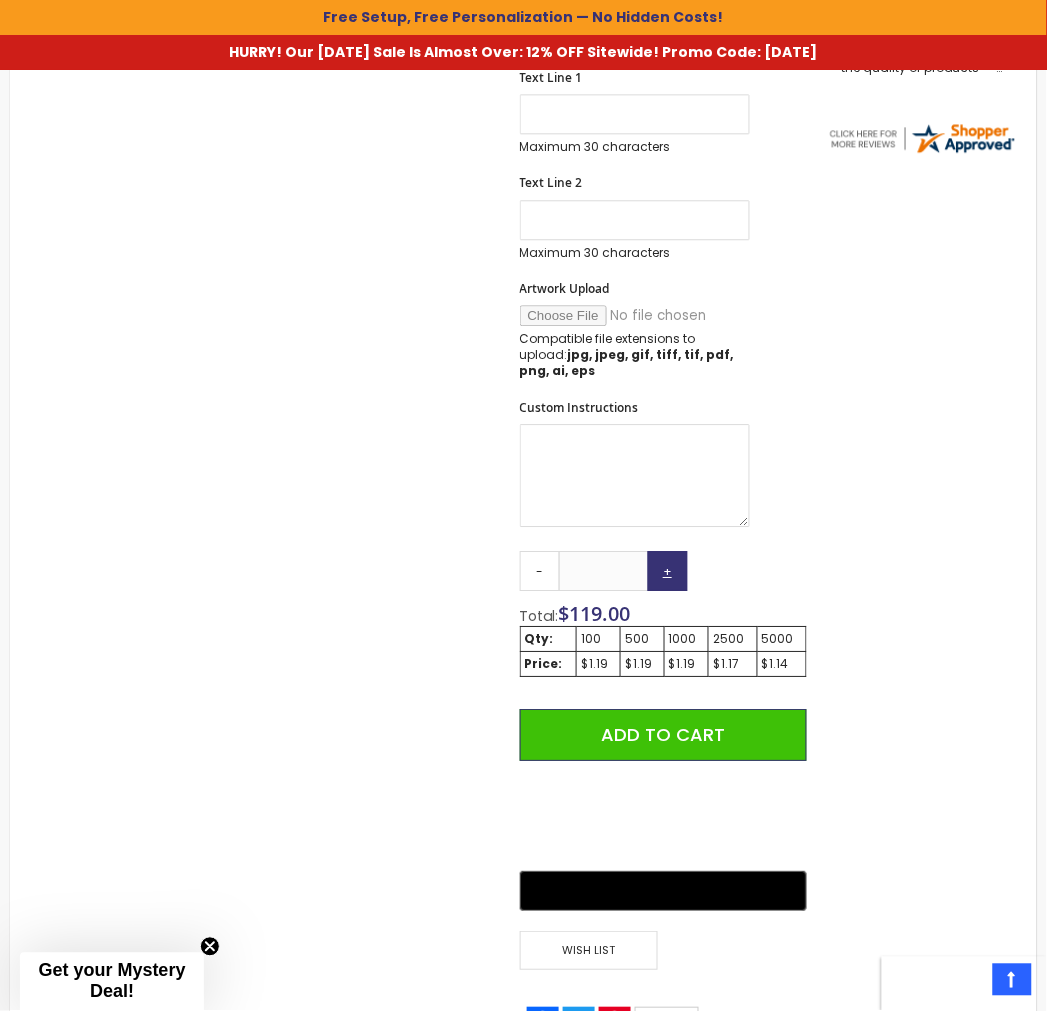 click on "+" at bounding box center [668, 571] 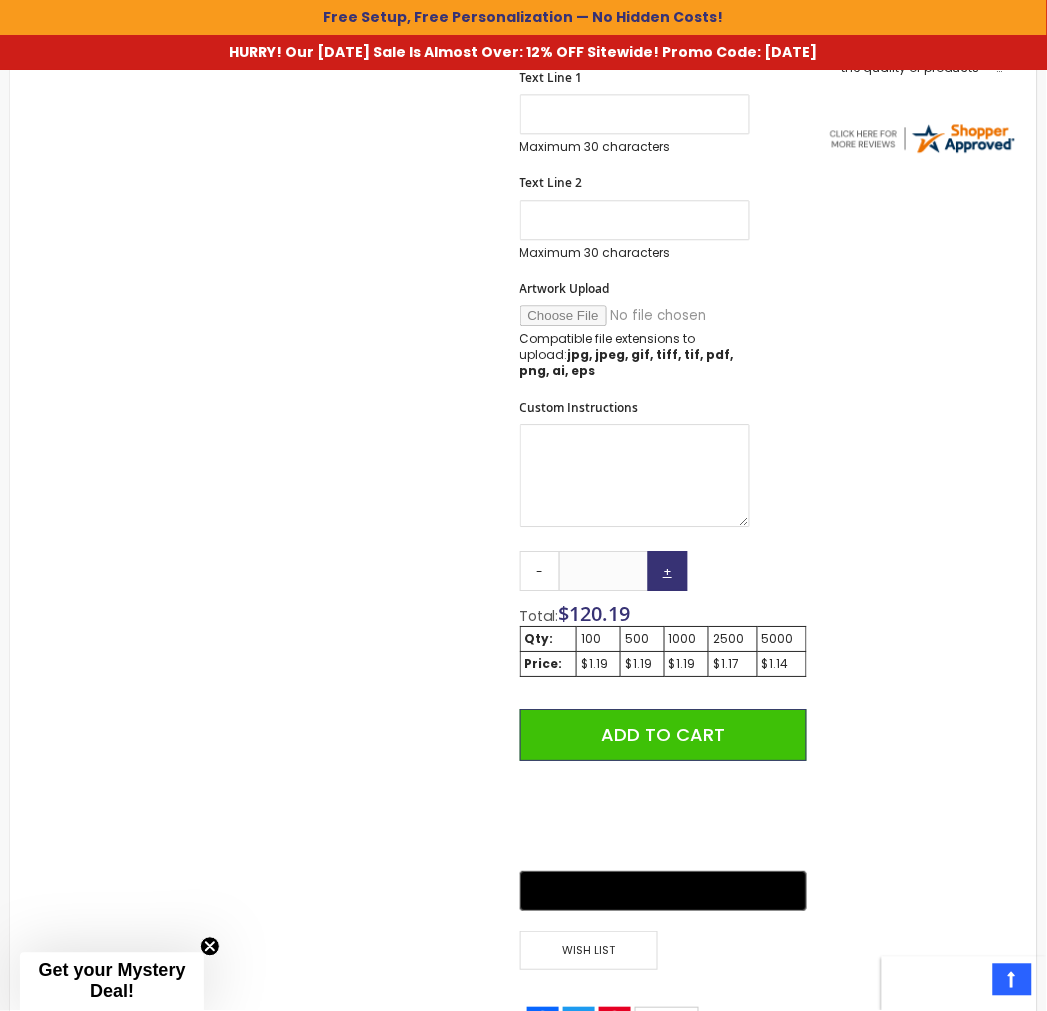 click on "+" at bounding box center (668, 571) 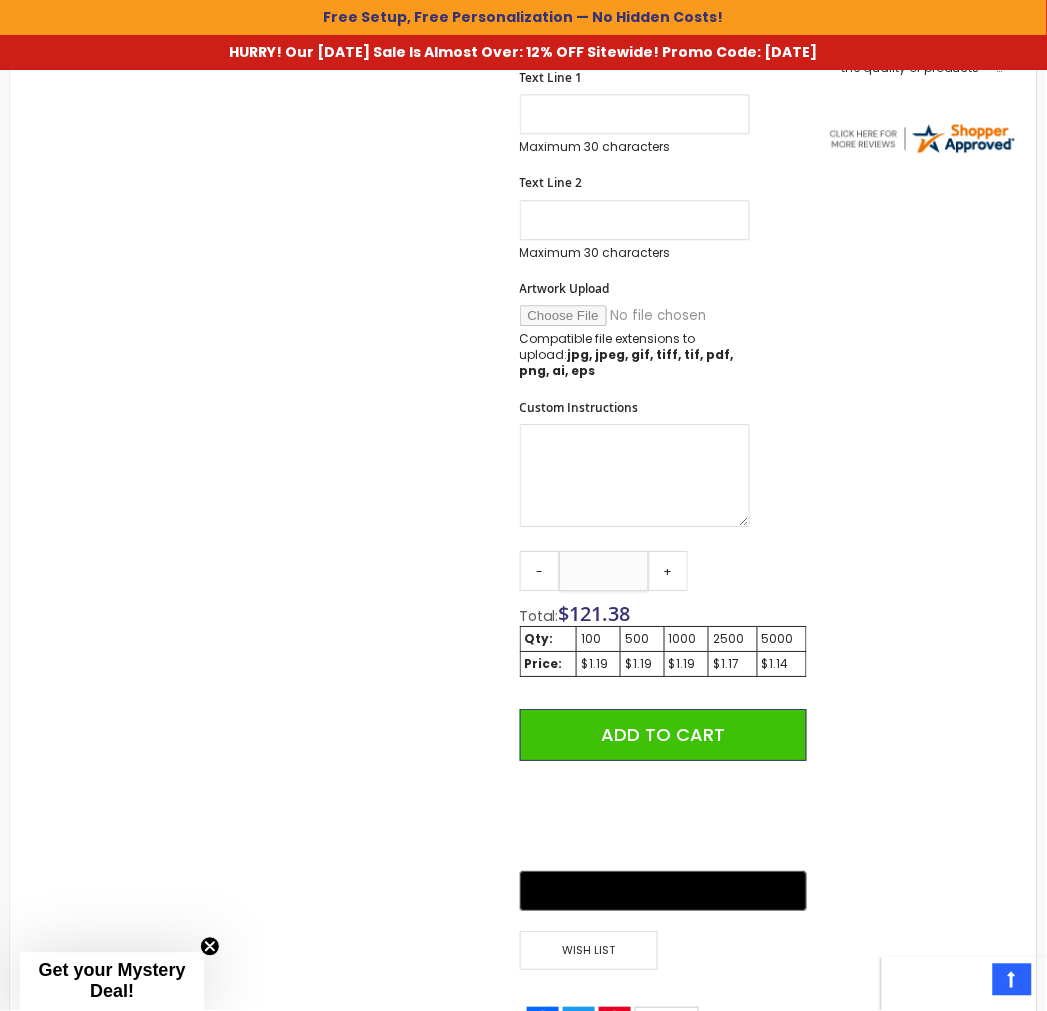 click on "***" at bounding box center [604, 571] 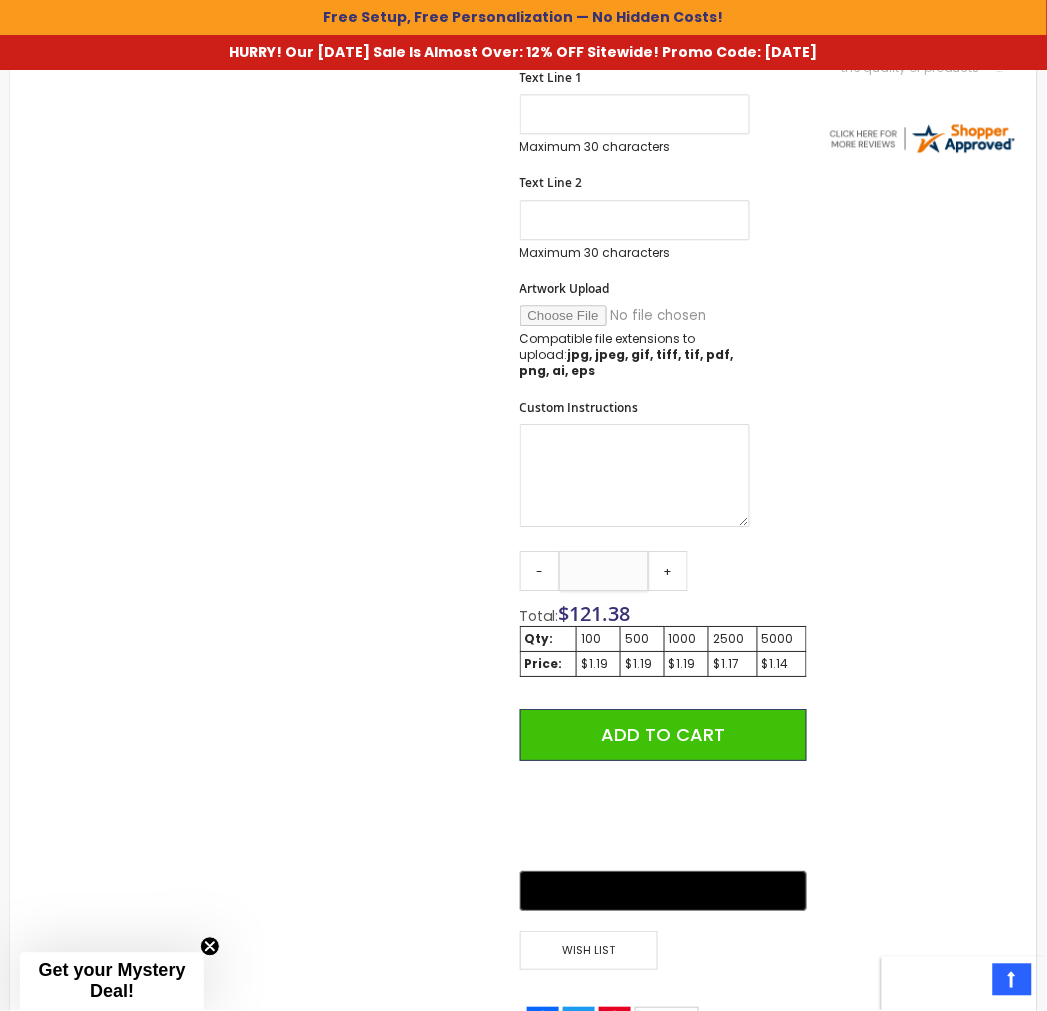 drag, startPoint x: 622, startPoint y: 555, endPoint x: 595, endPoint y: 556, distance: 27.018513 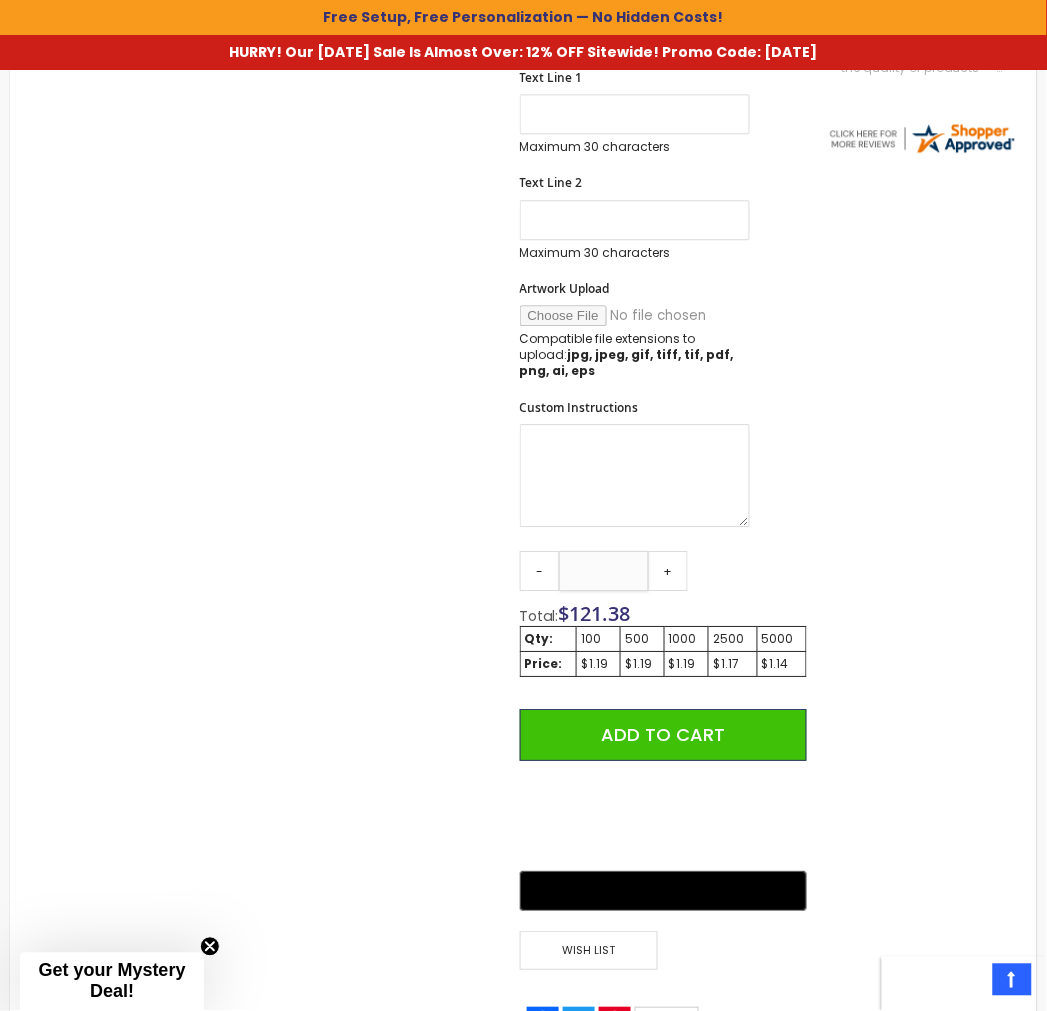 click on "***" at bounding box center (604, 571) 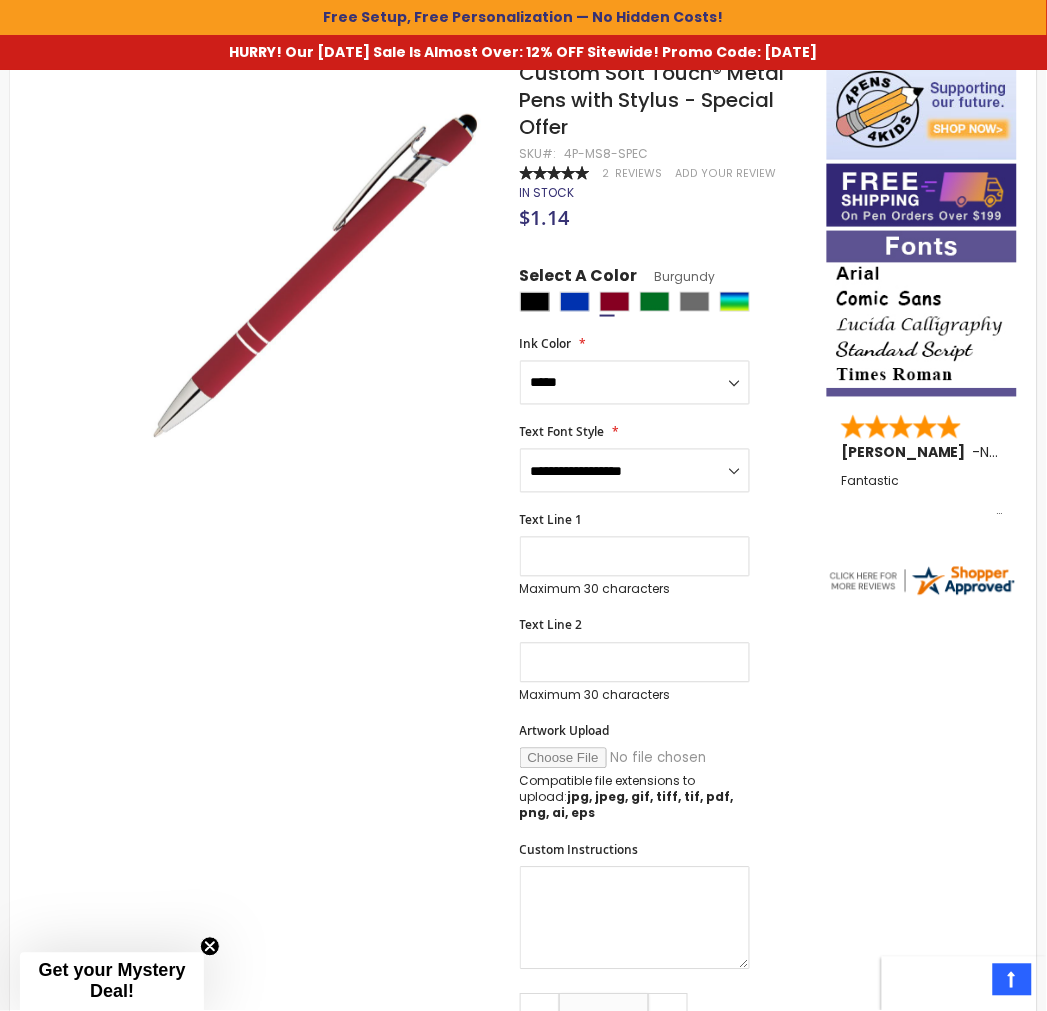 scroll, scrollTop: 333, scrollLeft: 0, axis: vertical 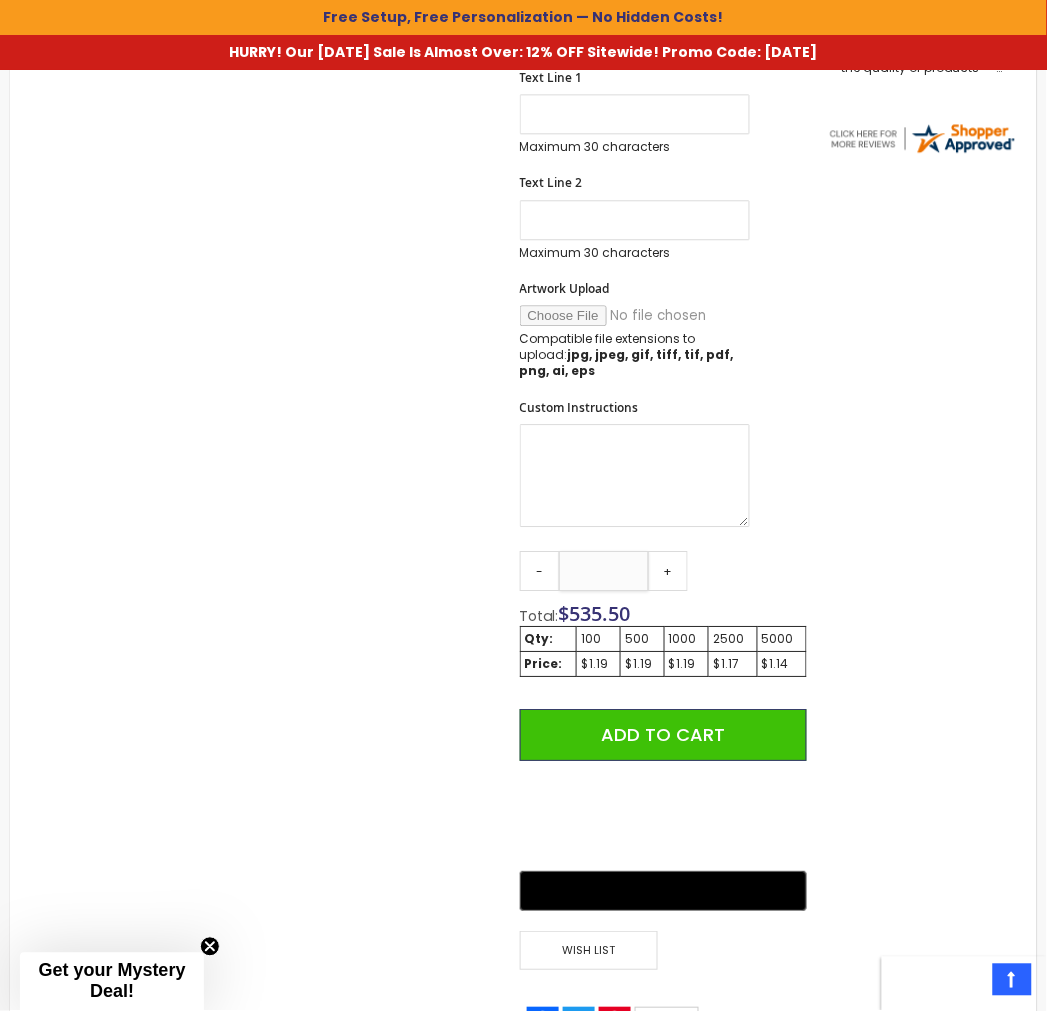 click on "***" at bounding box center [604, 571] 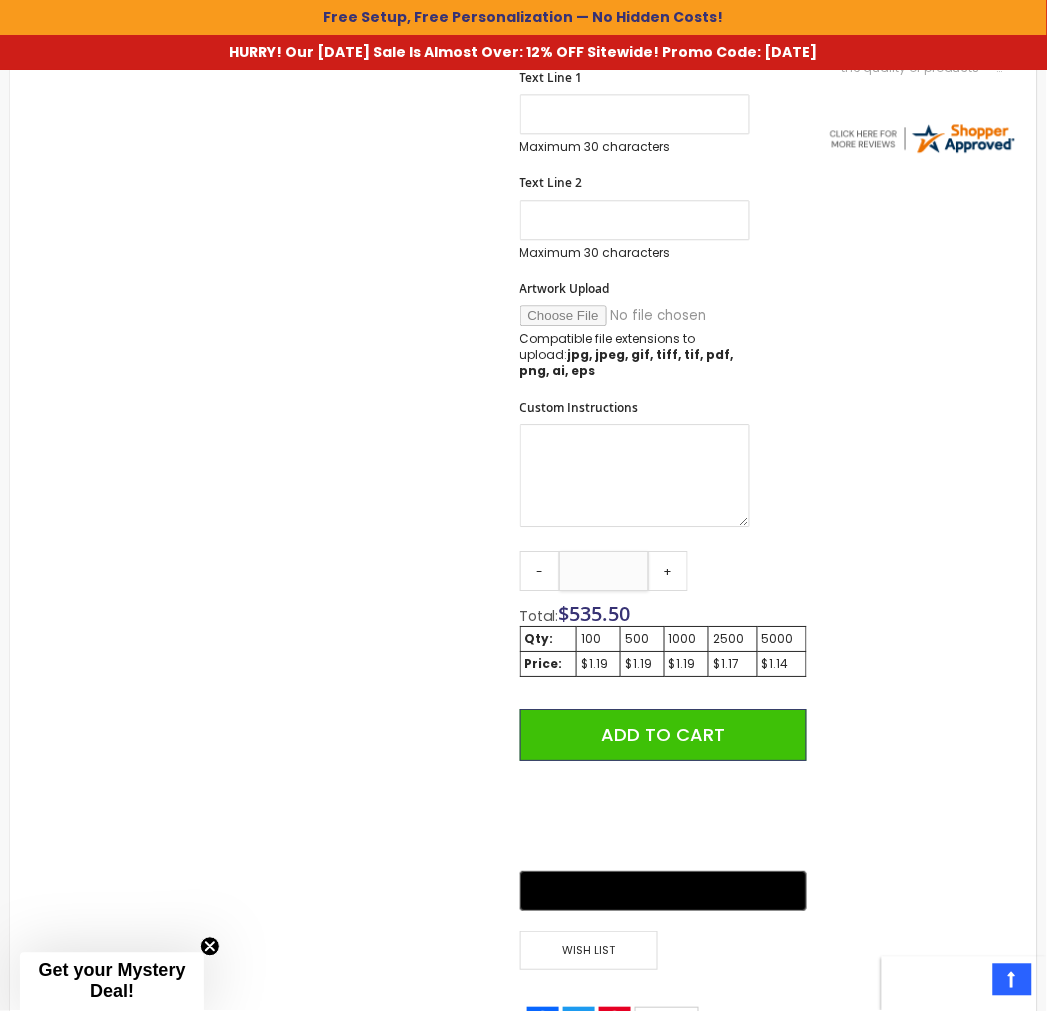 click on "***" at bounding box center (604, 571) 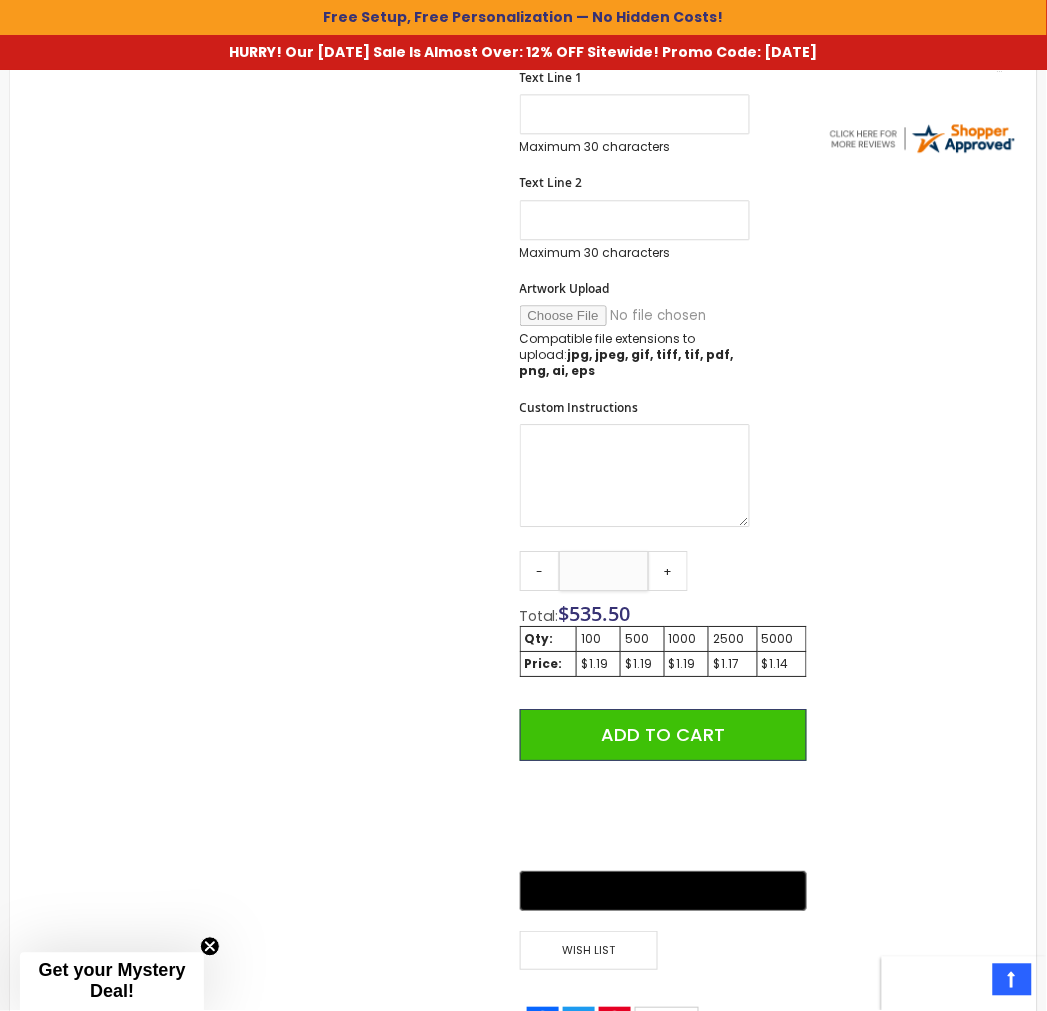click on "***" at bounding box center [604, 571] 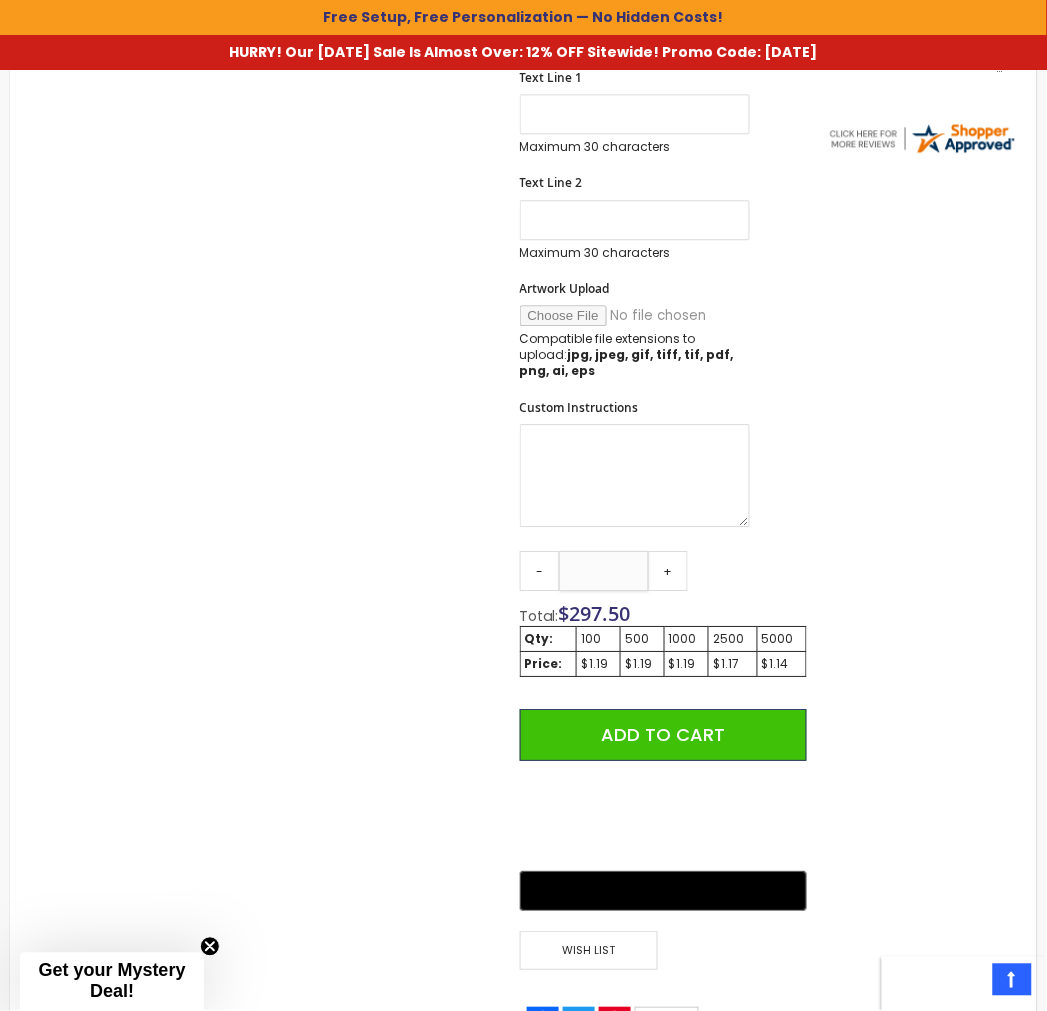 type on "***" 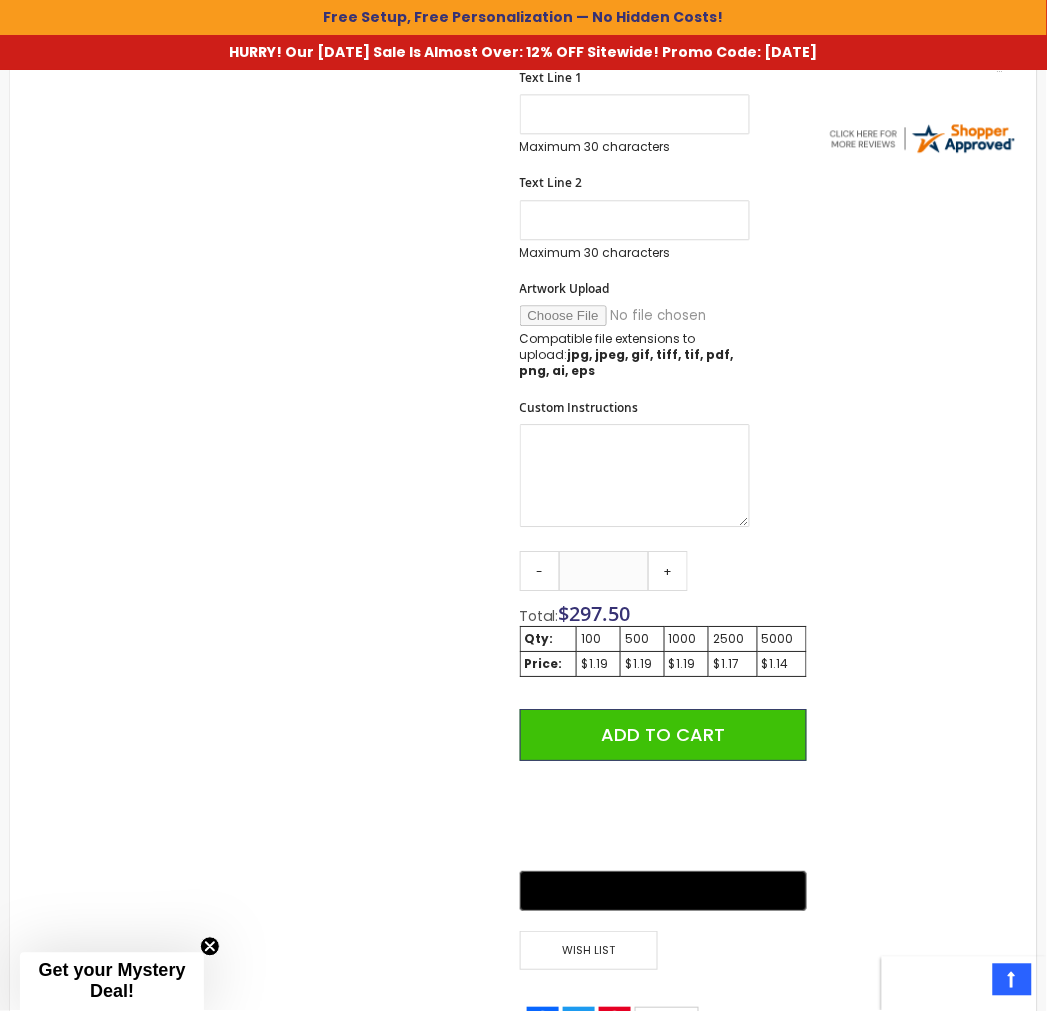click on "Skip to the end of the images gallery
Skip to the beginning of the images gallery
Custom Soft Touch® Metal Pens with Stylus - Special Offer
SKU
4P-MS8-SPEC
Rating:
100                          % of  100" at bounding box center [418, 471] 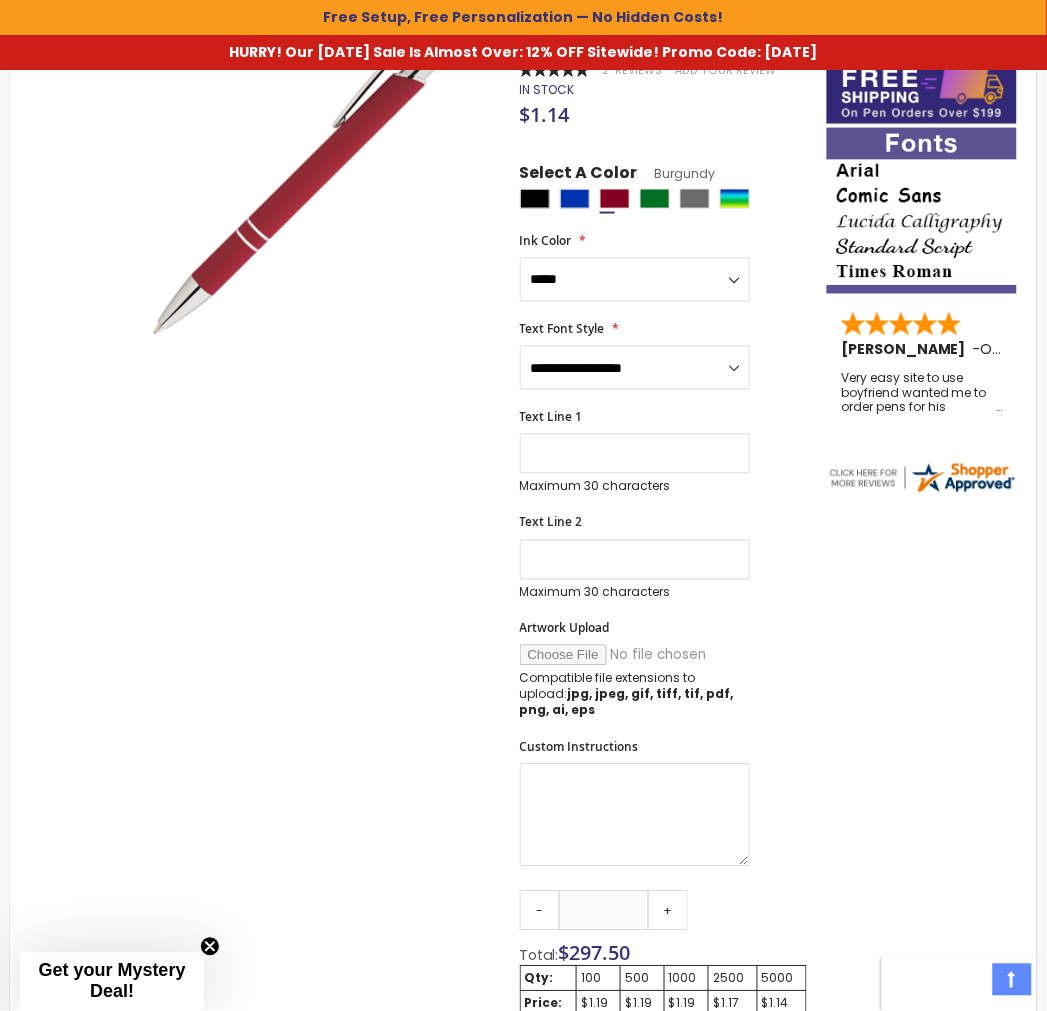 scroll, scrollTop: 444, scrollLeft: 0, axis: vertical 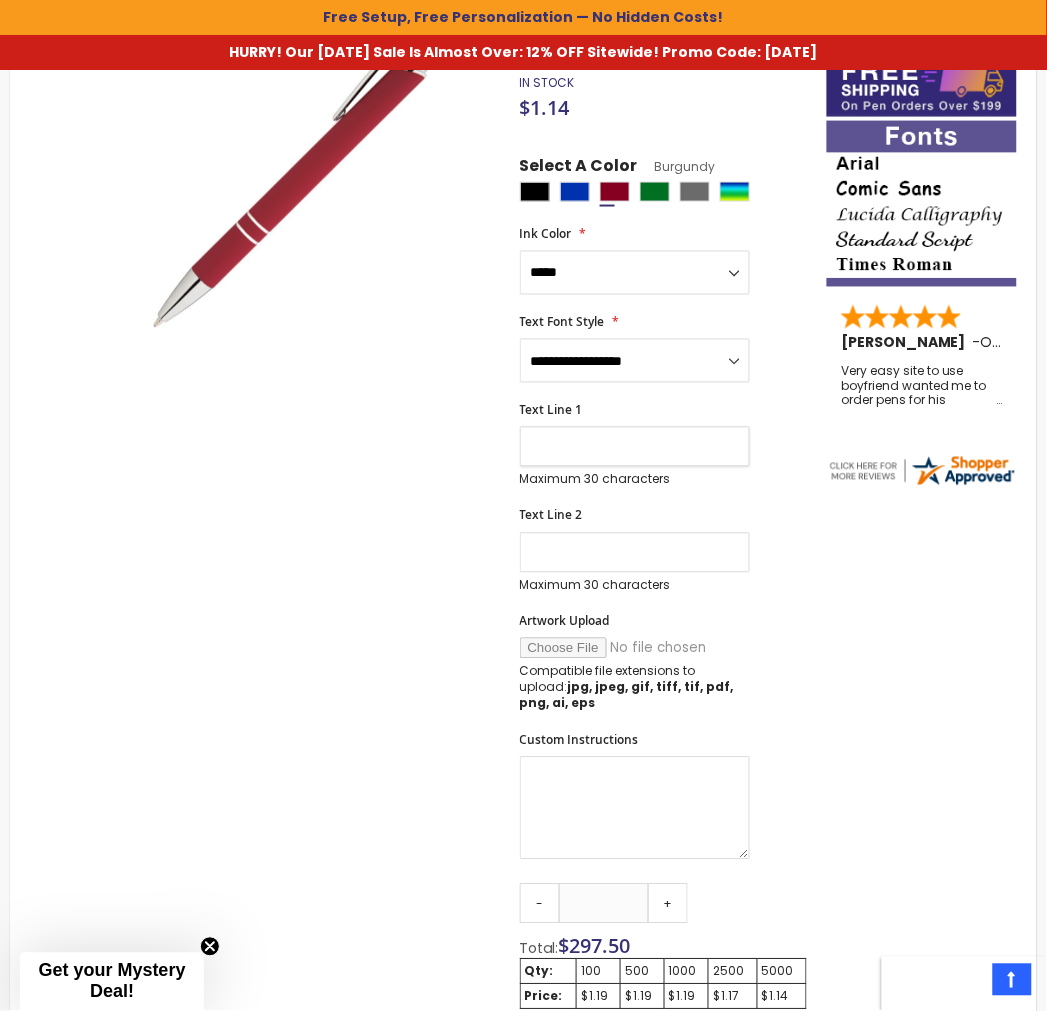 click on "Text Line 1" at bounding box center (635, 447) 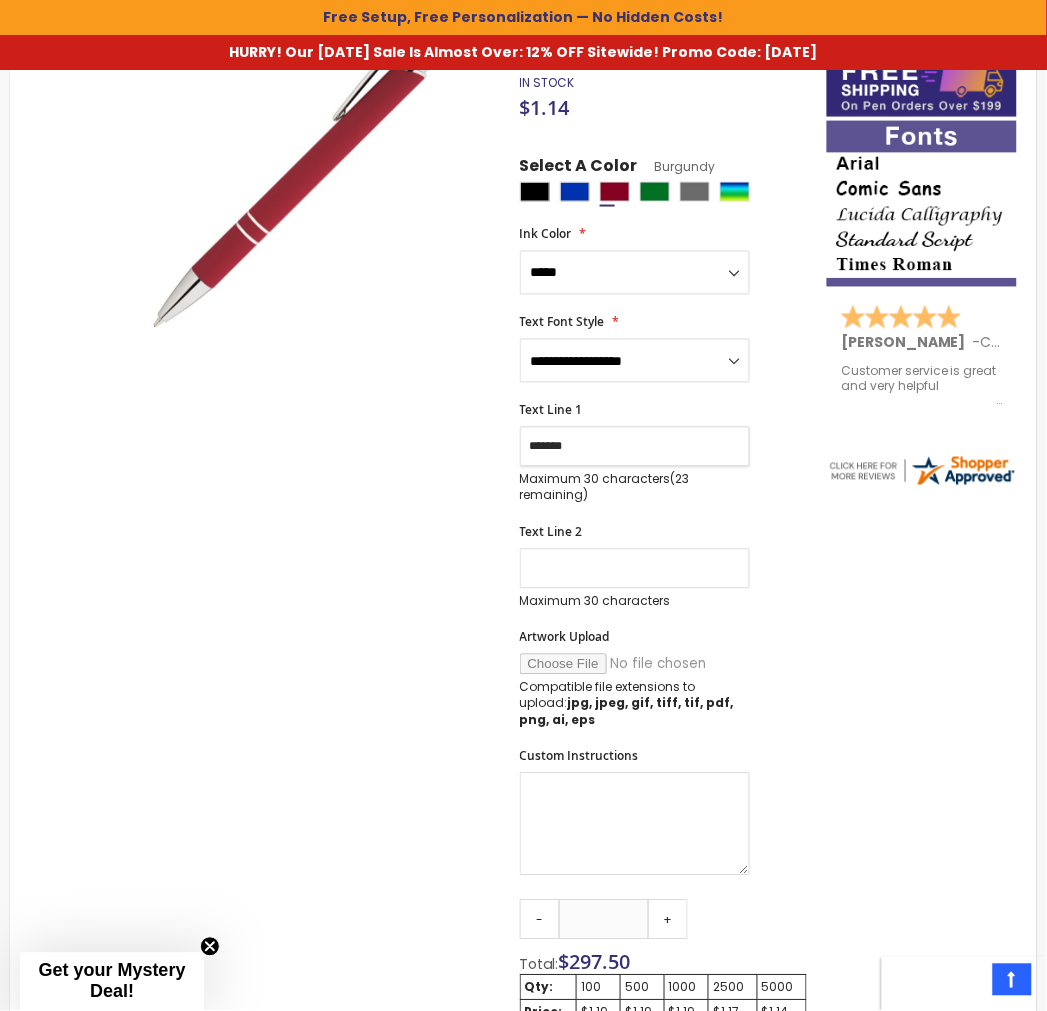 type on "*******" 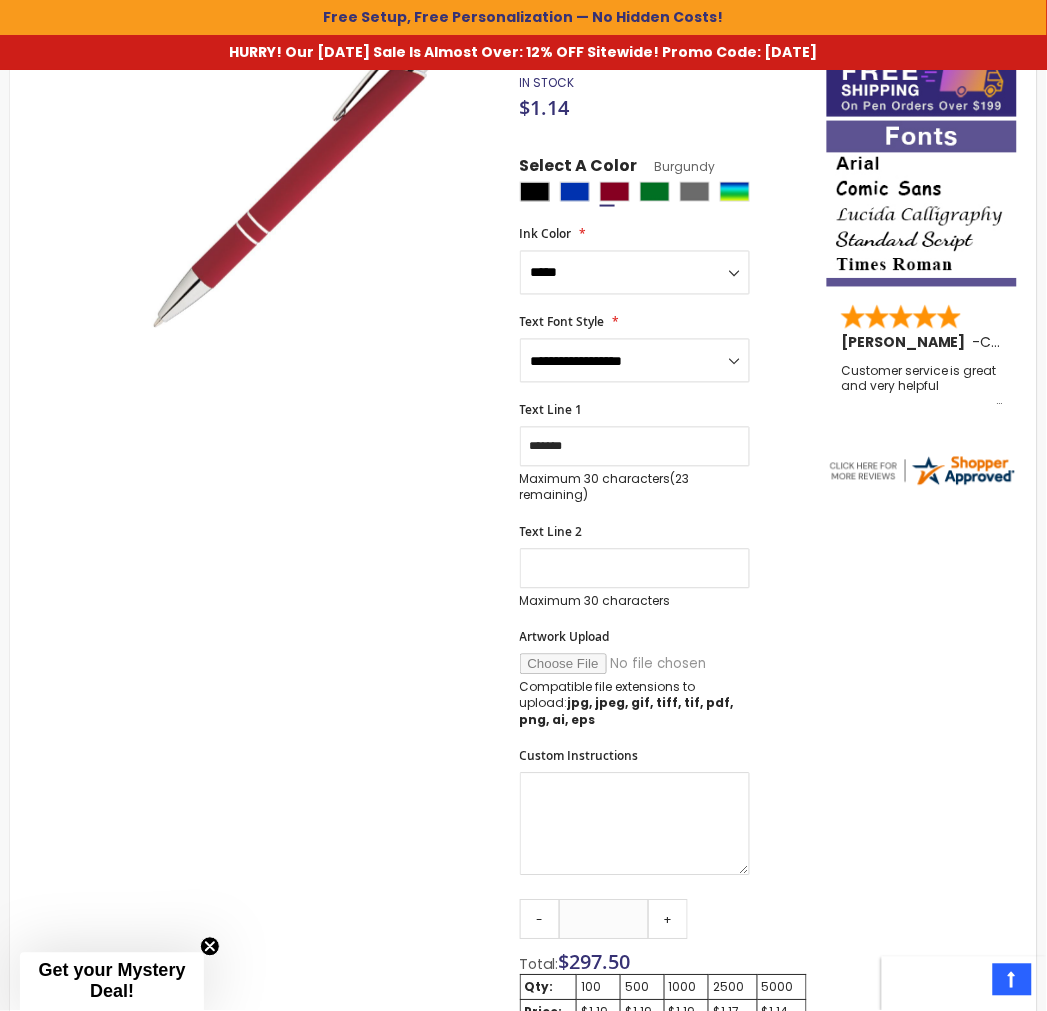 click on "Skip to the end of the images gallery
Skip to the beginning of the images gallery
Custom Soft Touch® Metal Pens with Stylus - Special Offer
SKU
4P-MS8-SPEC
Rating:
100                          % of  100" at bounding box center [418, 812] 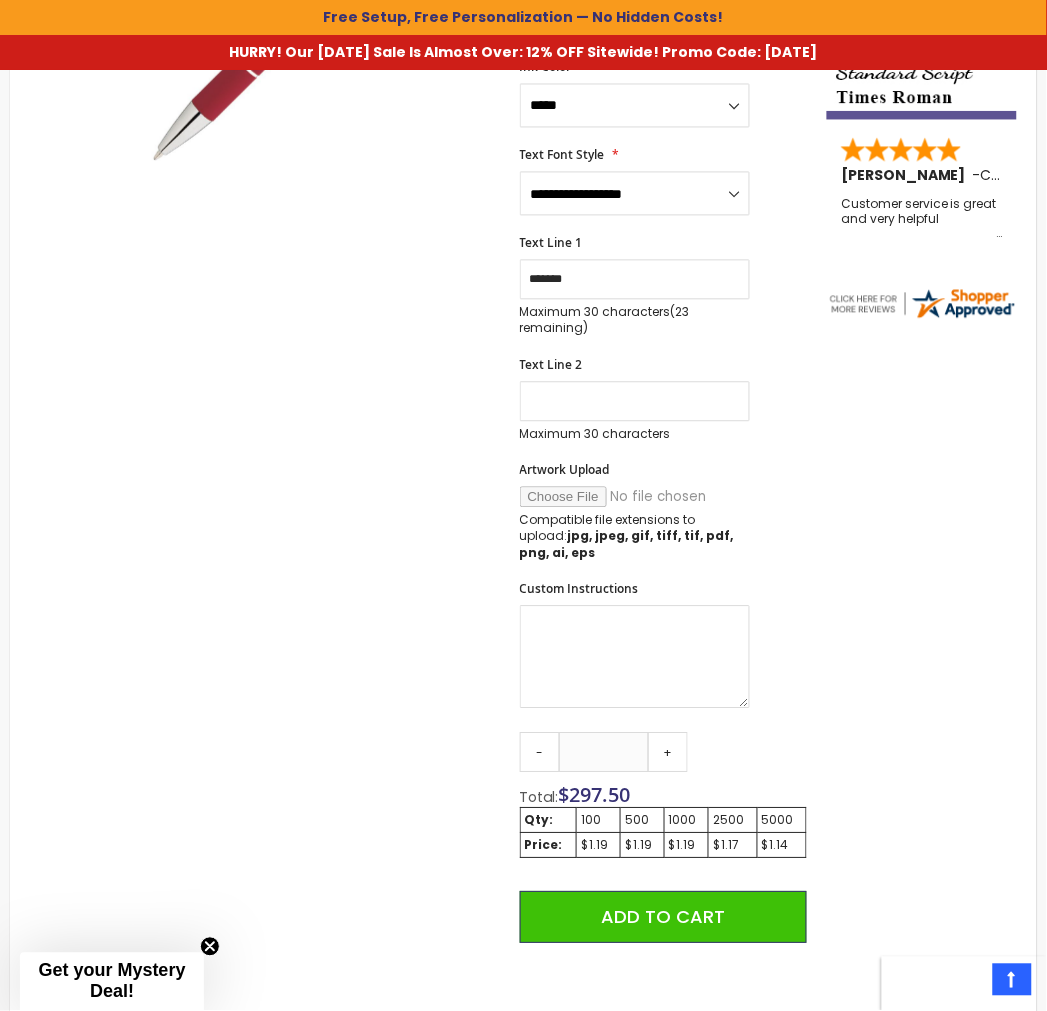 scroll, scrollTop: 666, scrollLeft: 0, axis: vertical 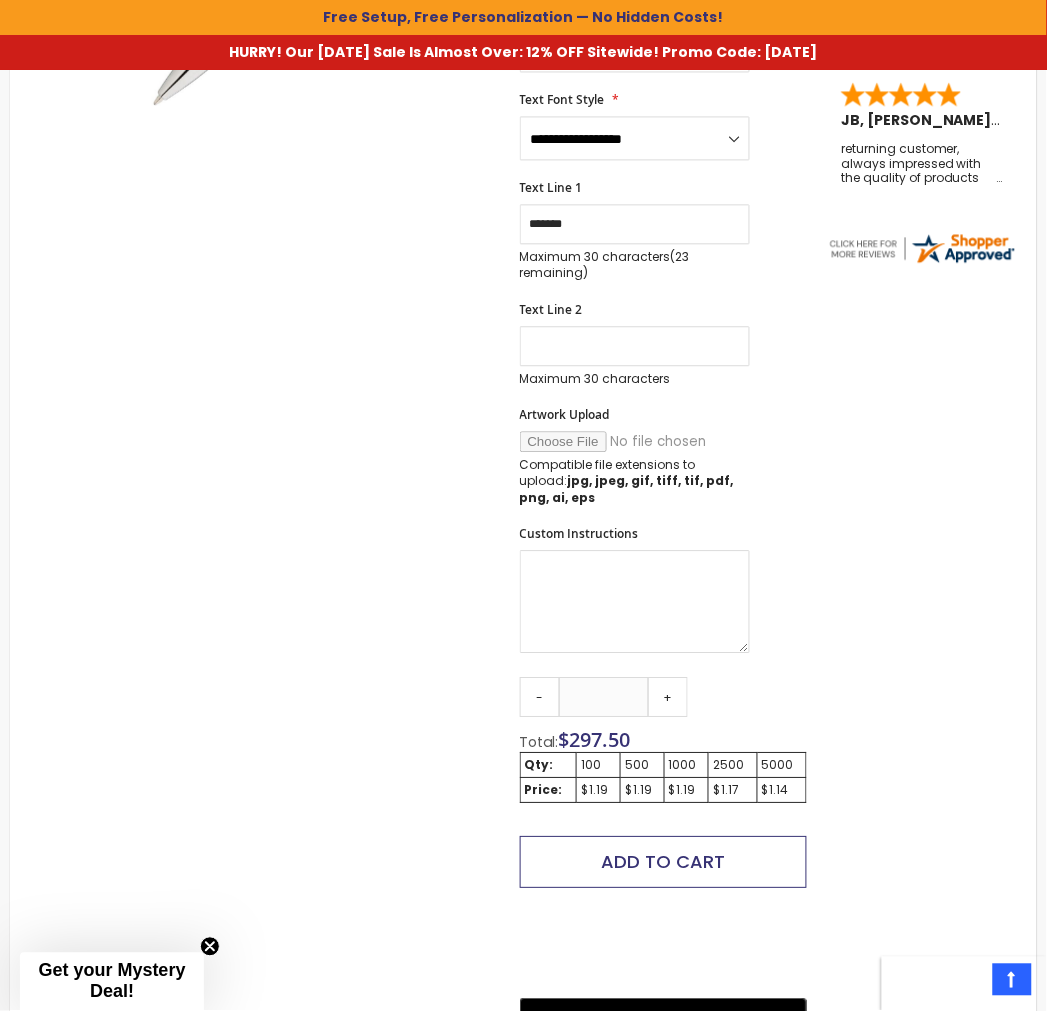 click on "Add to Cart" at bounding box center [663, 862] 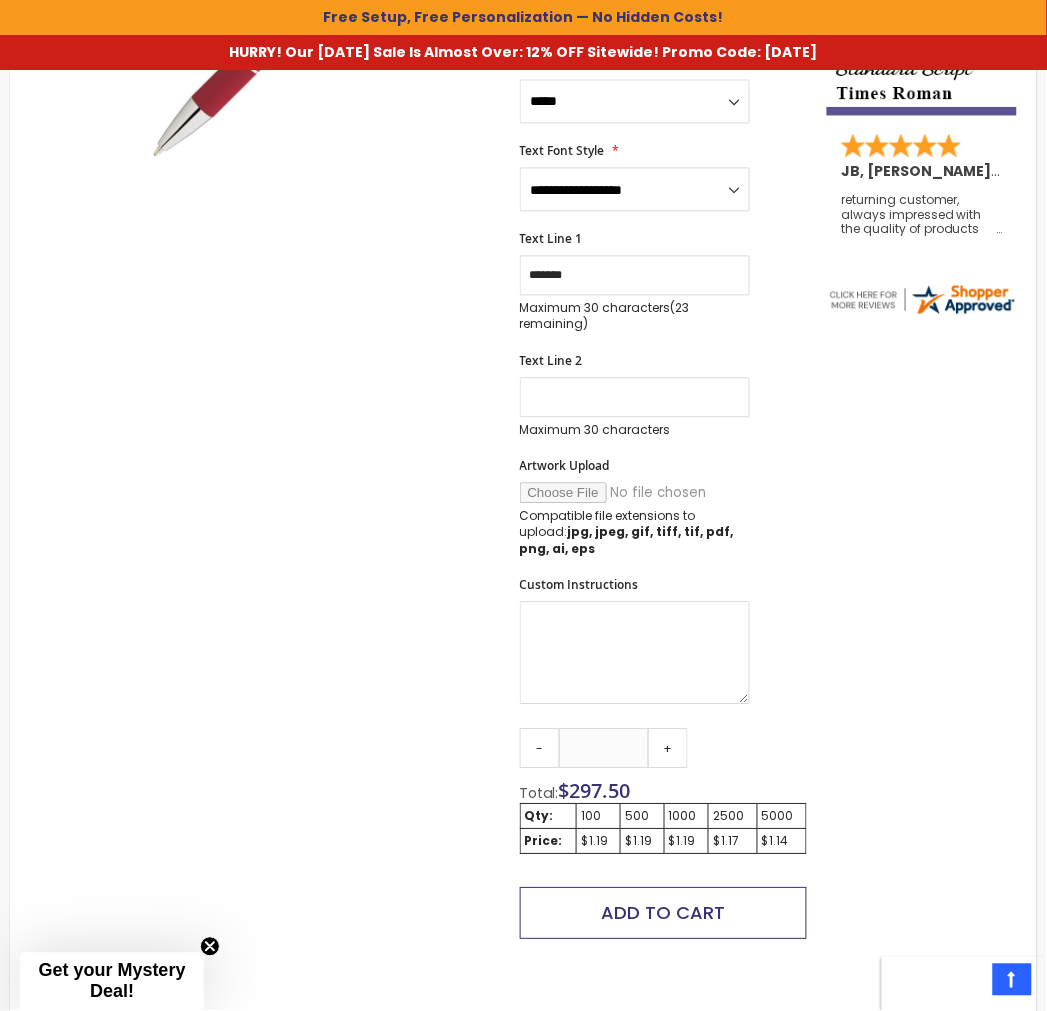 scroll, scrollTop: 578, scrollLeft: 0, axis: vertical 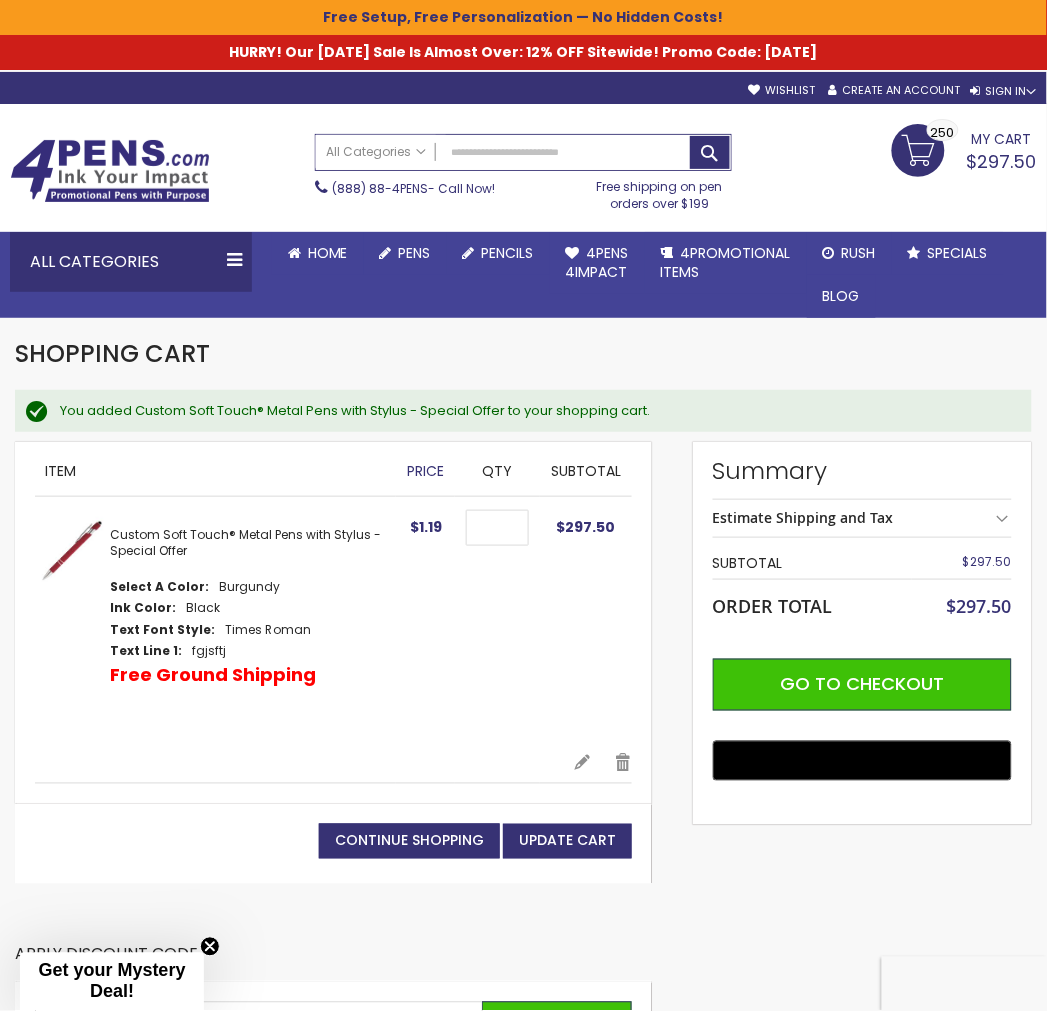 click on "Estimate Shipping and Tax" at bounding box center [862, 518] 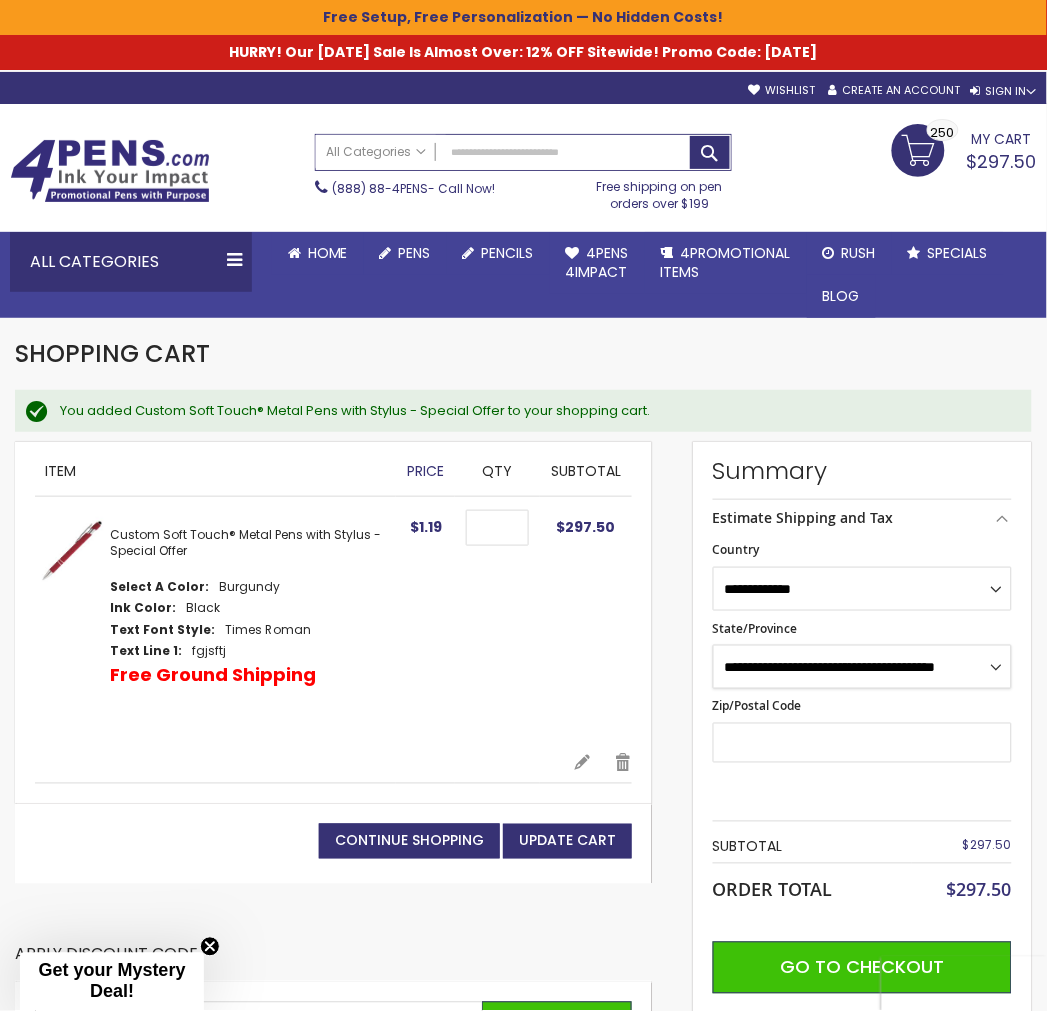 click on "**********" at bounding box center (862, 667) 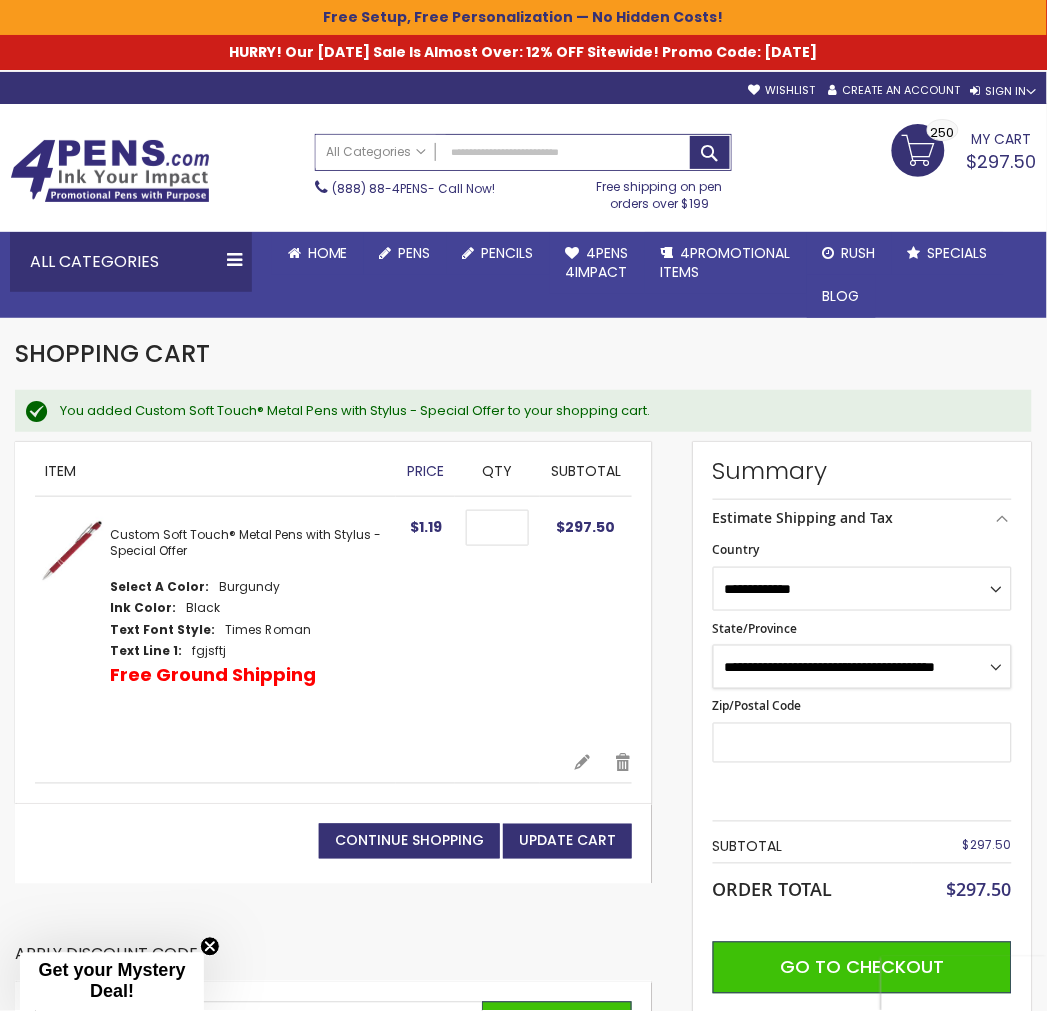 select on "**" 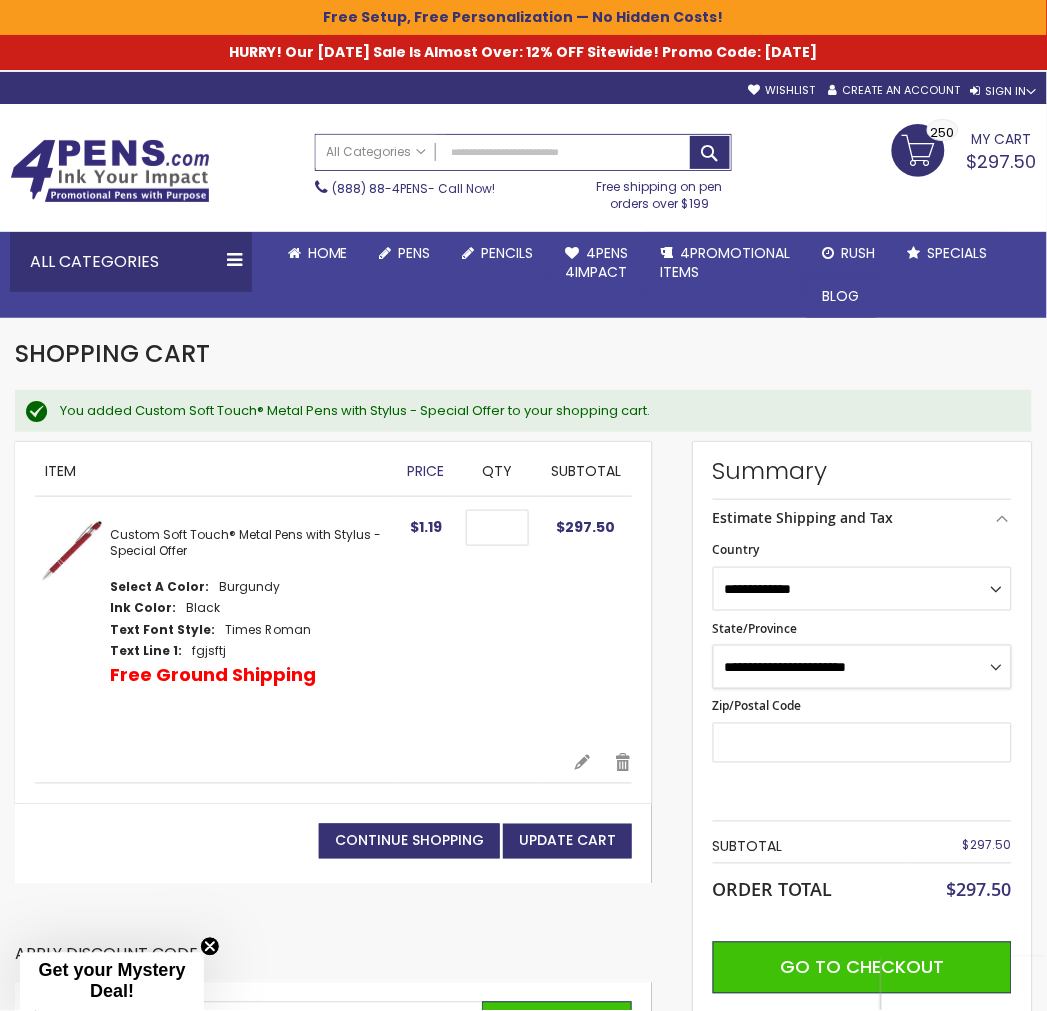 click on "**********" at bounding box center (862, 667) 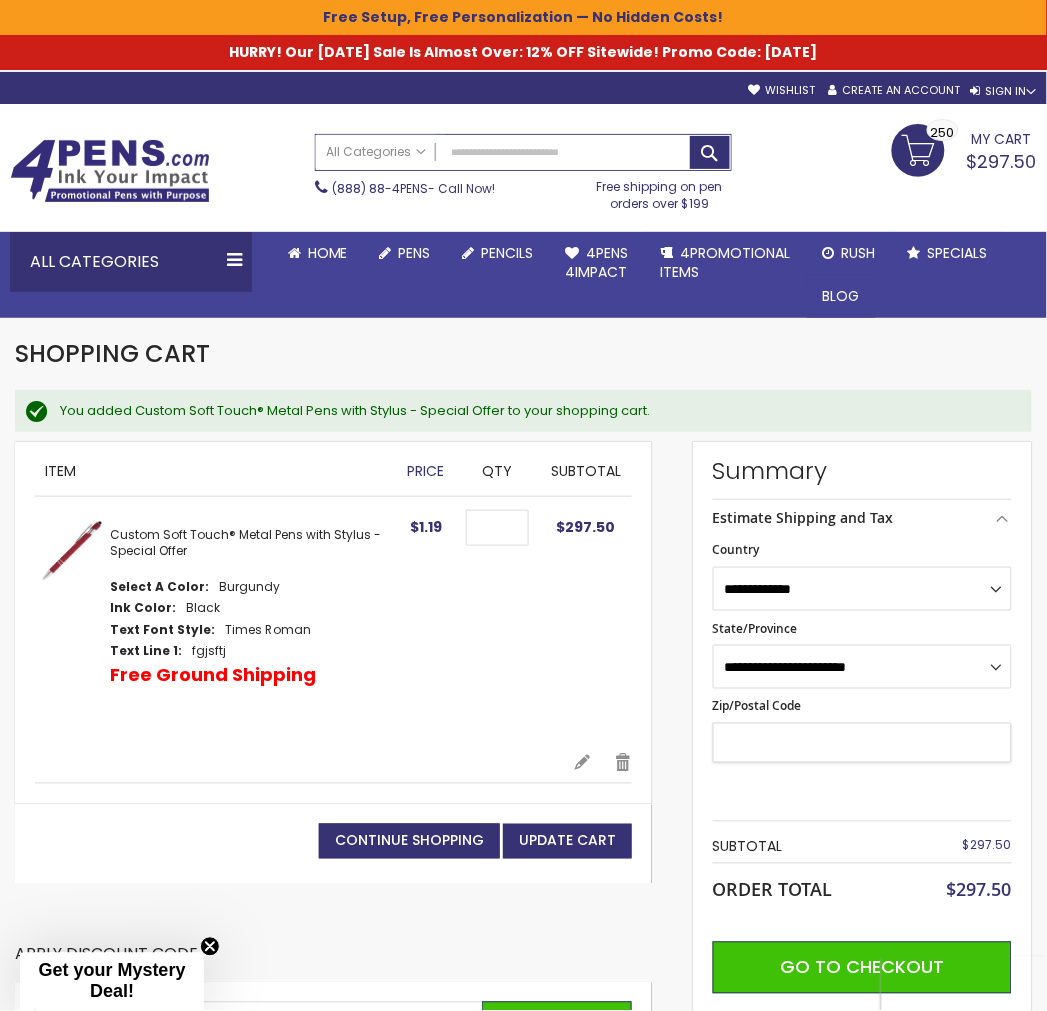 click on "Zip/Postal Code" at bounding box center [862, 743] 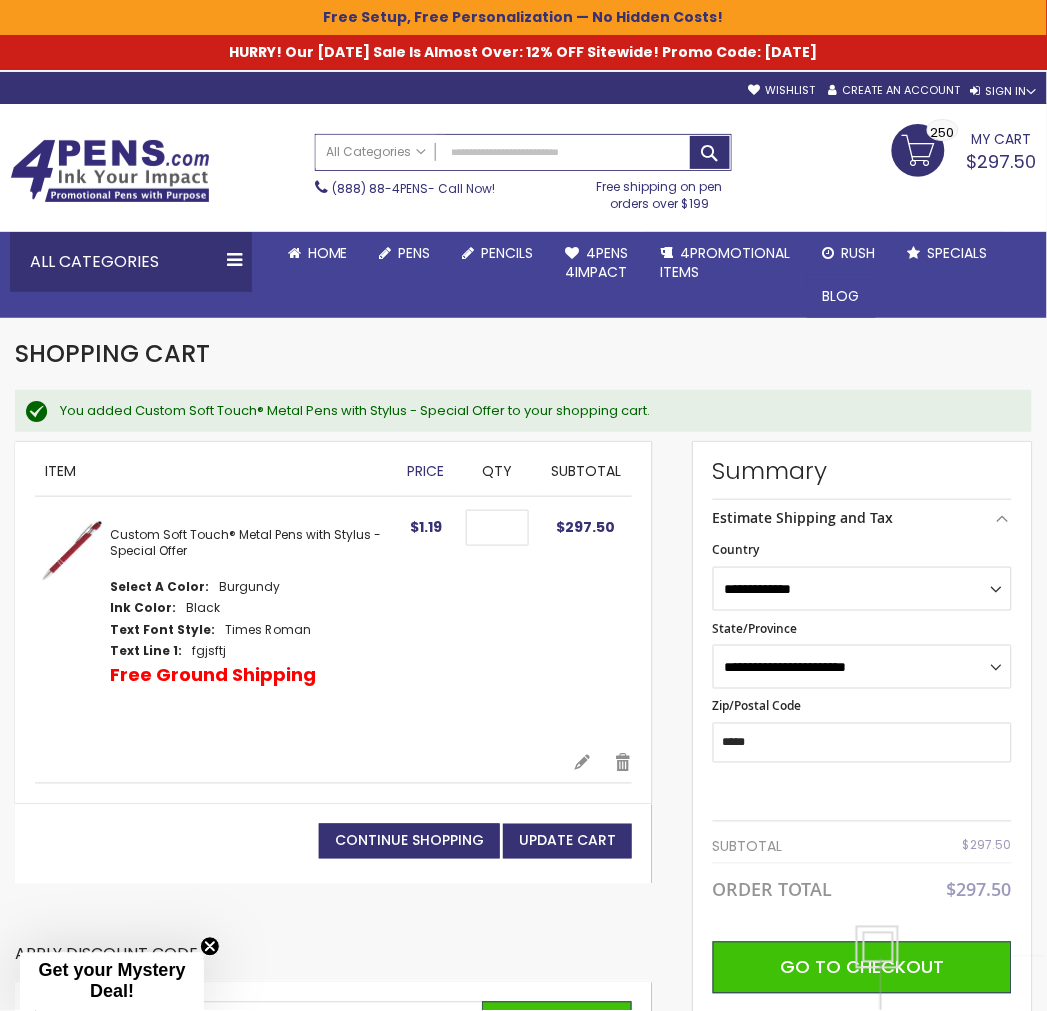 click on "Apply Discount Code" at bounding box center (333, 963) 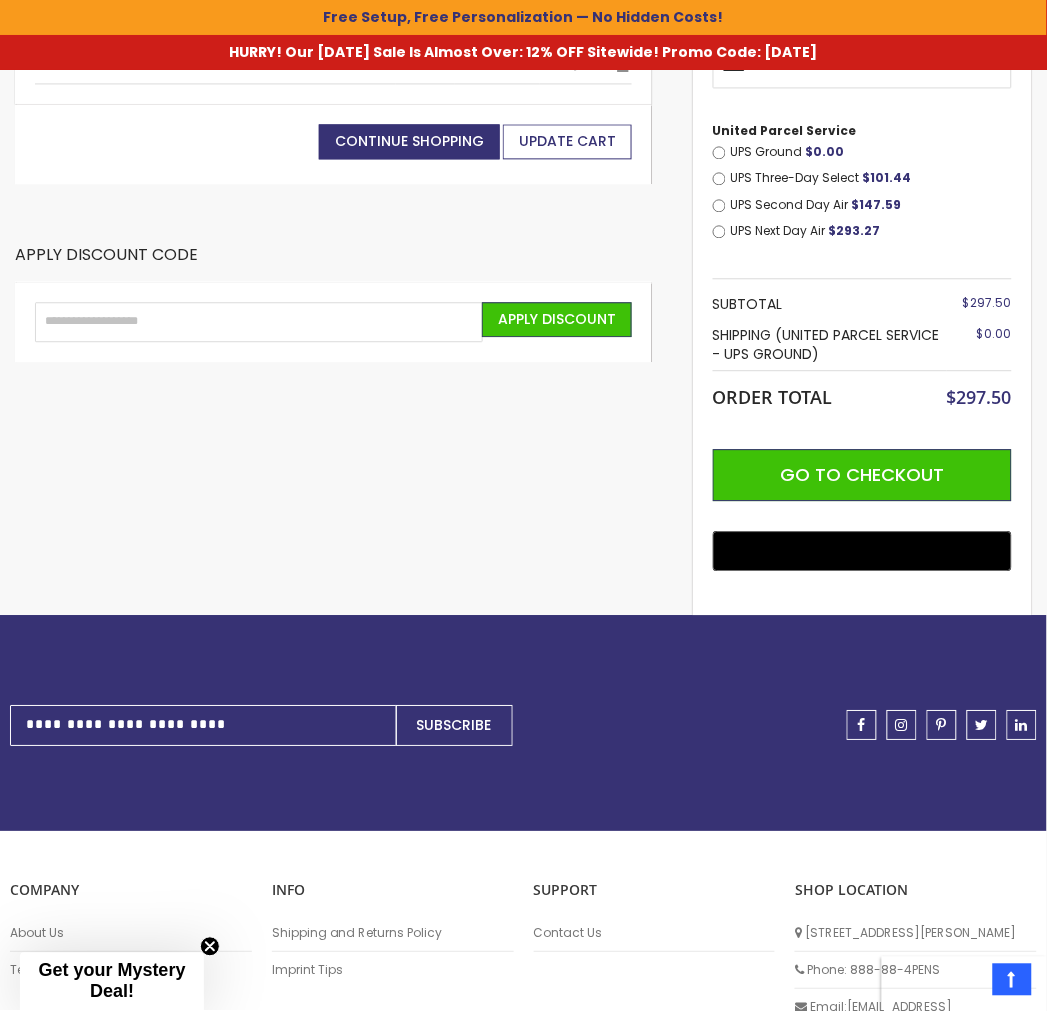 click on "Update Cart" at bounding box center [567, 141] 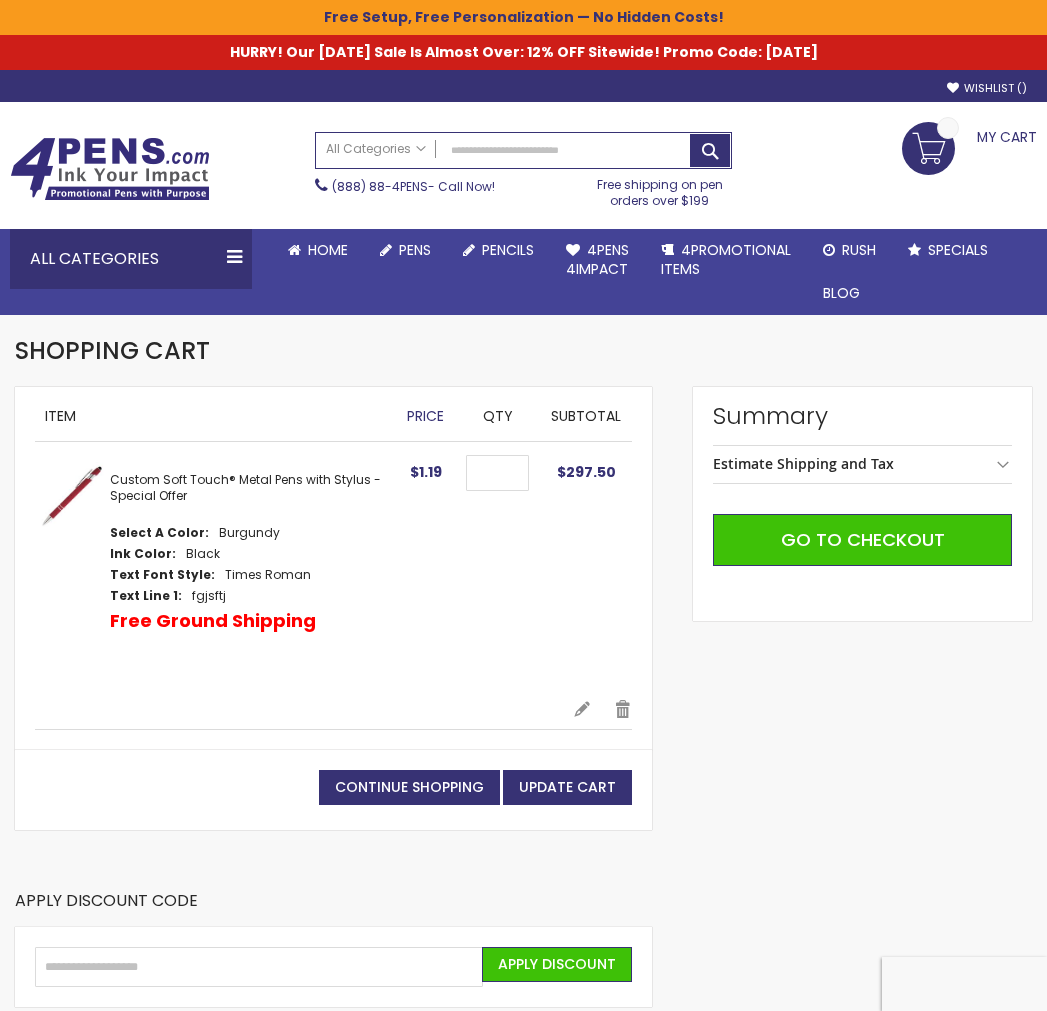 scroll, scrollTop: 0, scrollLeft: 0, axis: both 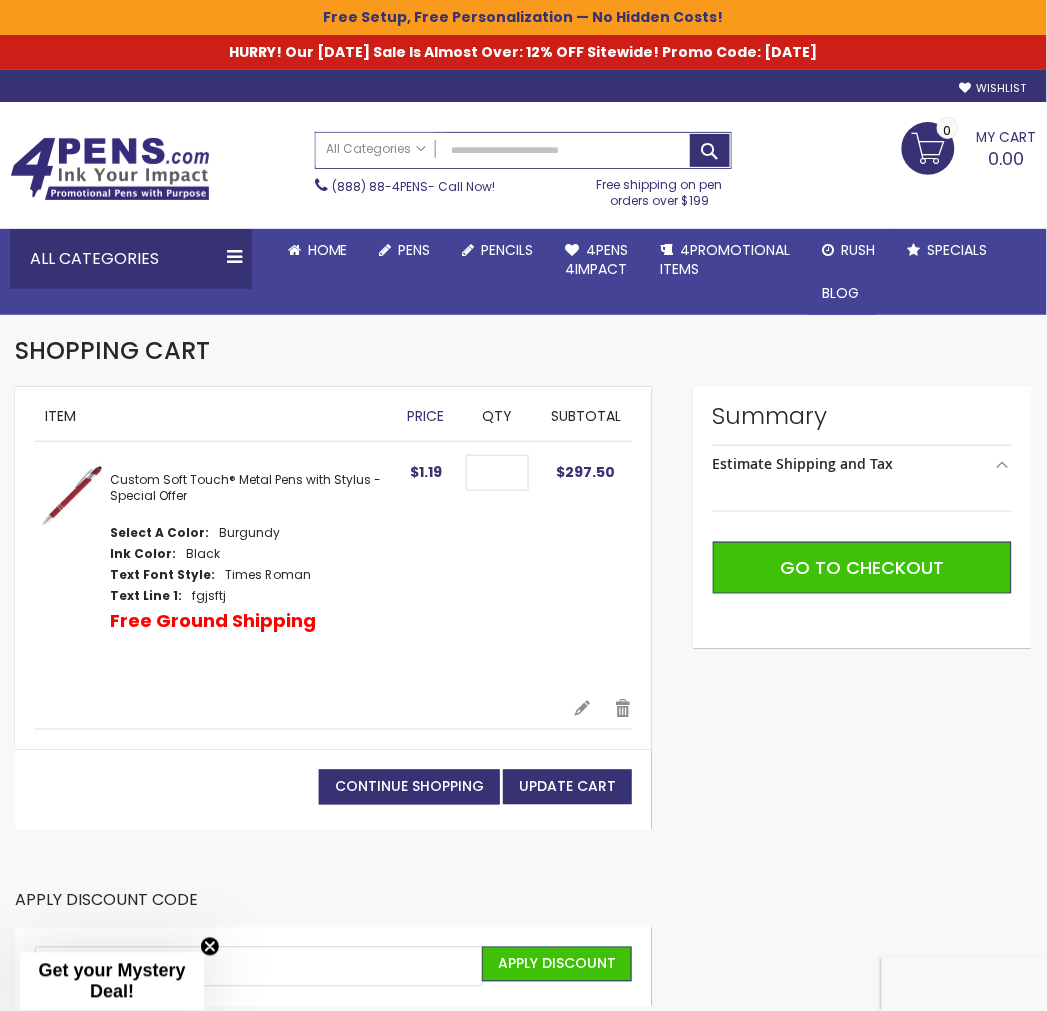 select on "**" 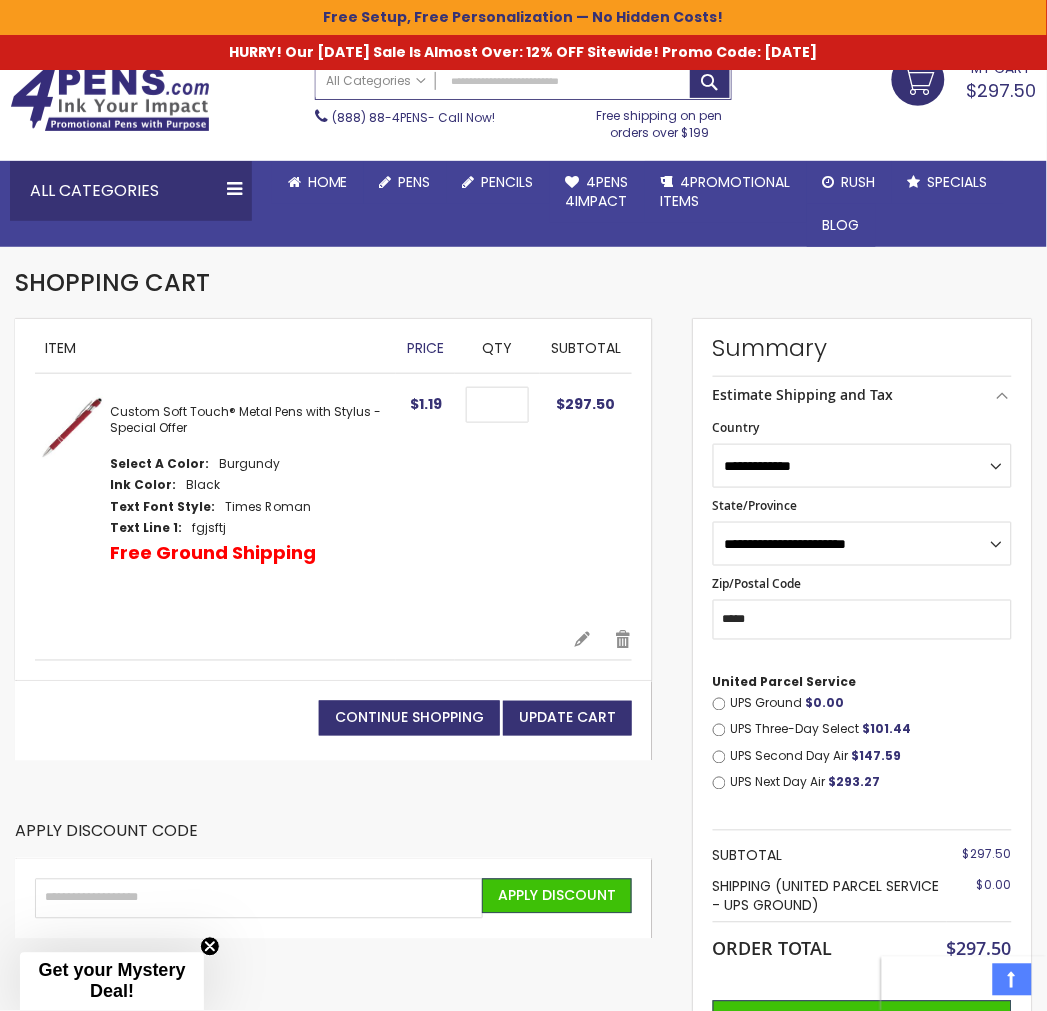 scroll, scrollTop: 0, scrollLeft: 0, axis: both 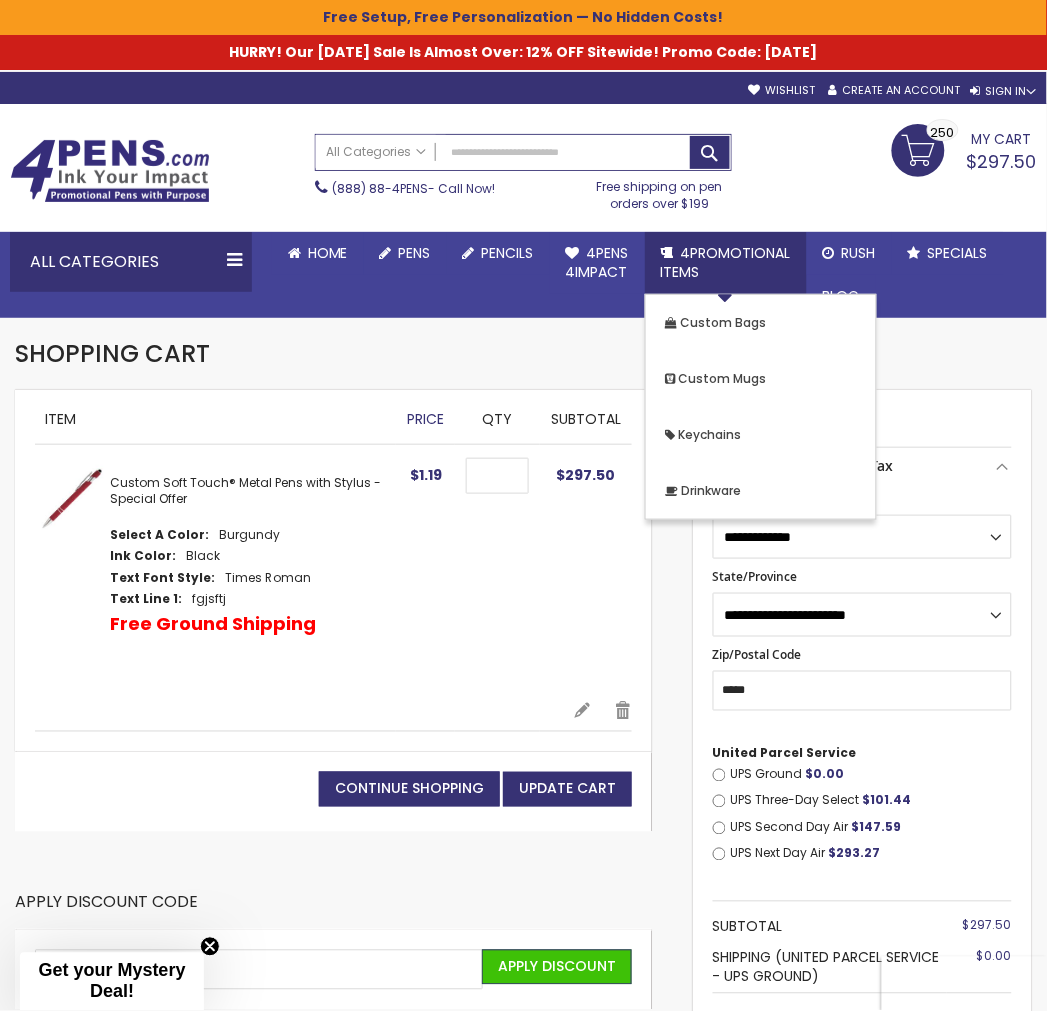 click on "4PROMOTIONAL ITEMS" at bounding box center [726, 262] 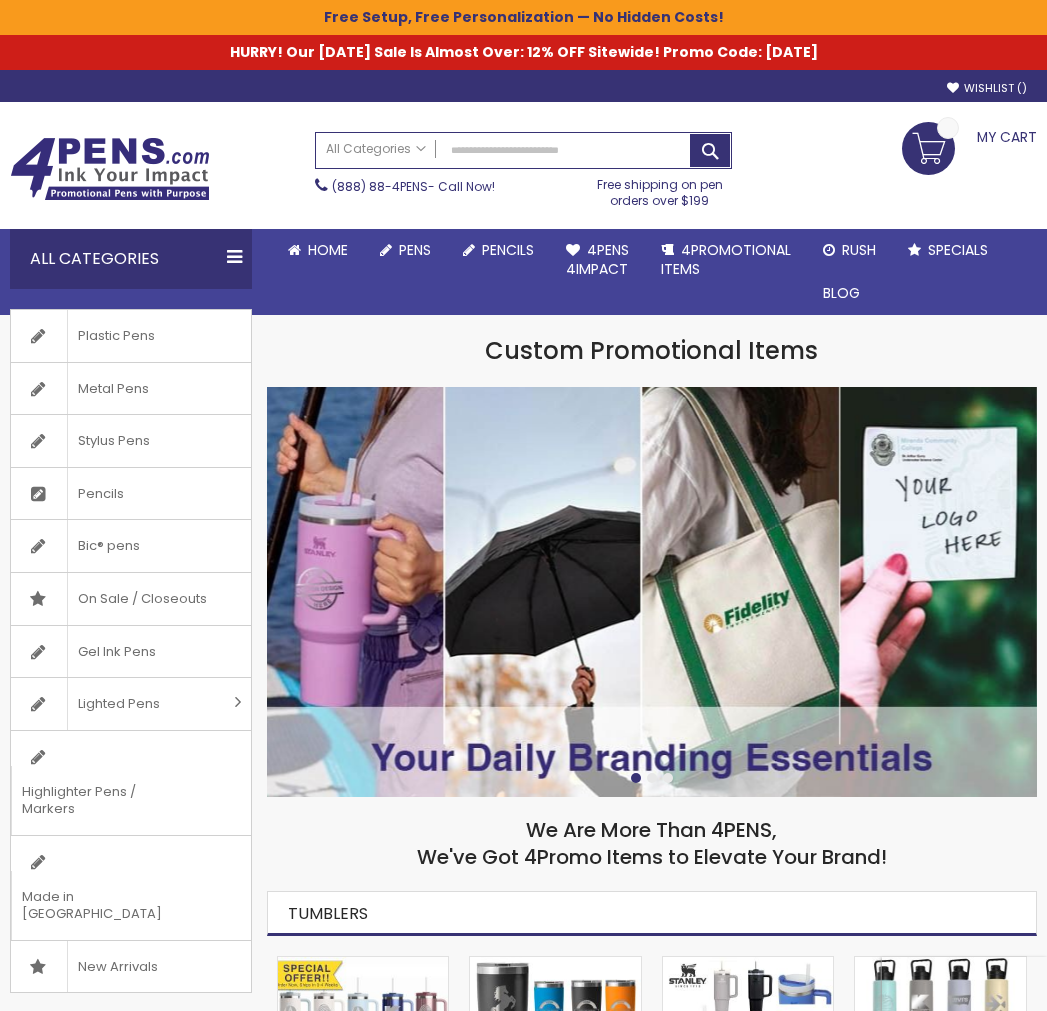 scroll, scrollTop: 0, scrollLeft: 0, axis: both 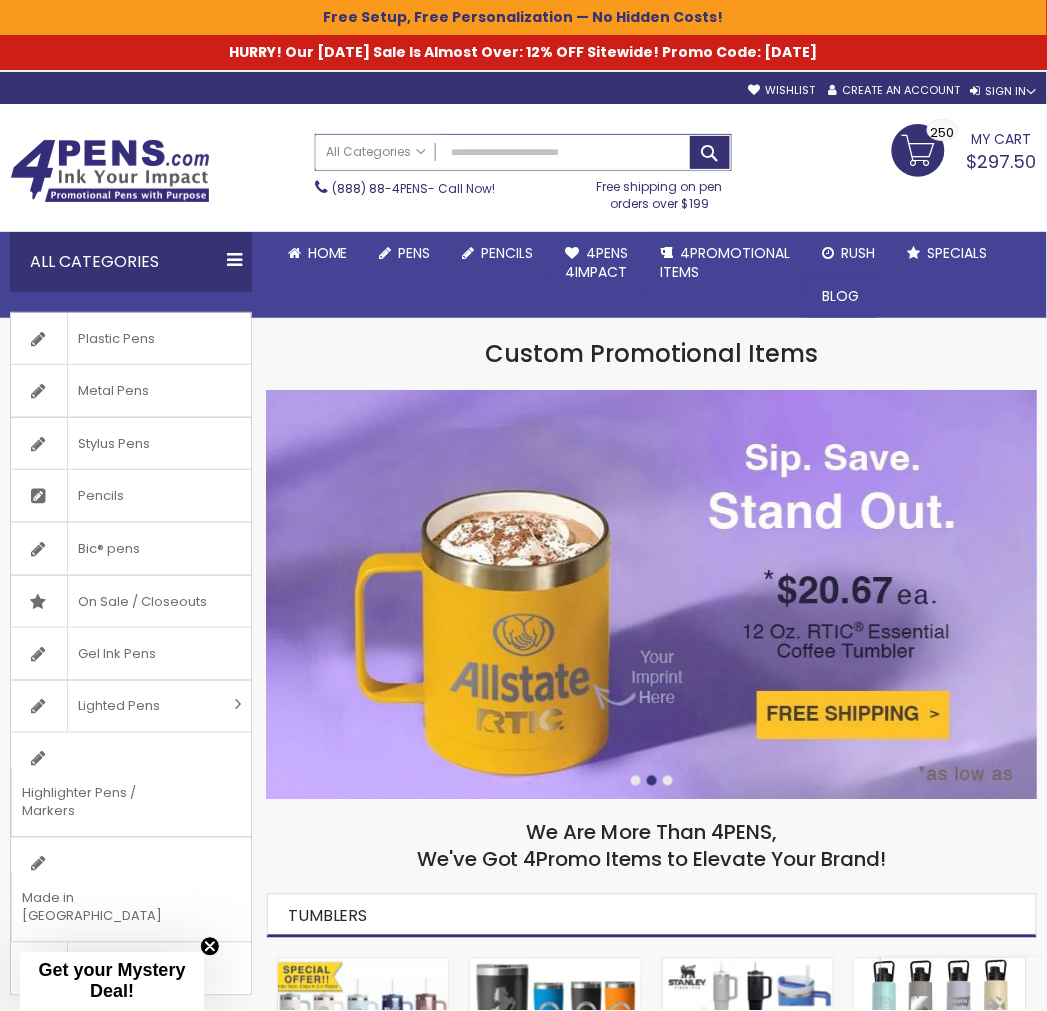 click on "Search" at bounding box center (523, 152) 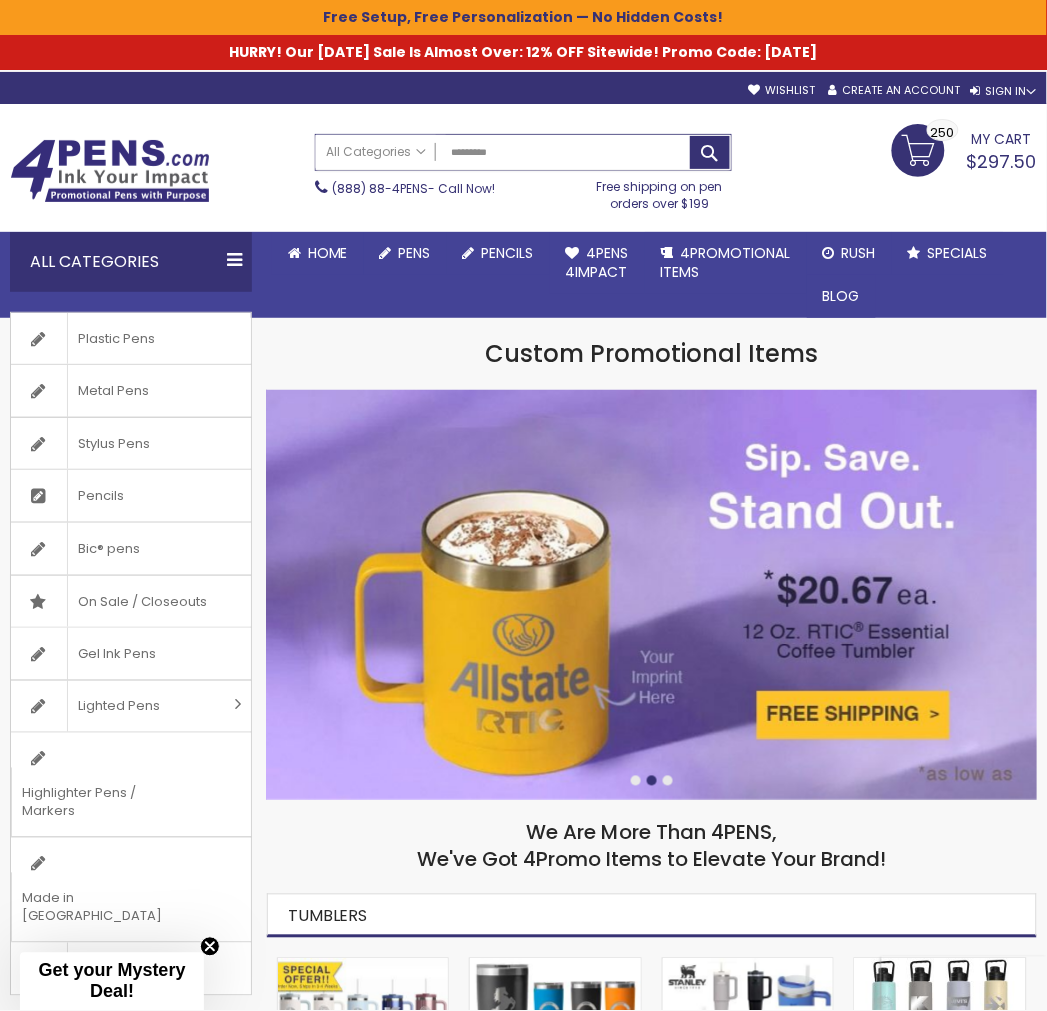 type on "**********" 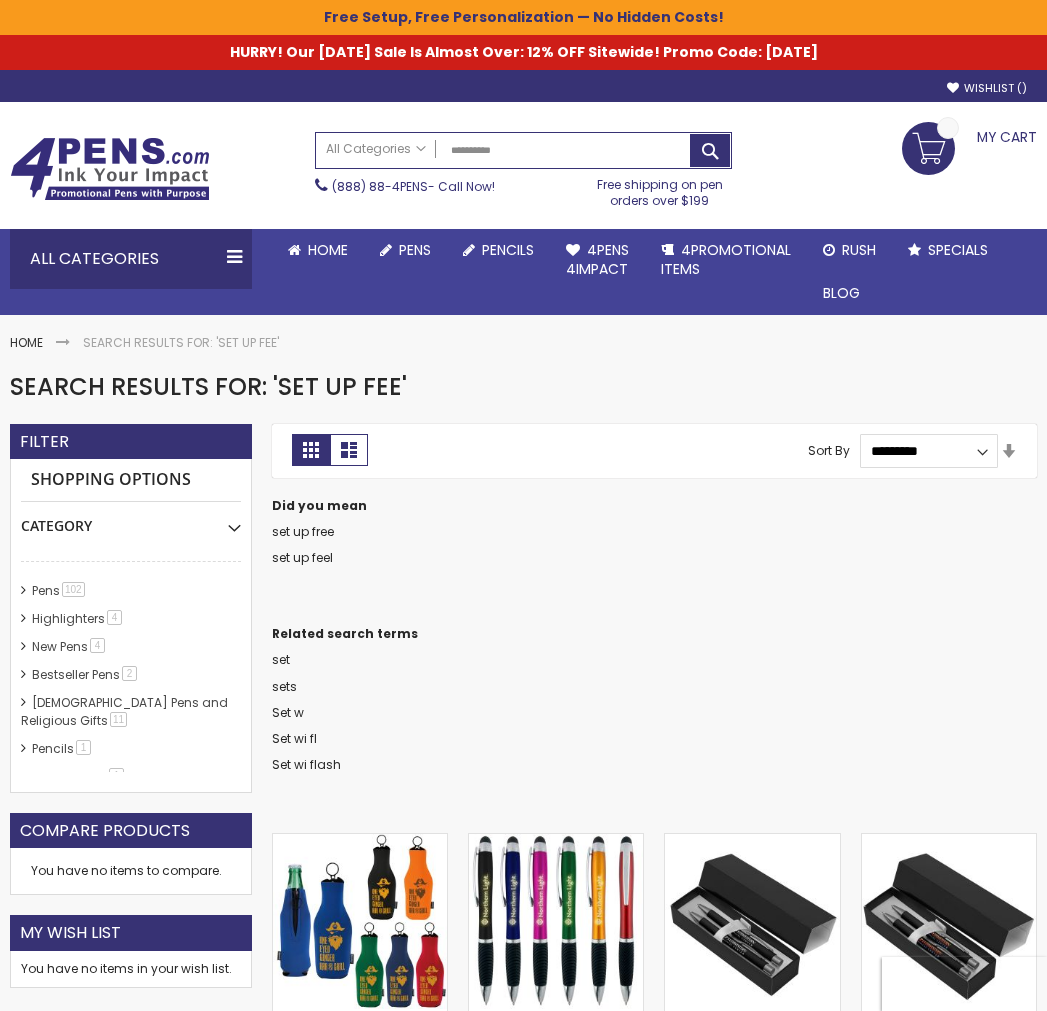 scroll, scrollTop: 0, scrollLeft: 0, axis: both 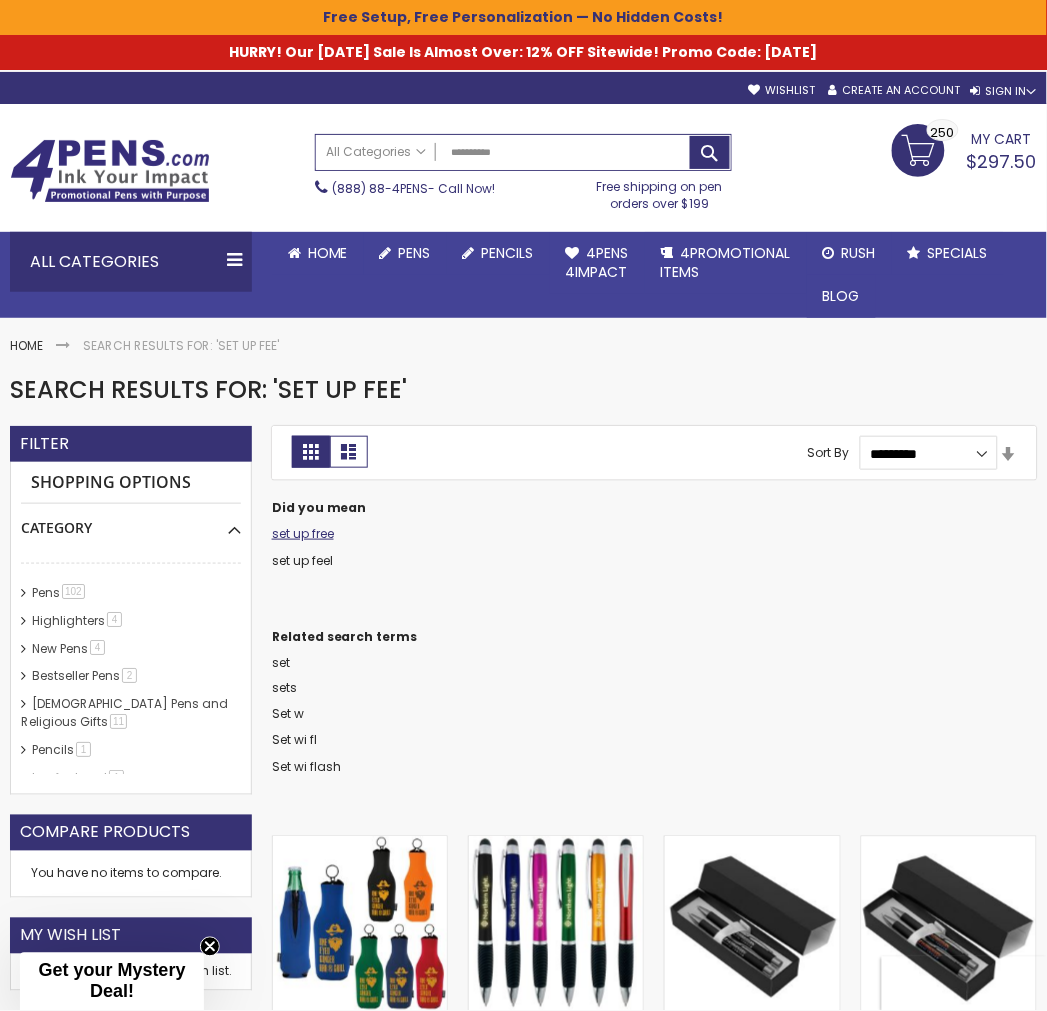 click on "set up free" at bounding box center (303, 533) 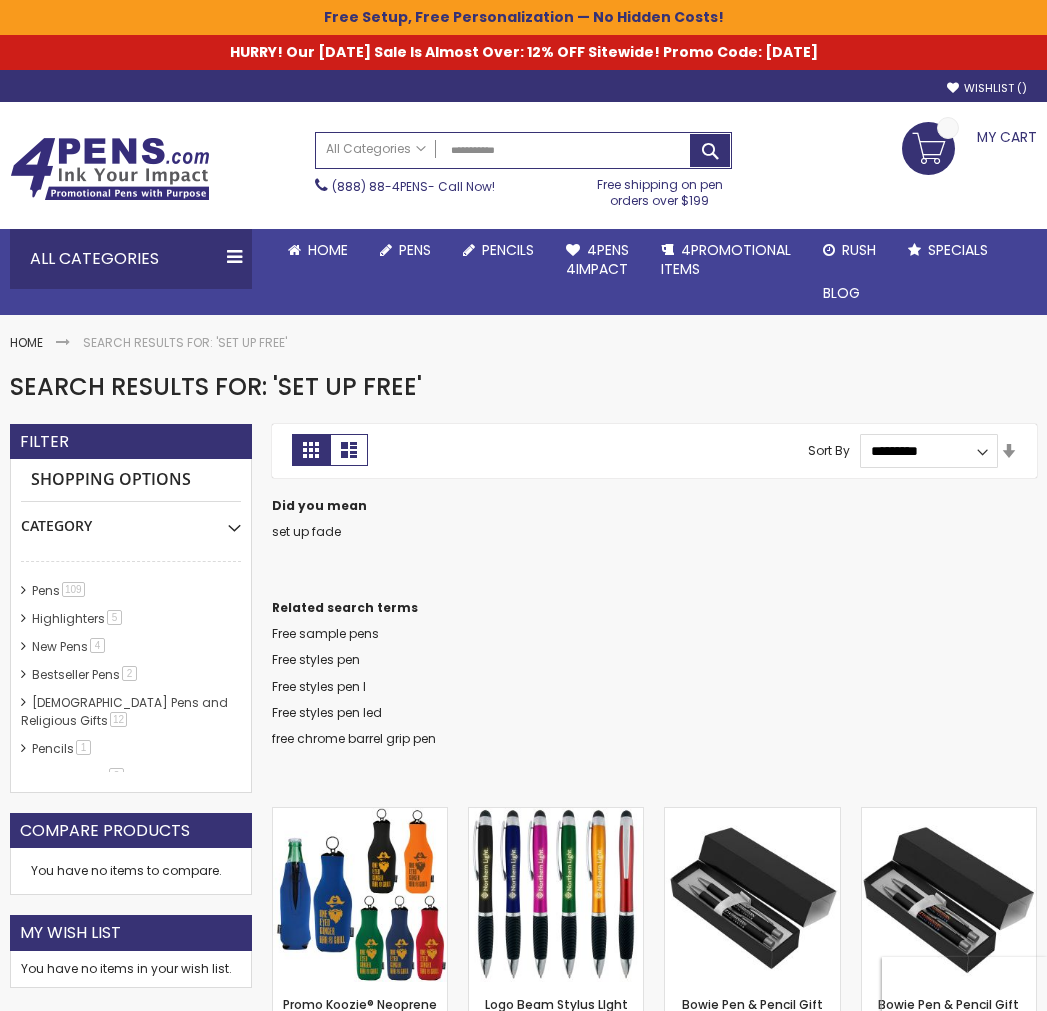 scroll, scrollTop: 0, scrollLeft: 0, axis: both 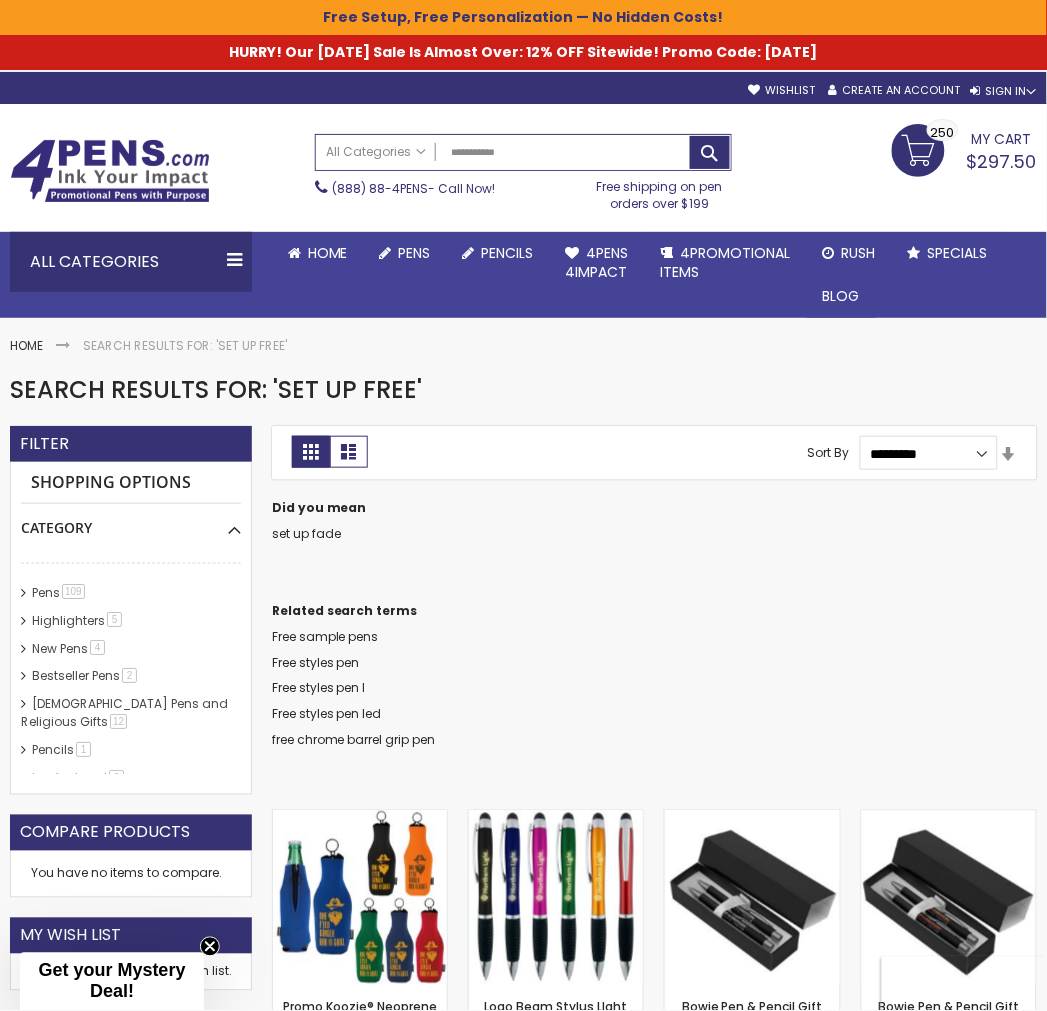 click on "Free sample pens" at bounding box center (325, 636) 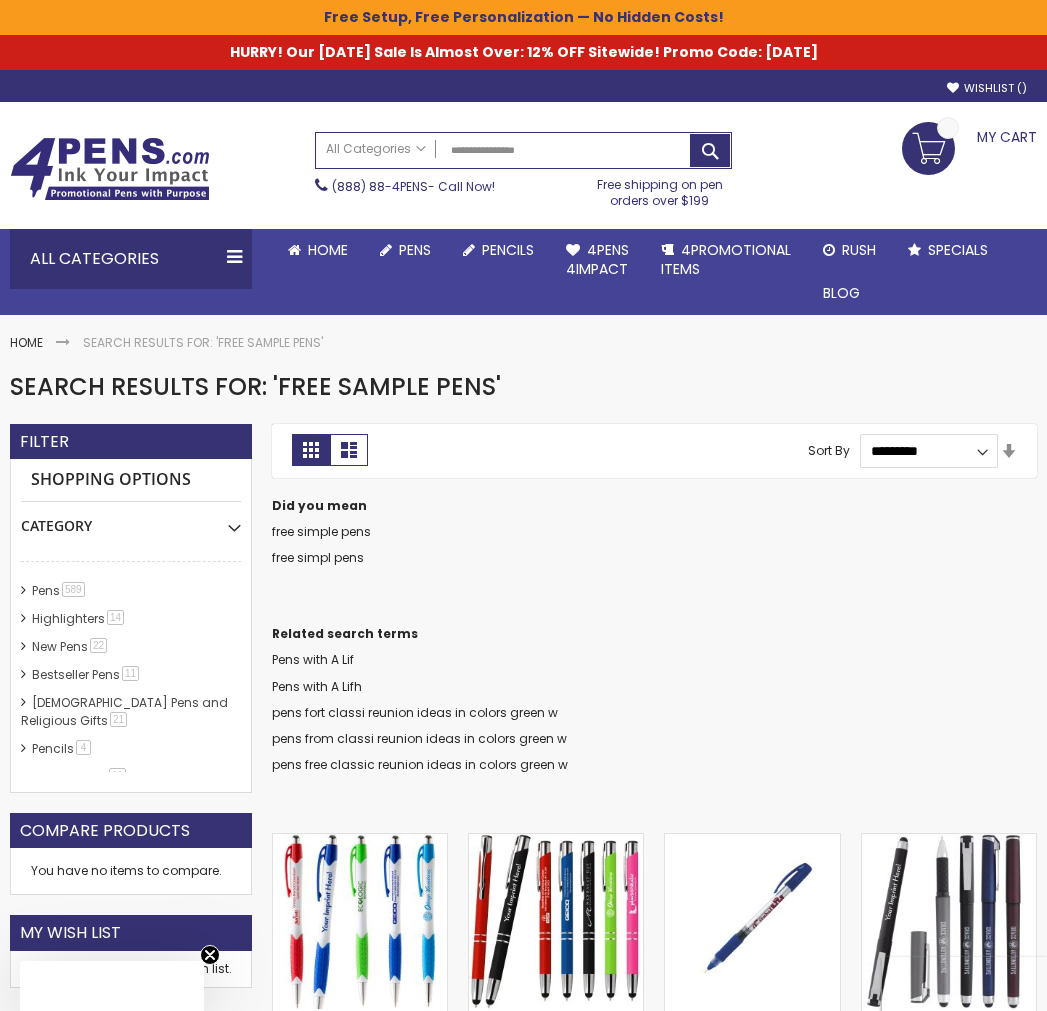 scroll, scrollTop: 0, scrollLeft: 0, axis: both 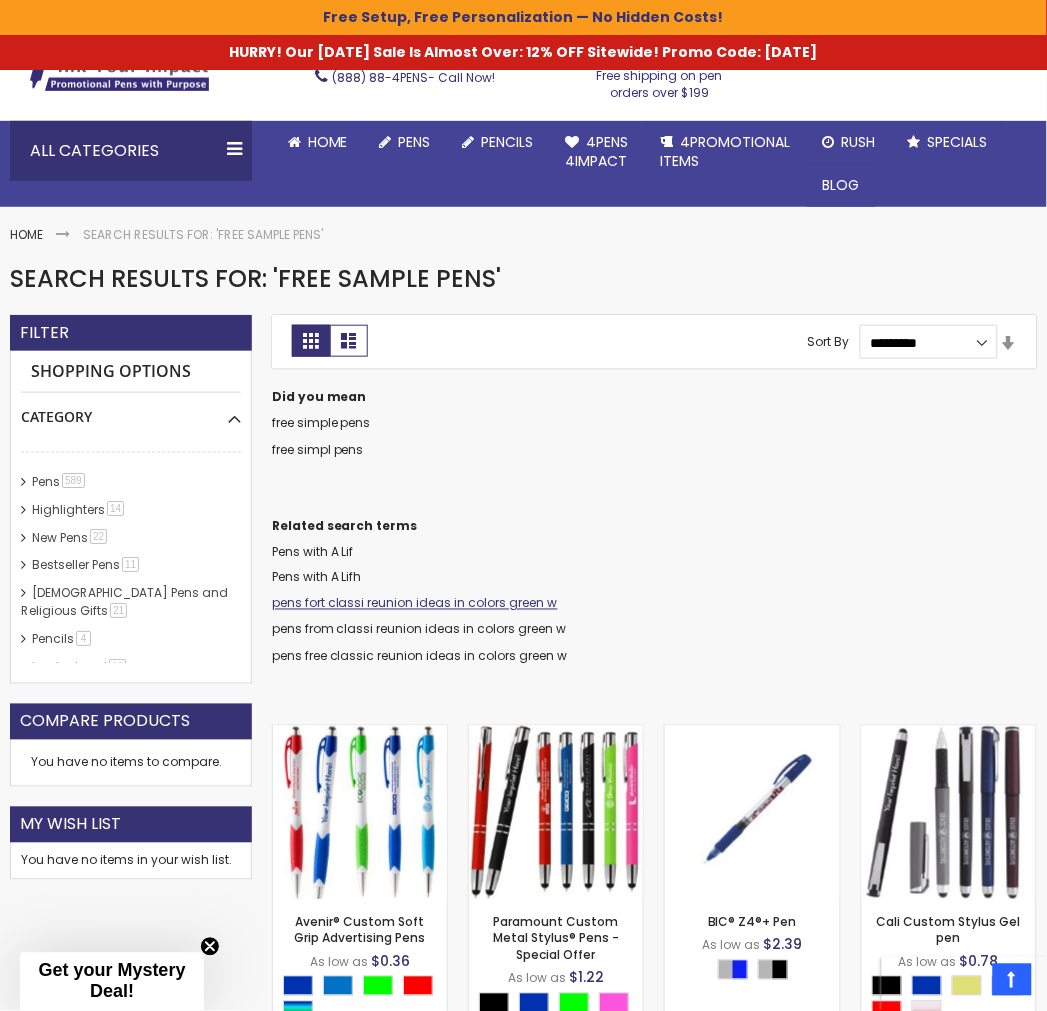 click on "pens fort classi reunion ideas in colors green w" at bounding box center (415, 603) 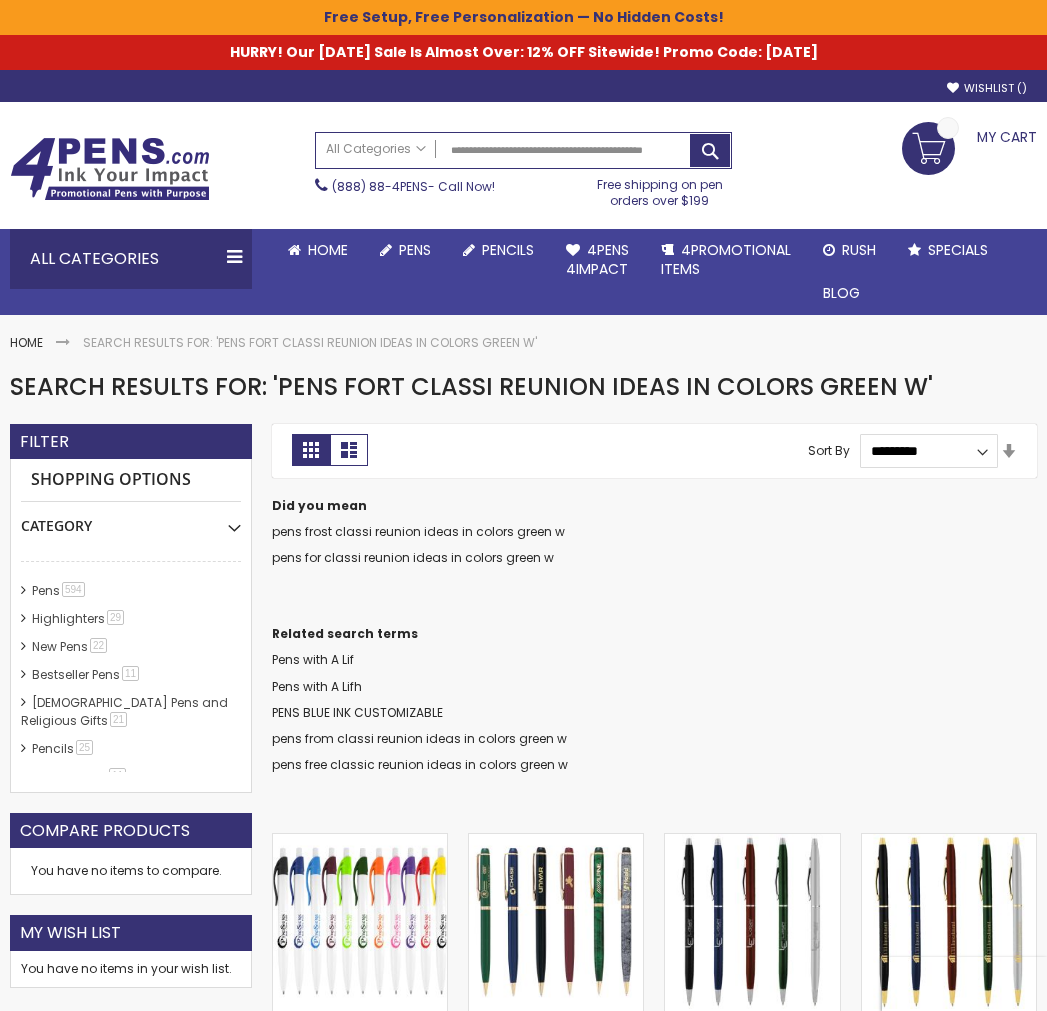 scroll, scrollTop: 0, scrollLeft: 0, axis: both 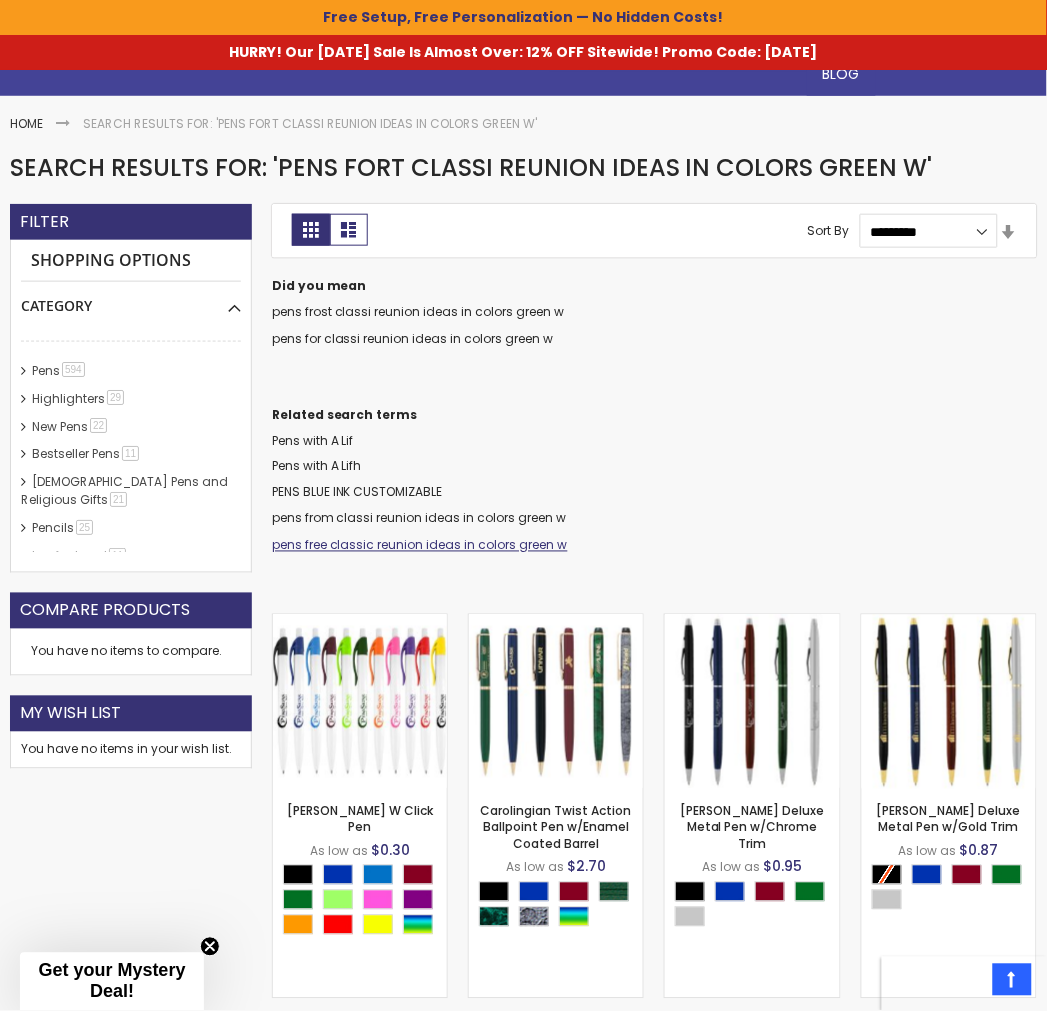 click on "pens free classic reunion ideas in colors green w" at bounding box center [420, 545] 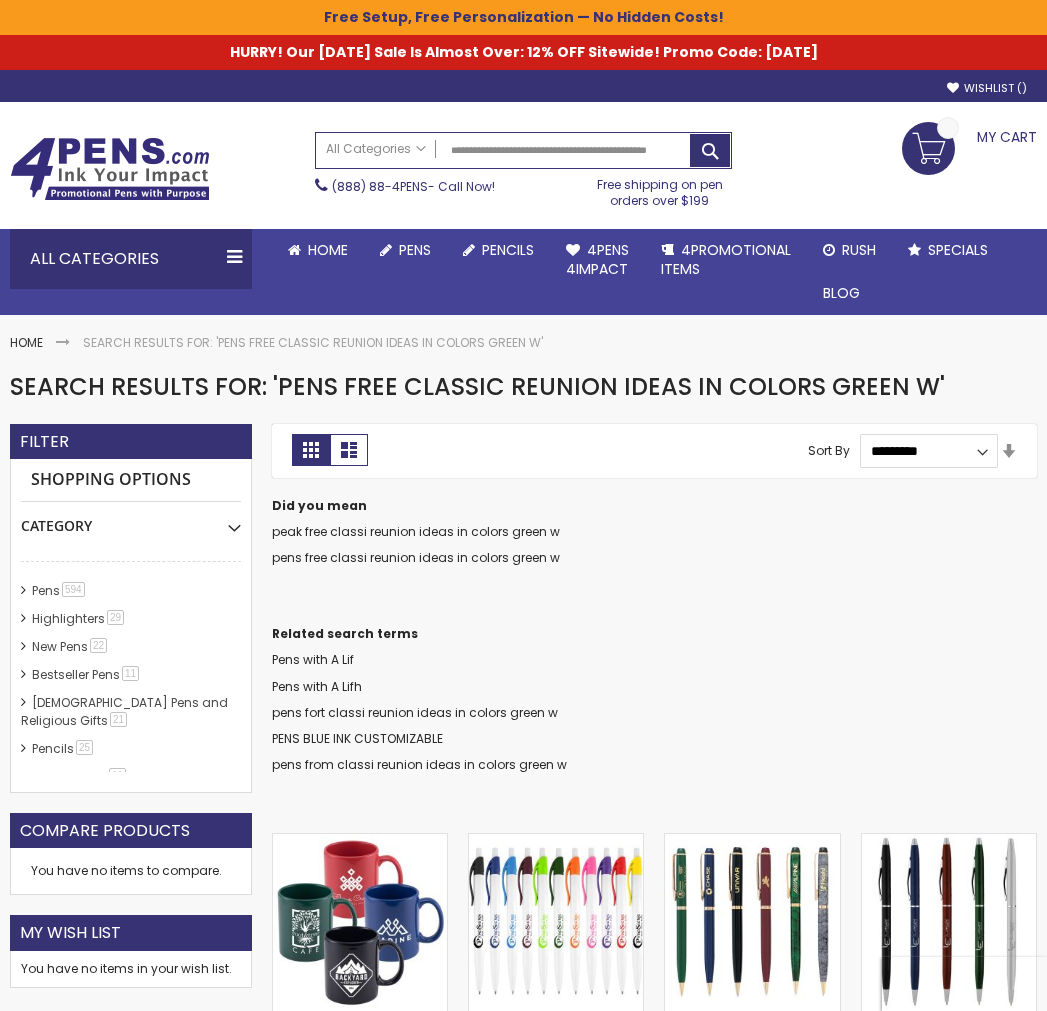 scroll, scrollTop: 0, scrollLeft: 0, axis: both 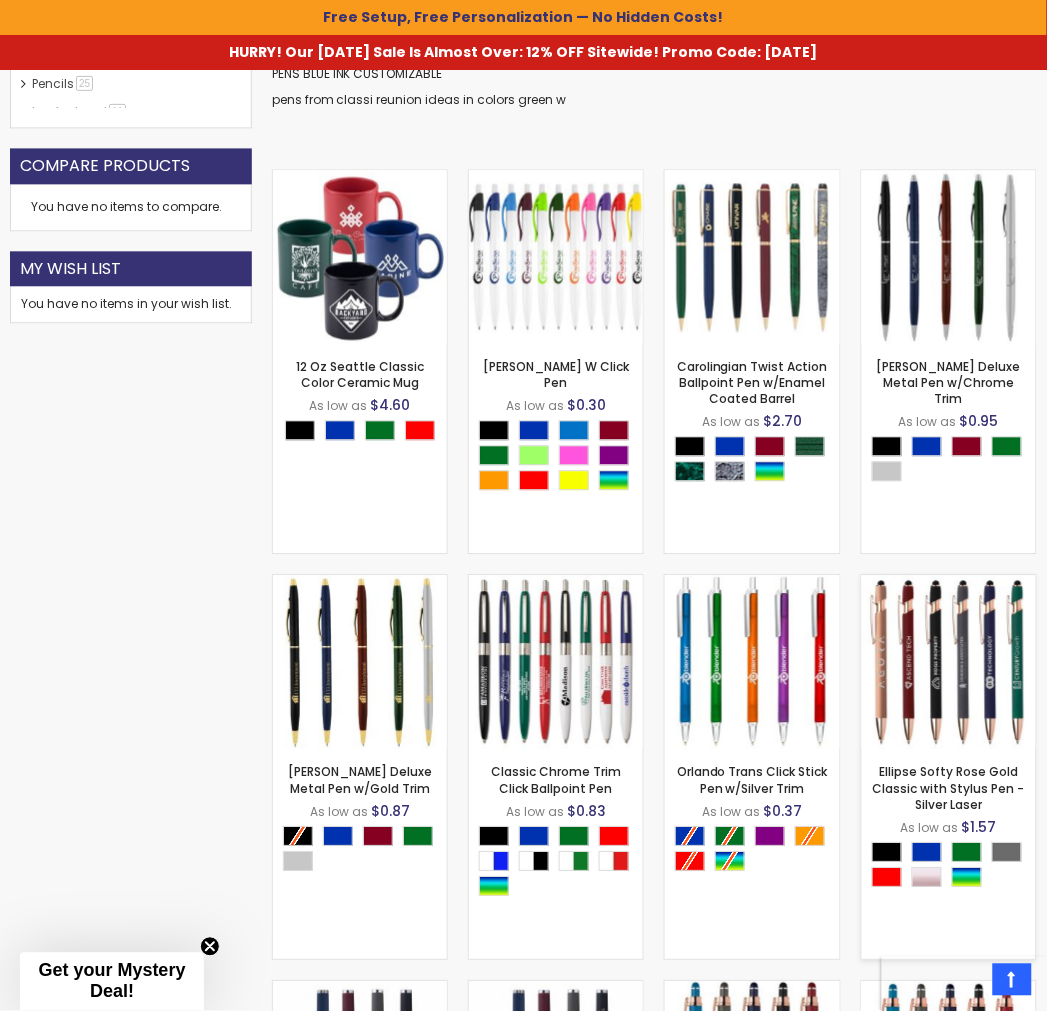 click at bounding box center [949, 663] 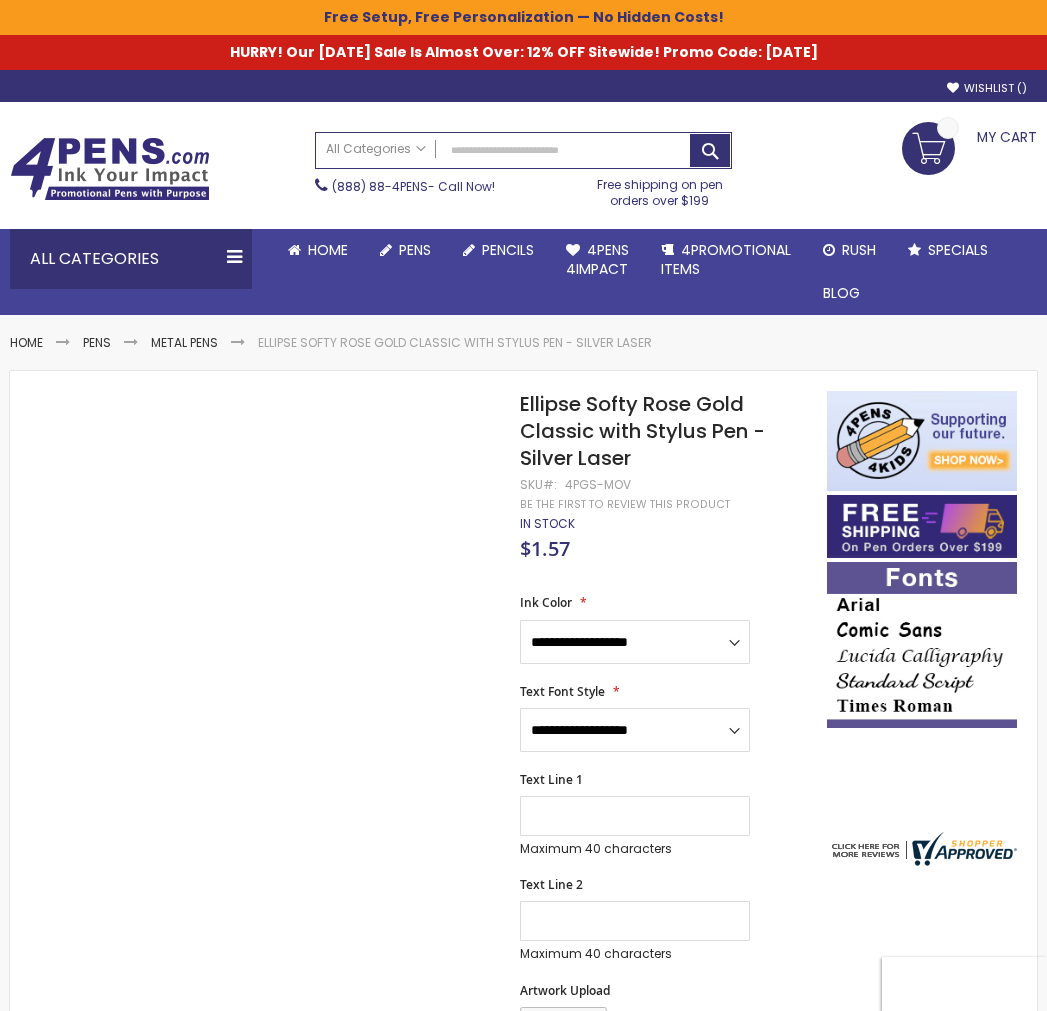 scroll, scrollTop: 0, scrollLeft: 0, axis: both 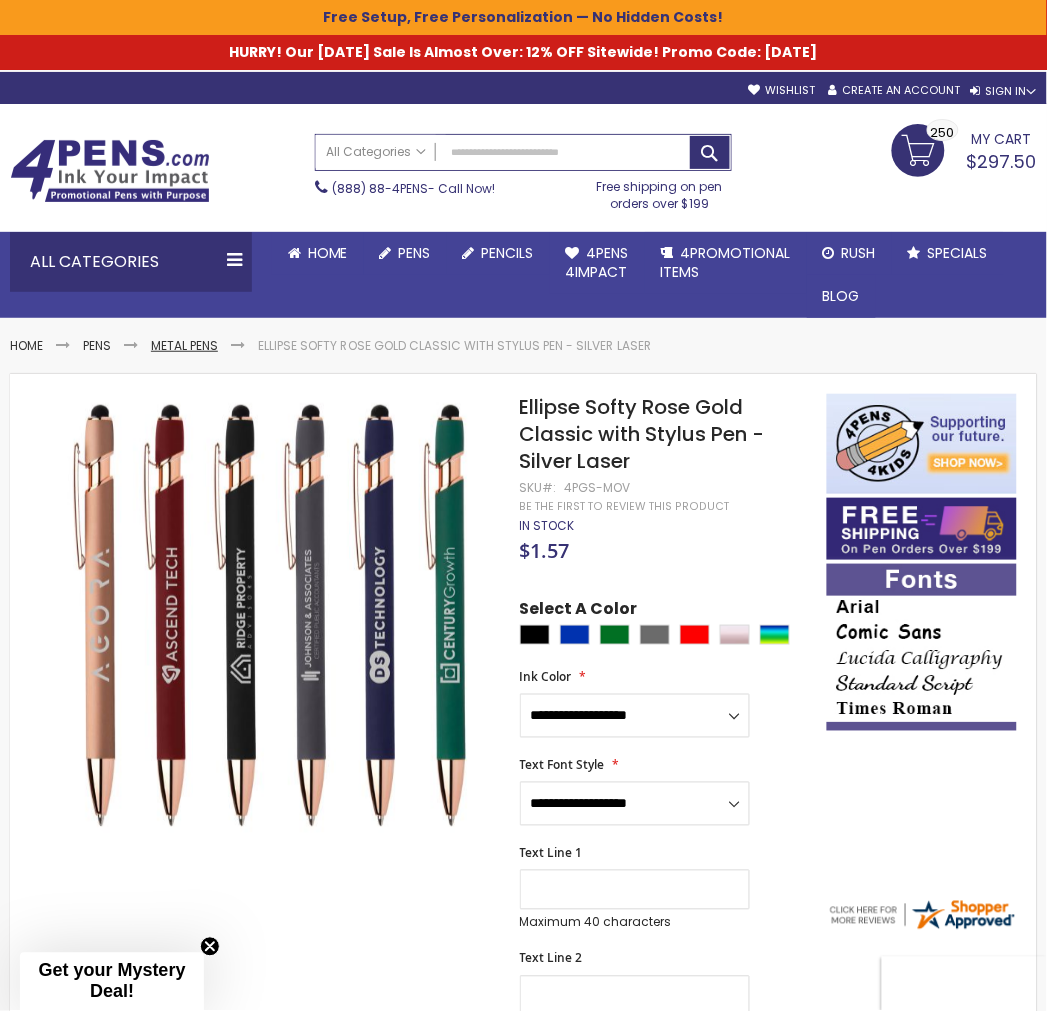 click on "Metal Pens" at bounding box center [184, 345] 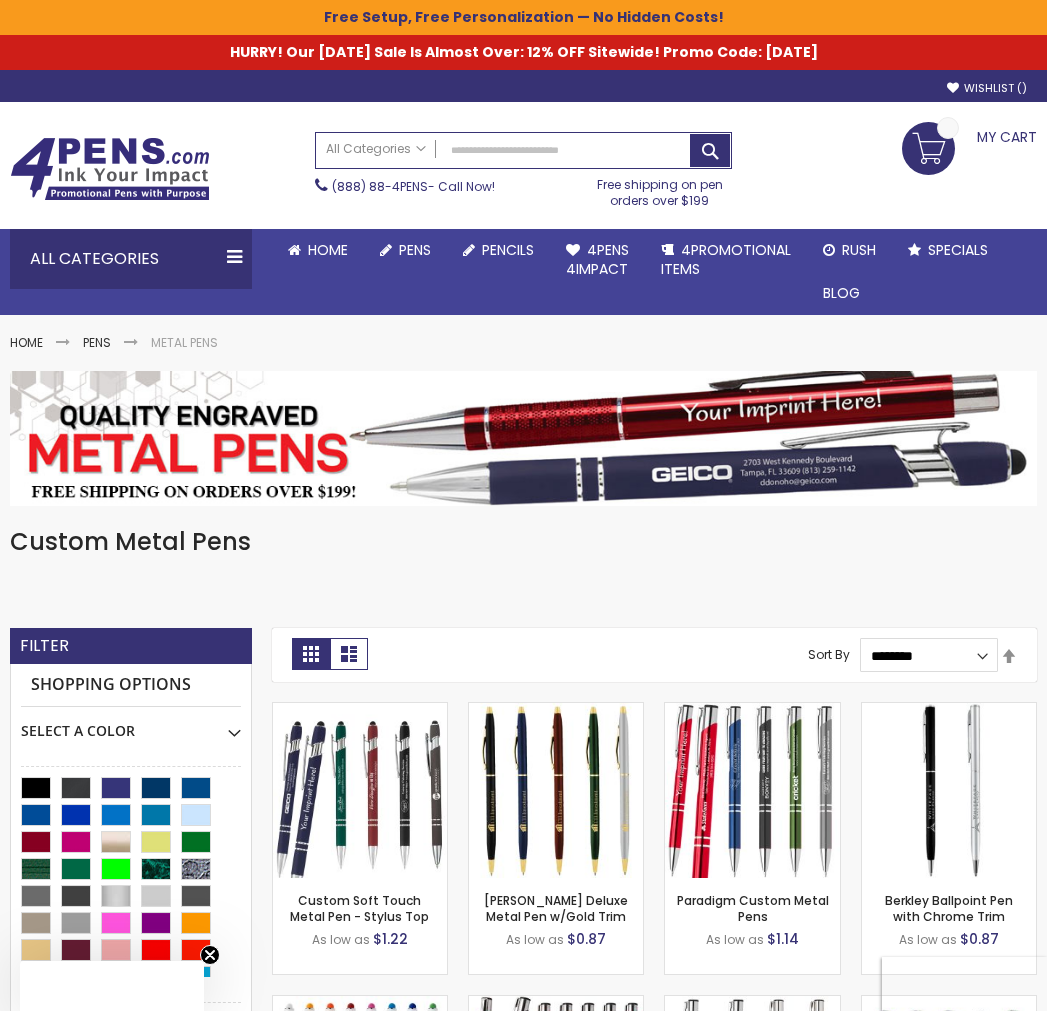 scroll, scrollTop: 0, scrollLeft: 0, axis: both 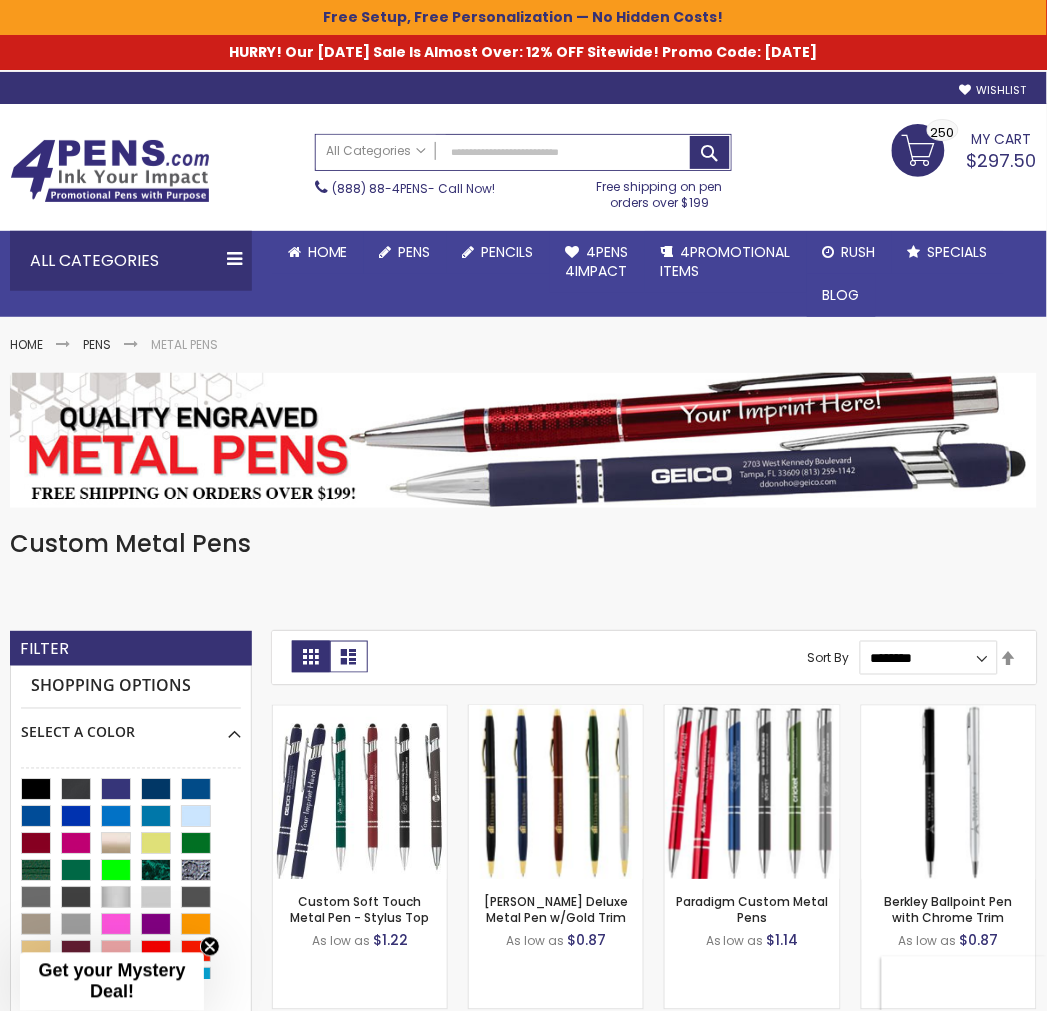drag, startPoint x: 0, startPoint y: 0, endPoint x: 172, endPoint y: 345, distance: 385.49838 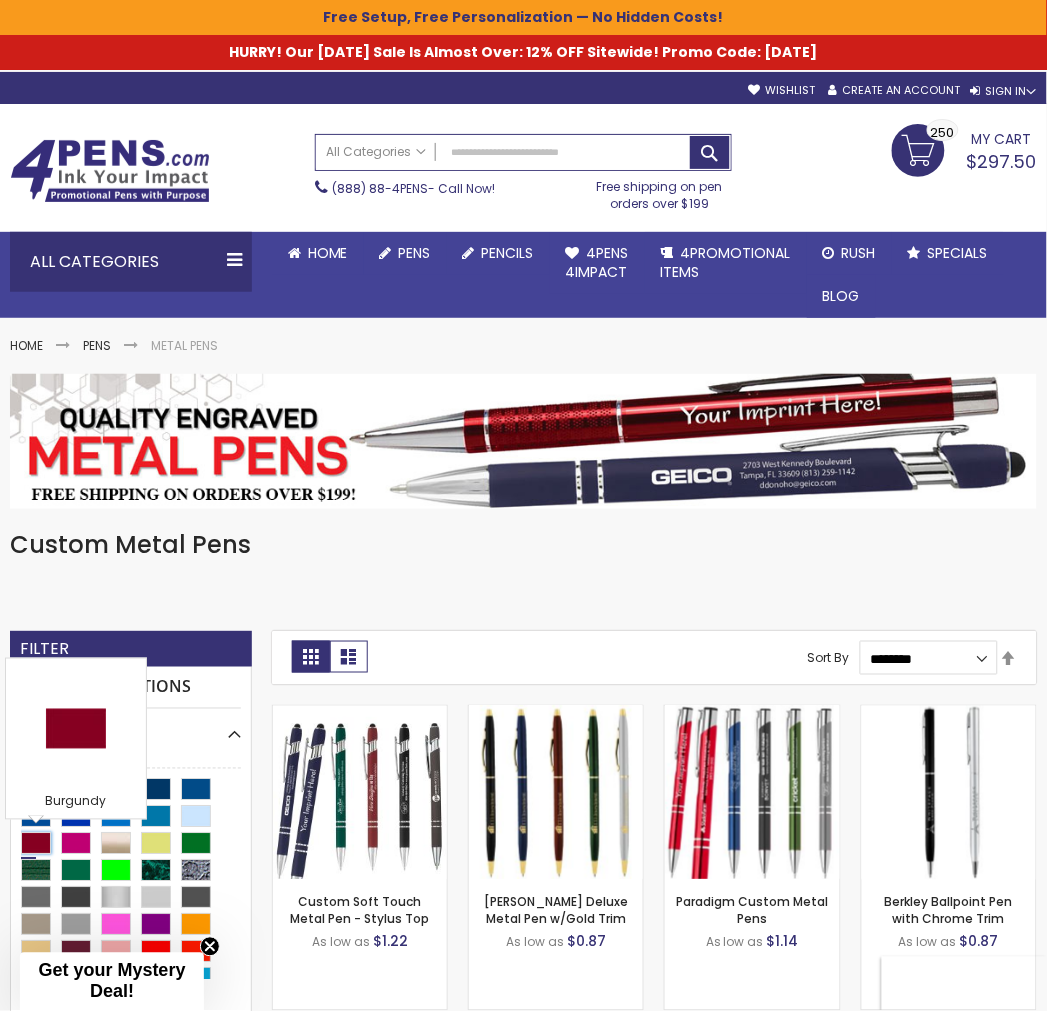click at bounding box center (36, 844) 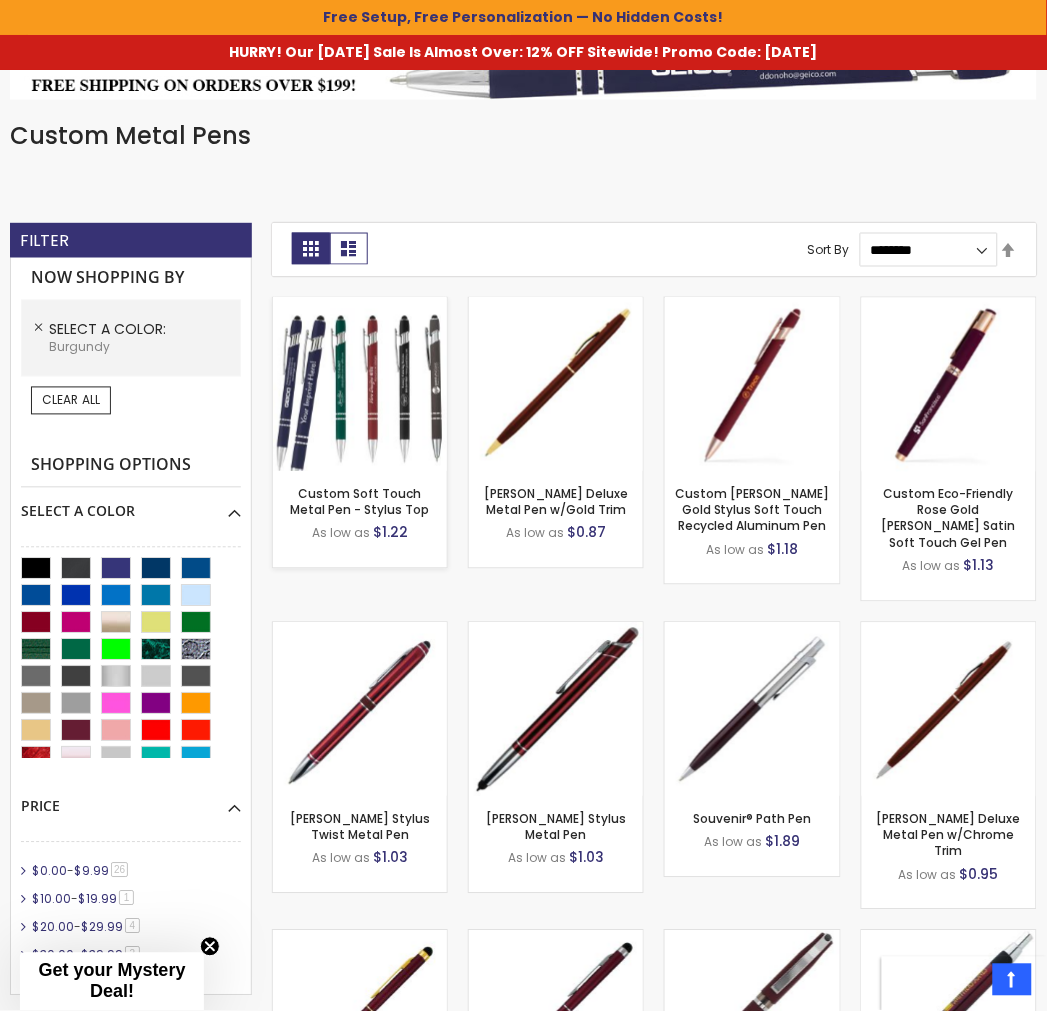 scroll, scrollTop: 333, scrollLeft: 0, axis: vertical 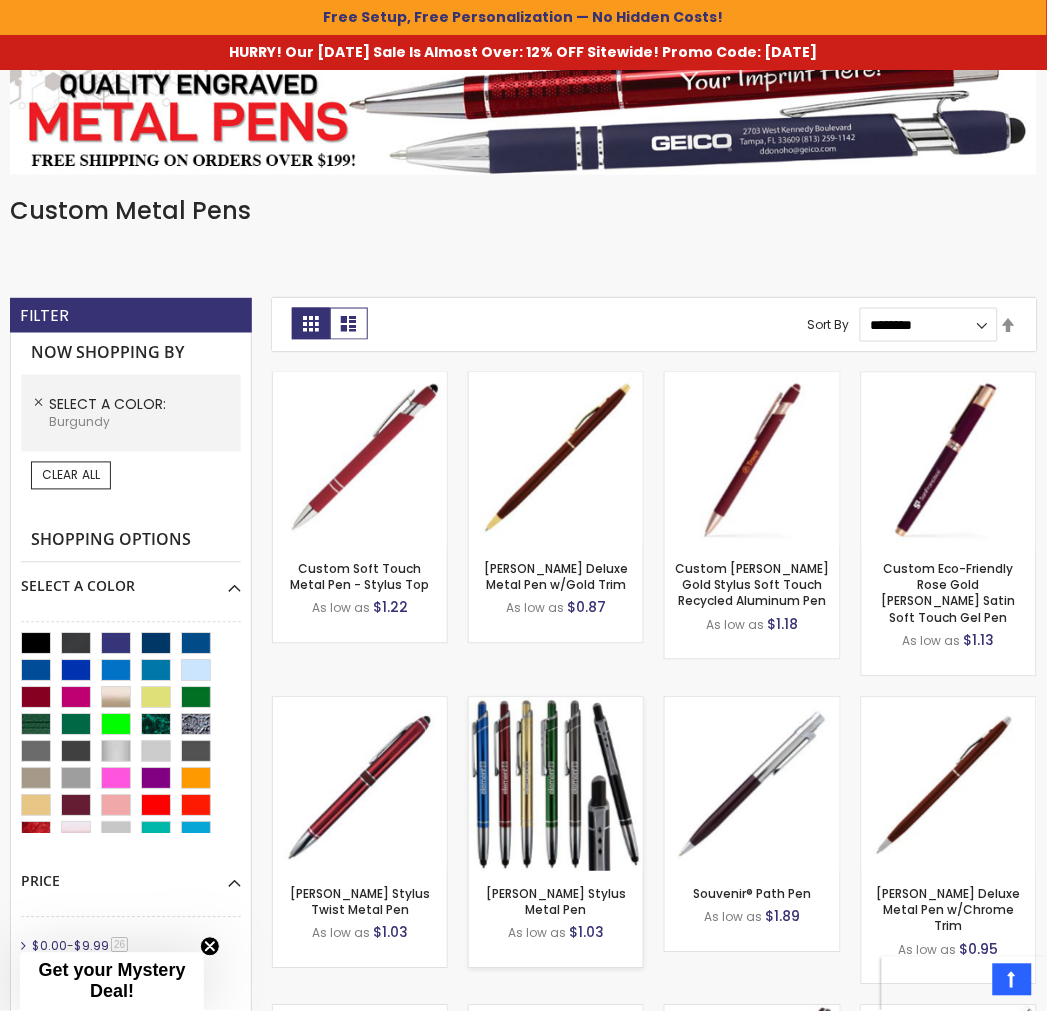 click at bounding box center (556, 785) 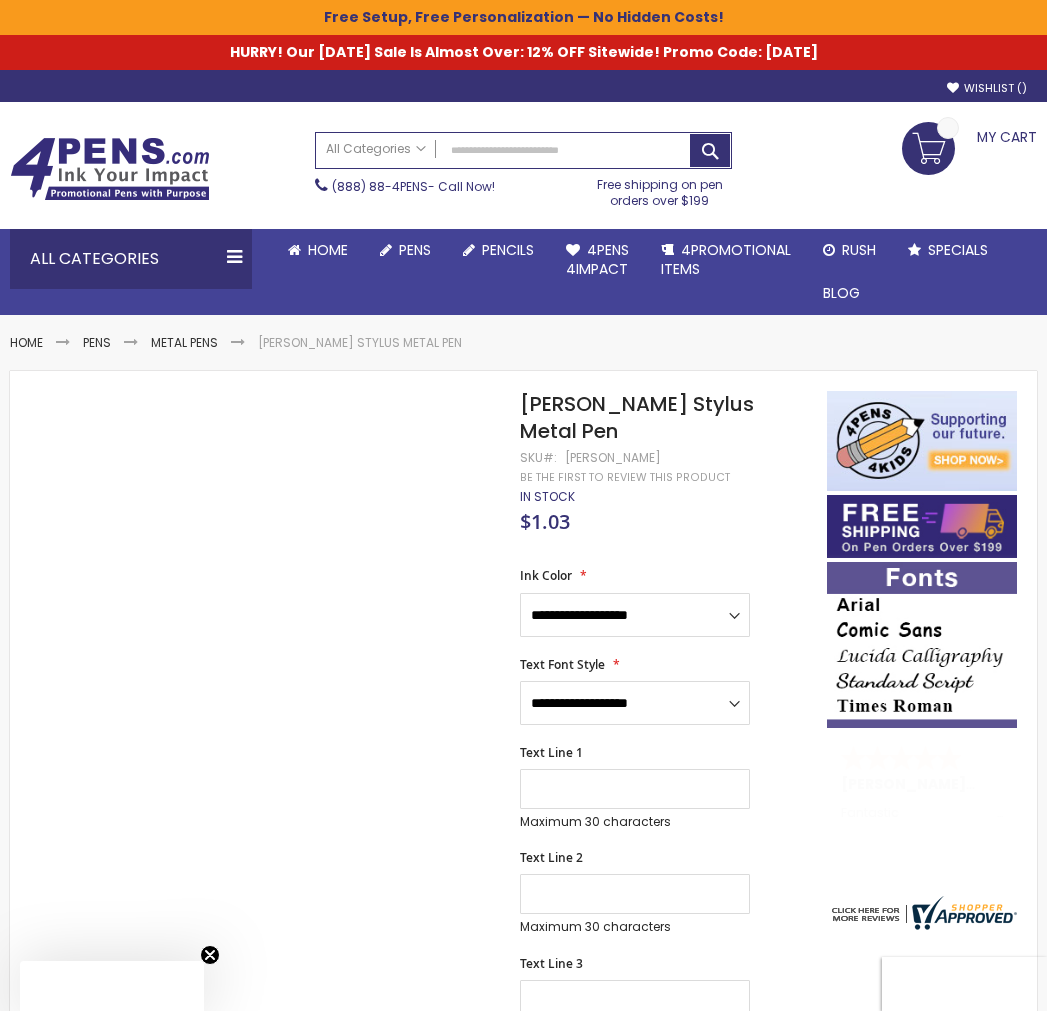 scroll, scrollTop: 0, scrollLeft: 0, axis: both 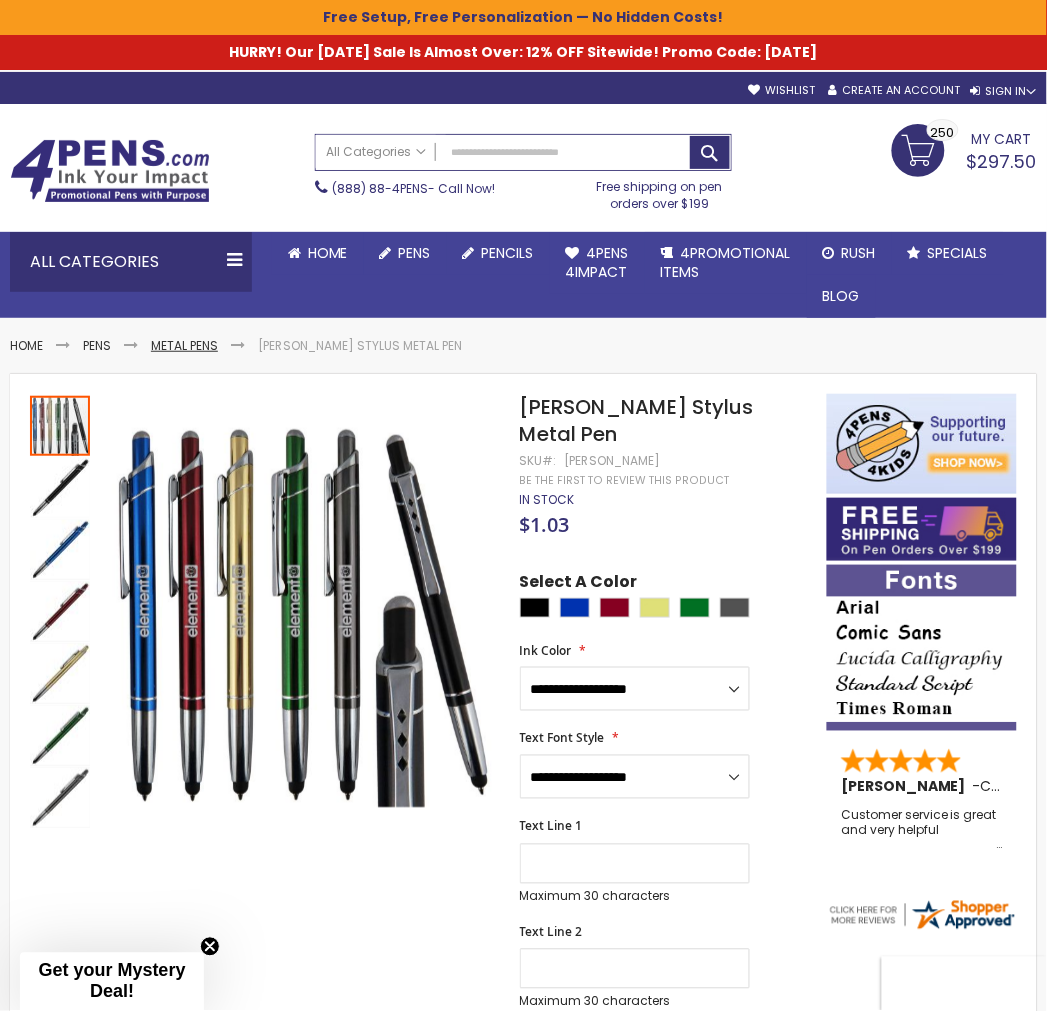 click on "Metal Pens" at bounding box center [184, 345] 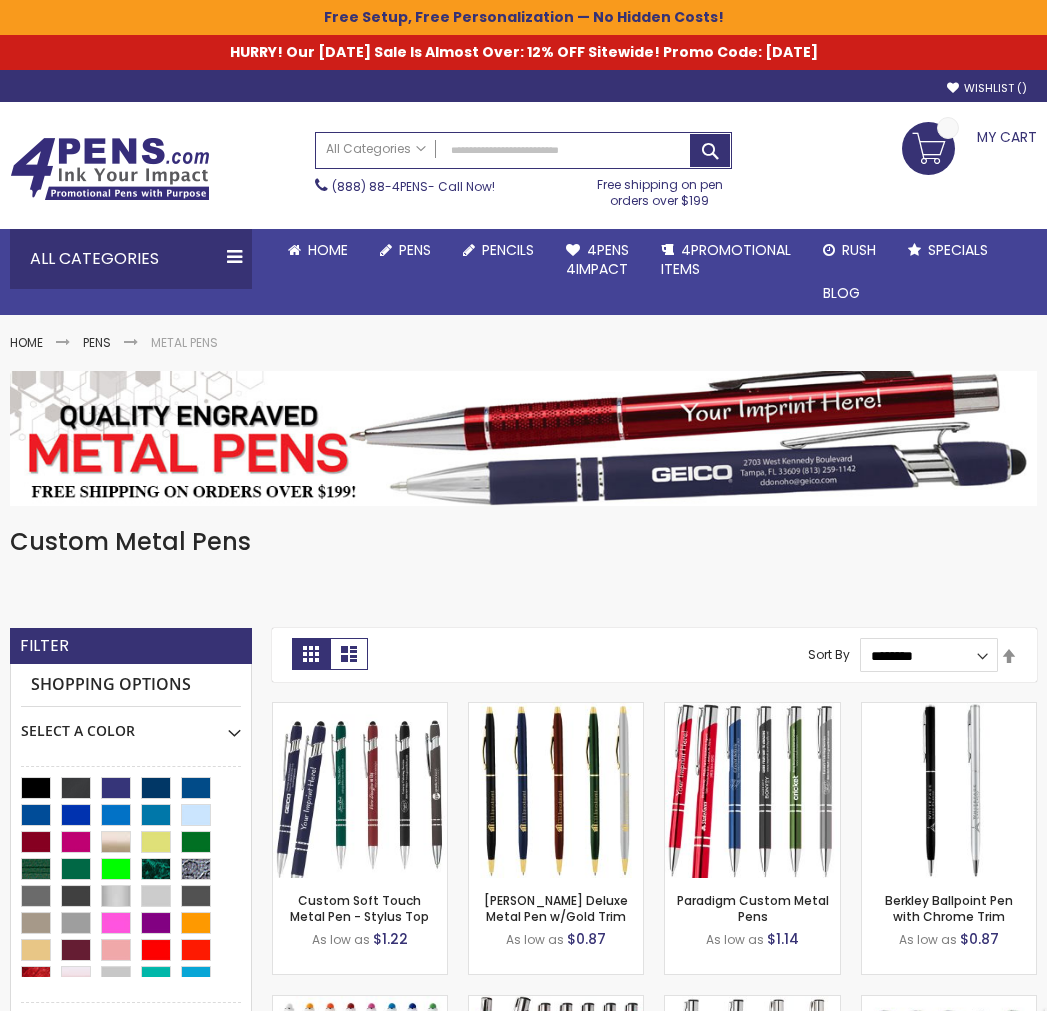 scroll, scrollTop: 0, scrollLeft: 0, axis: both 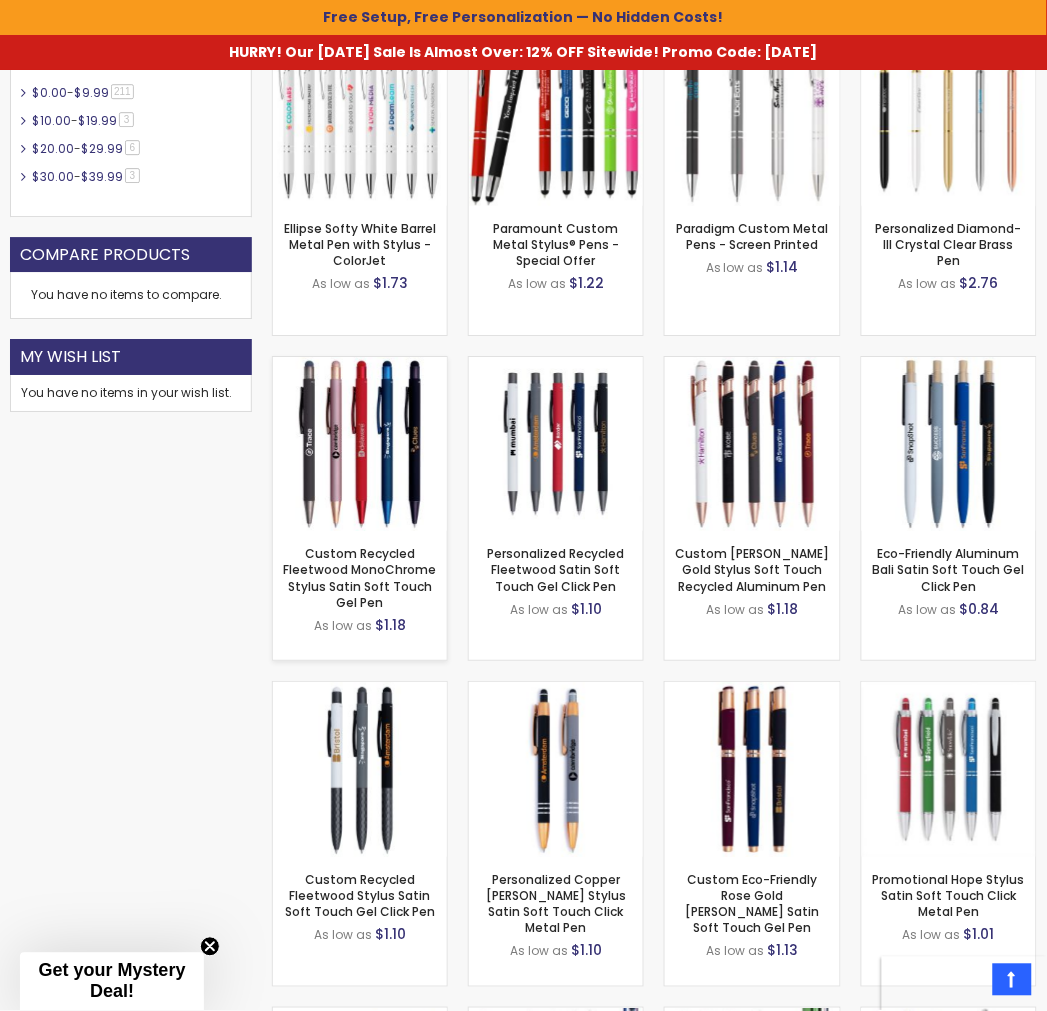 click at bounding box center [360, 444] 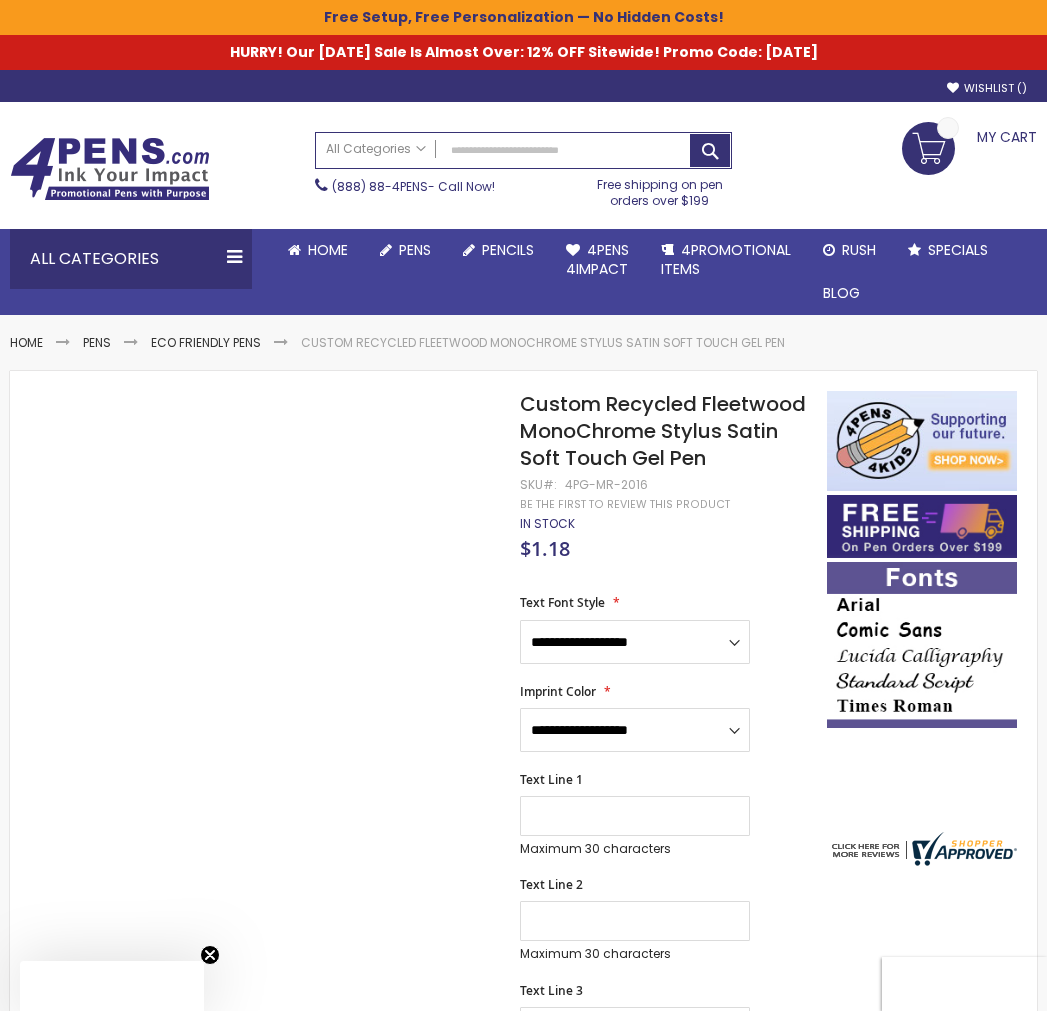 scroll, scrollTop: 0, scrollLeft: 0, axis: both 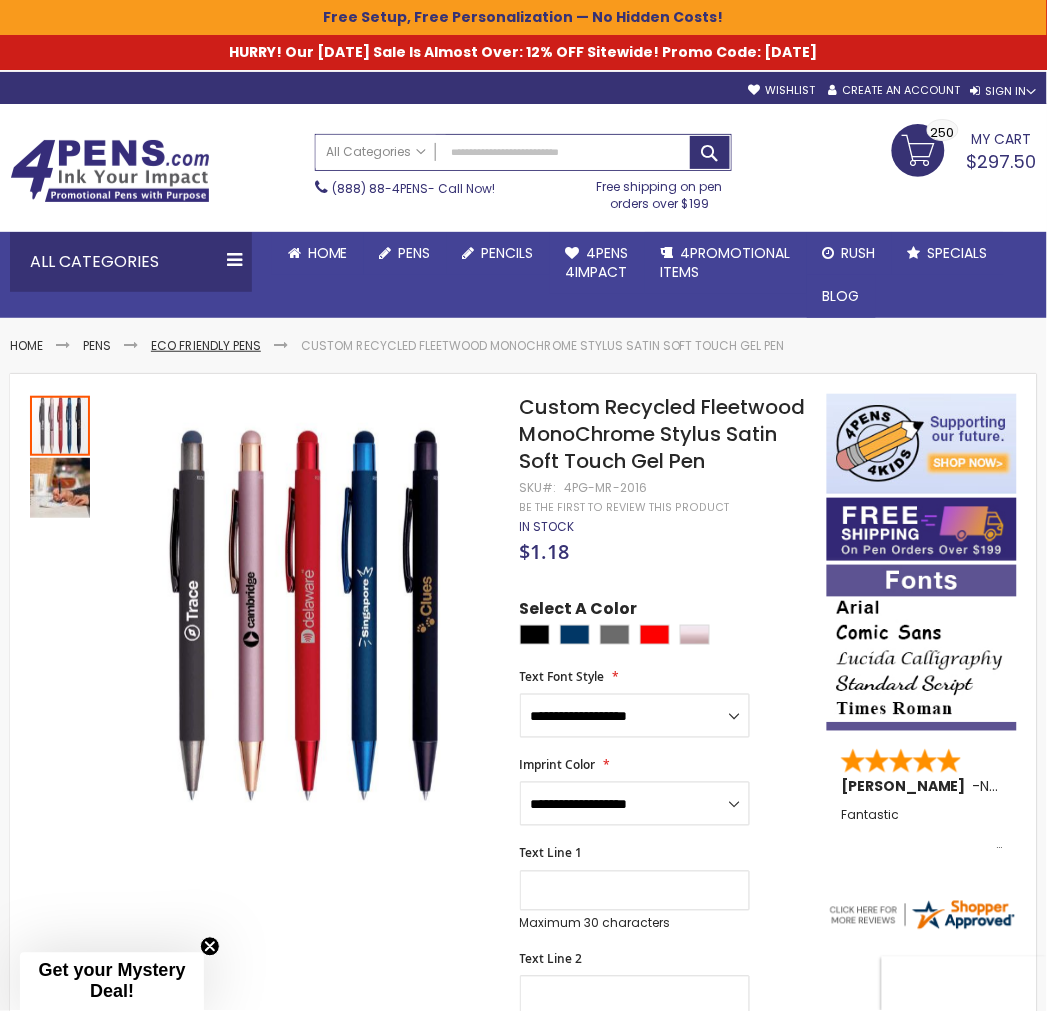 click on "Eco Friendly Pens" at bounding box center [206, 345] 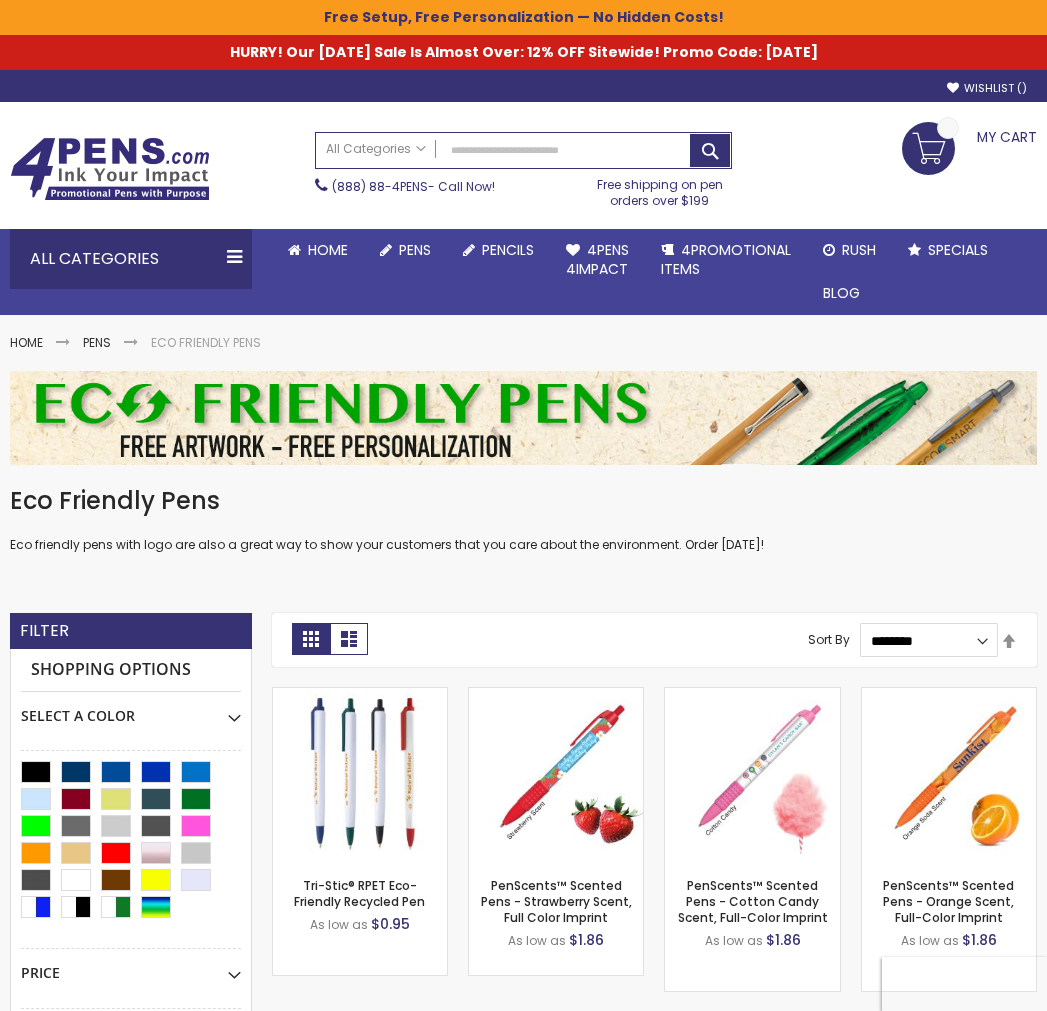 scroll, scrollTop: 0, scrollLeft: 0, axis: both 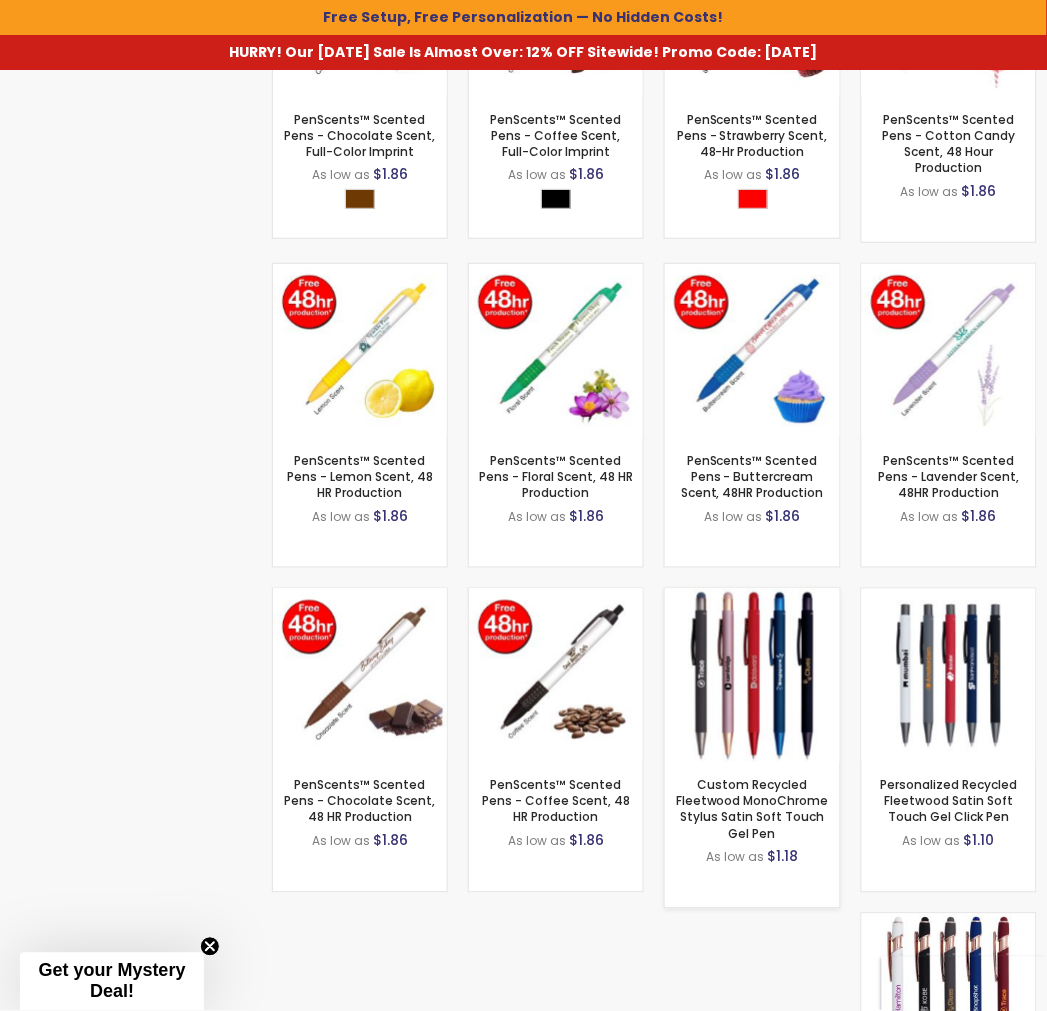 click at bounding box center (752, 676) 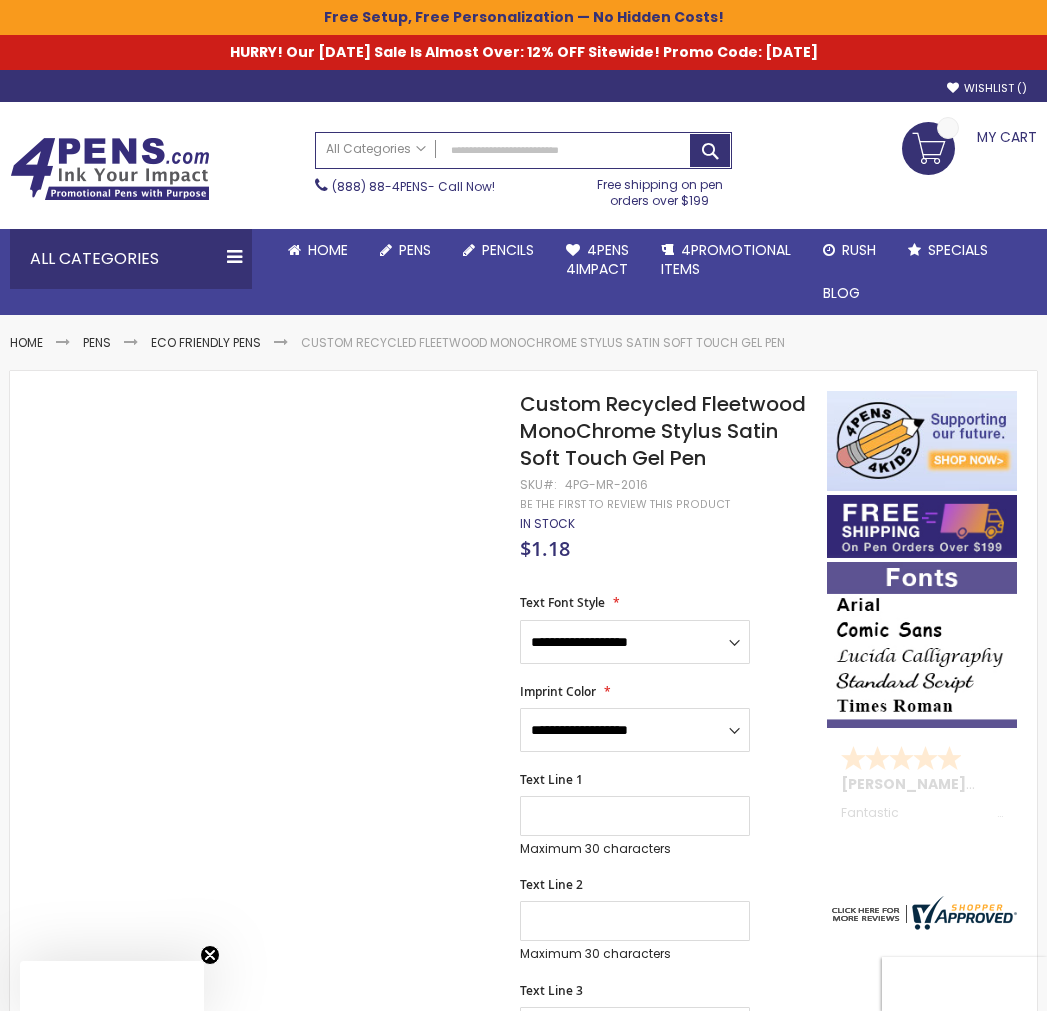 scroll, scrollTop: 0, scrollLeft: 0, axis: both 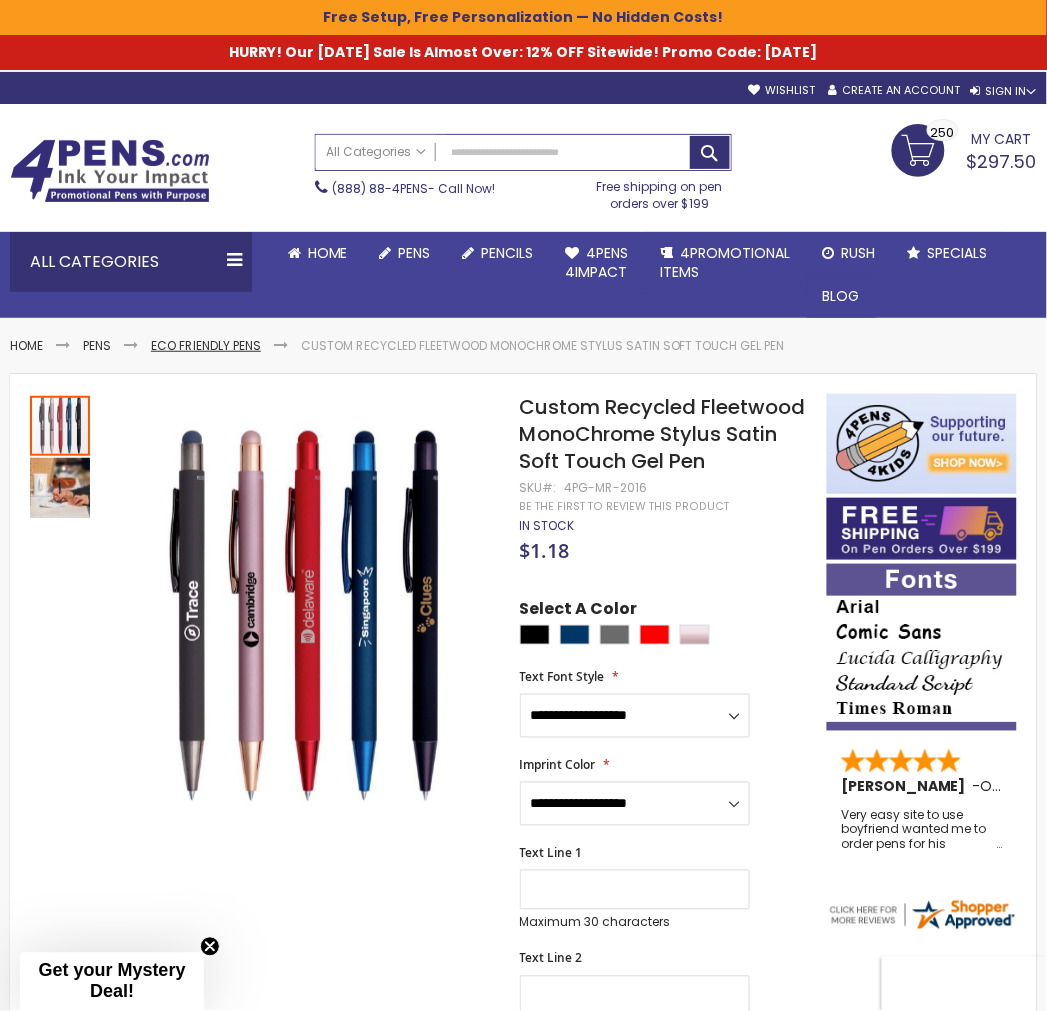 click on "Eco Friendly Pens" at bounding box center [206, 345] 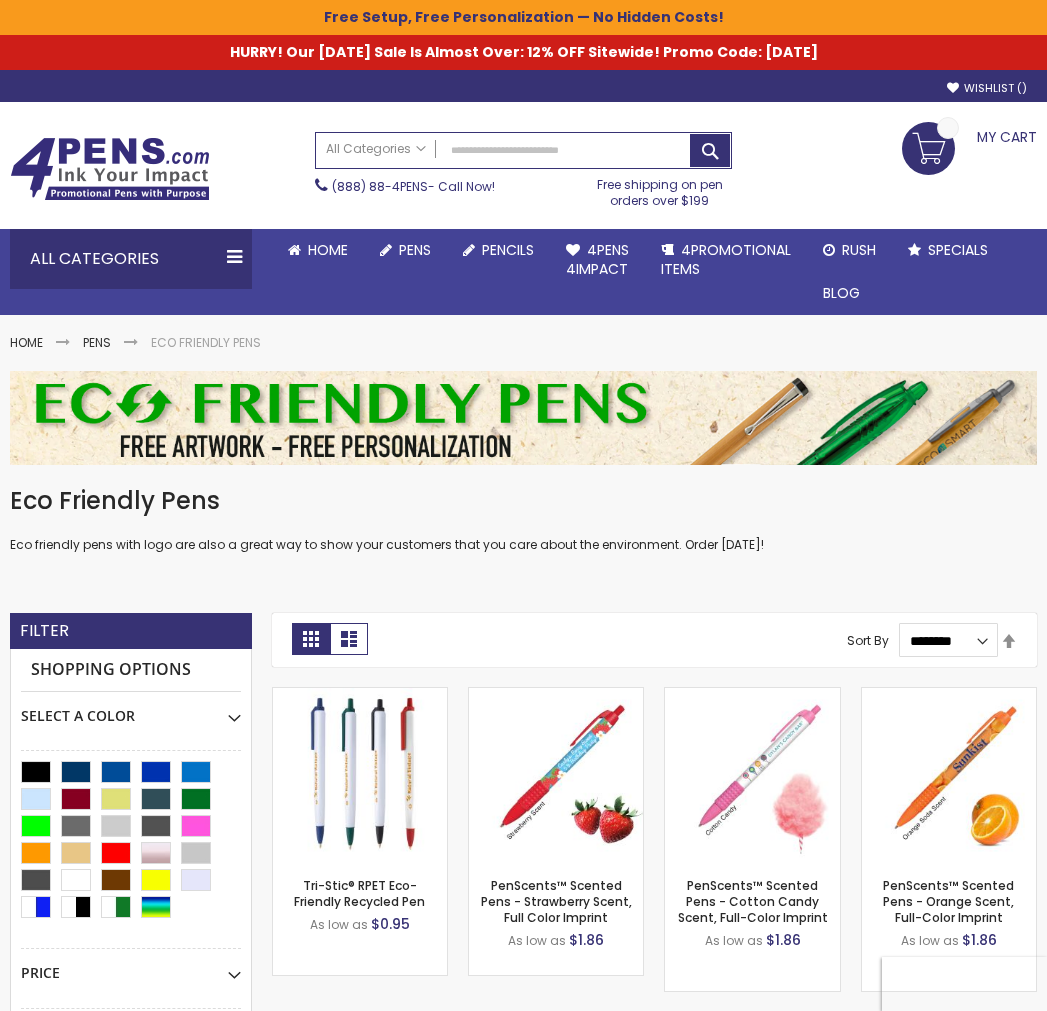 click on "Pens" at bounding box center (97, 342) 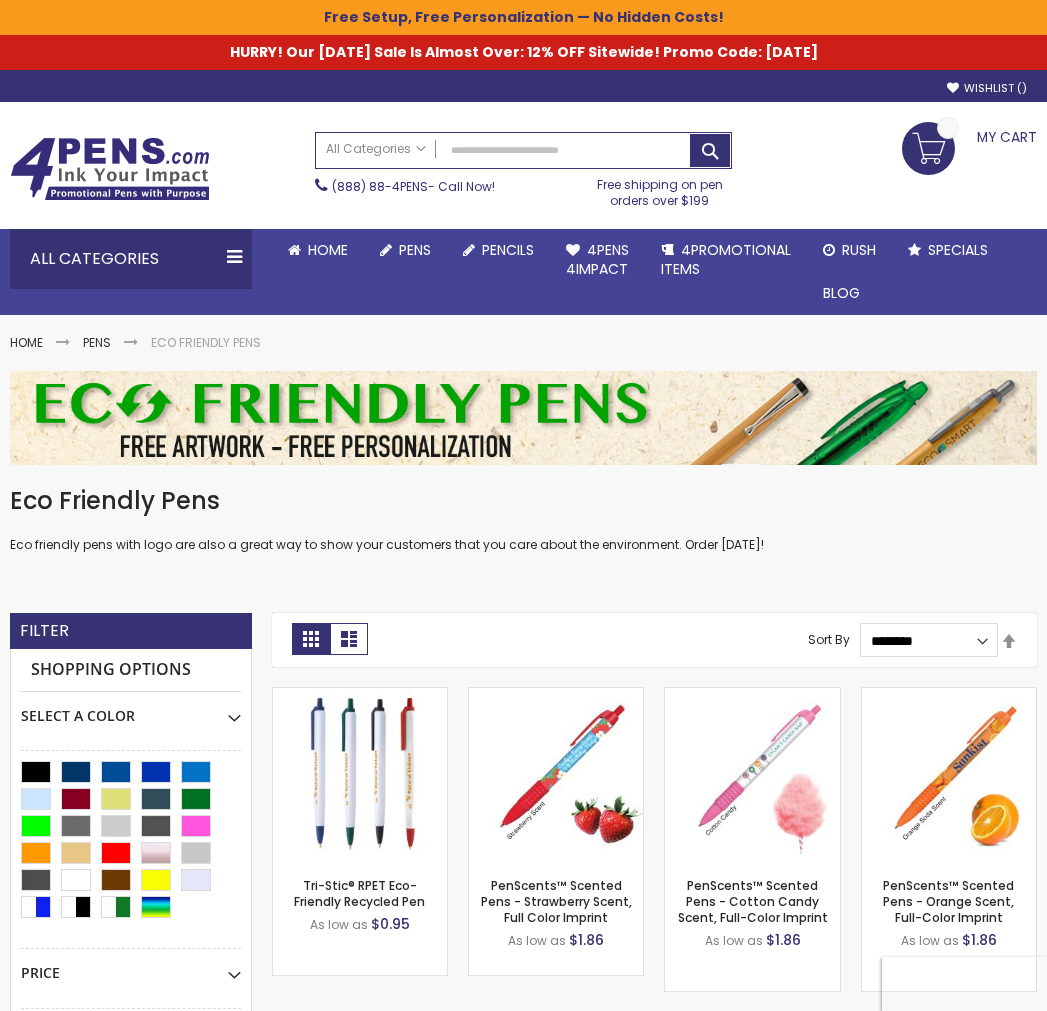 scroll, scrollTop: 0, scrollLeft: 0, axis: both 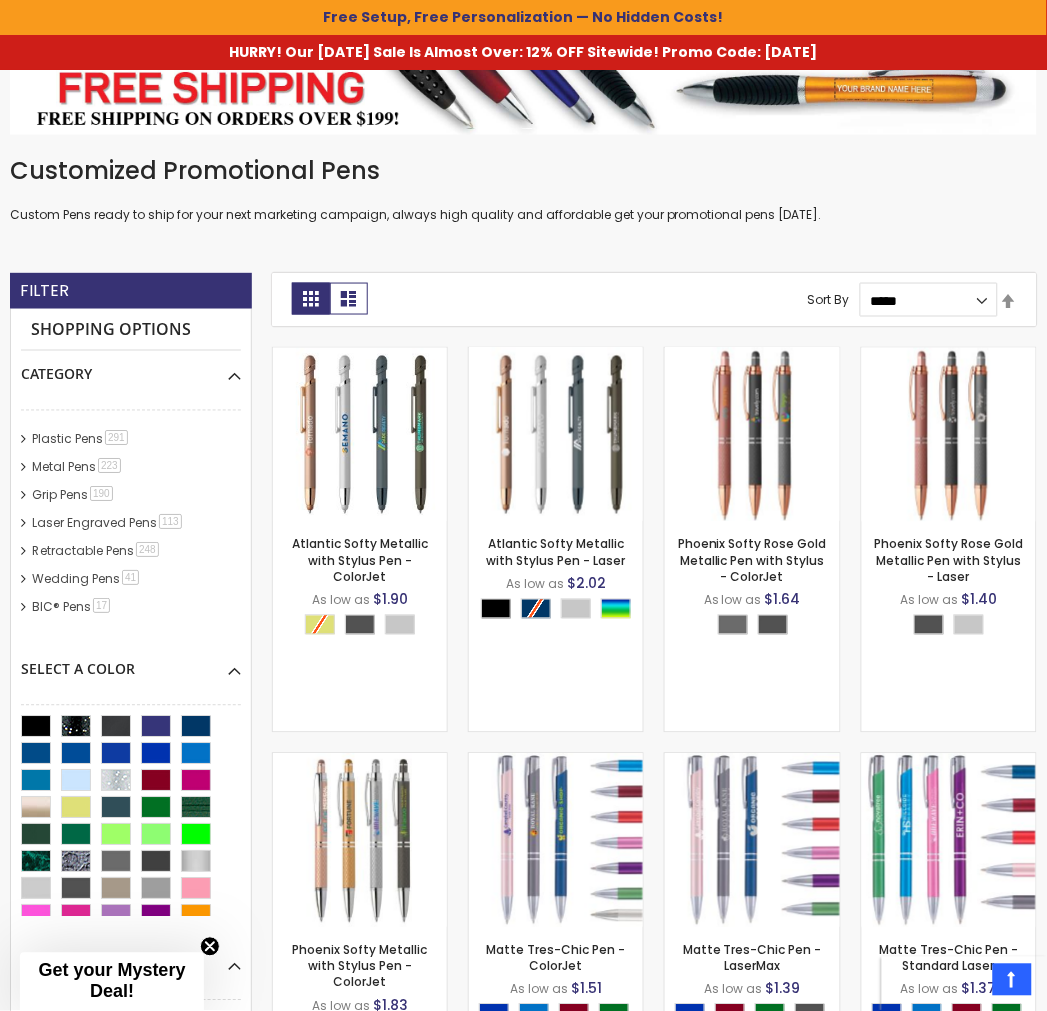click on "Plastic Pens
291 item" at bounding box center (131, 440) 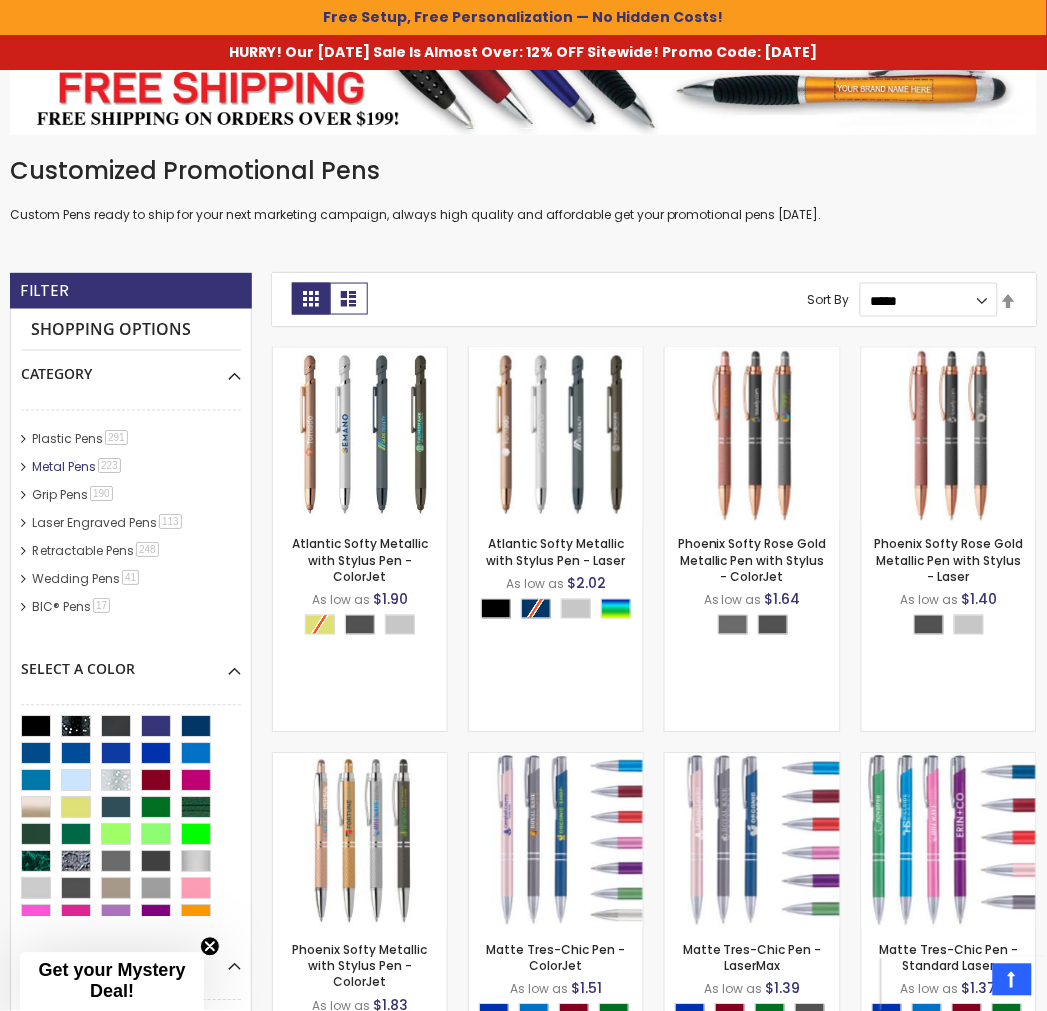 click on "Metal Pens
223 item" at bounding box center (77, 467) 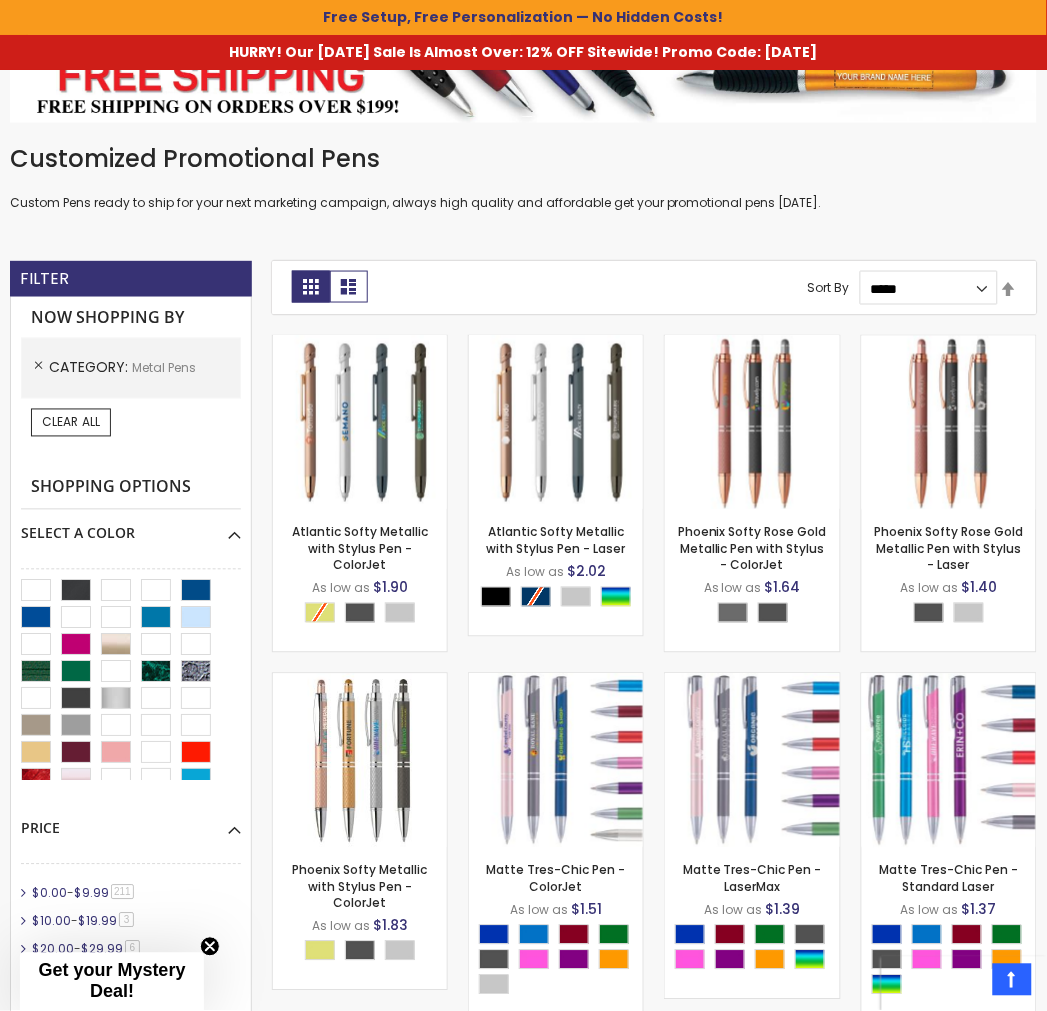 scroll, scrollTop: 333, scrollLeft: 0, axis: vertical 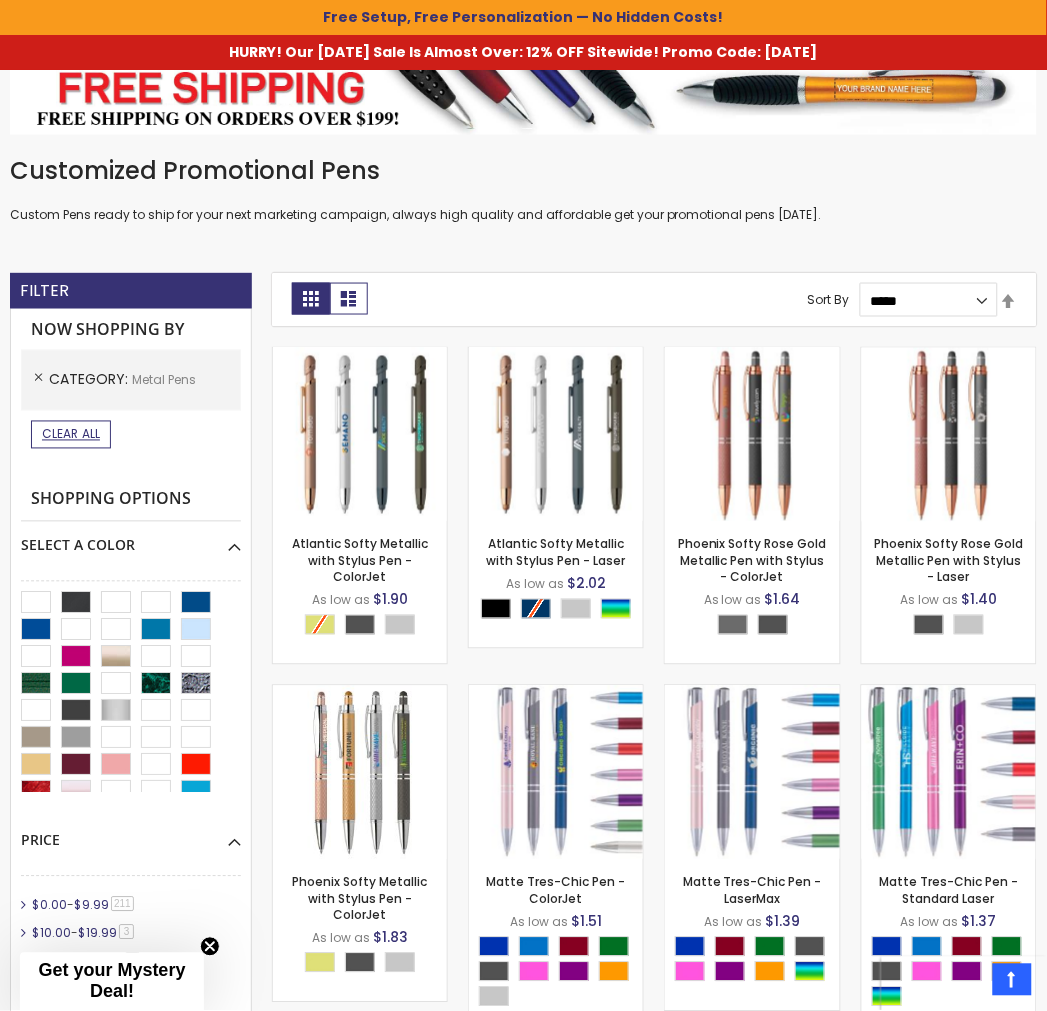 click on "Clear All" at bounding box center (71, 434) 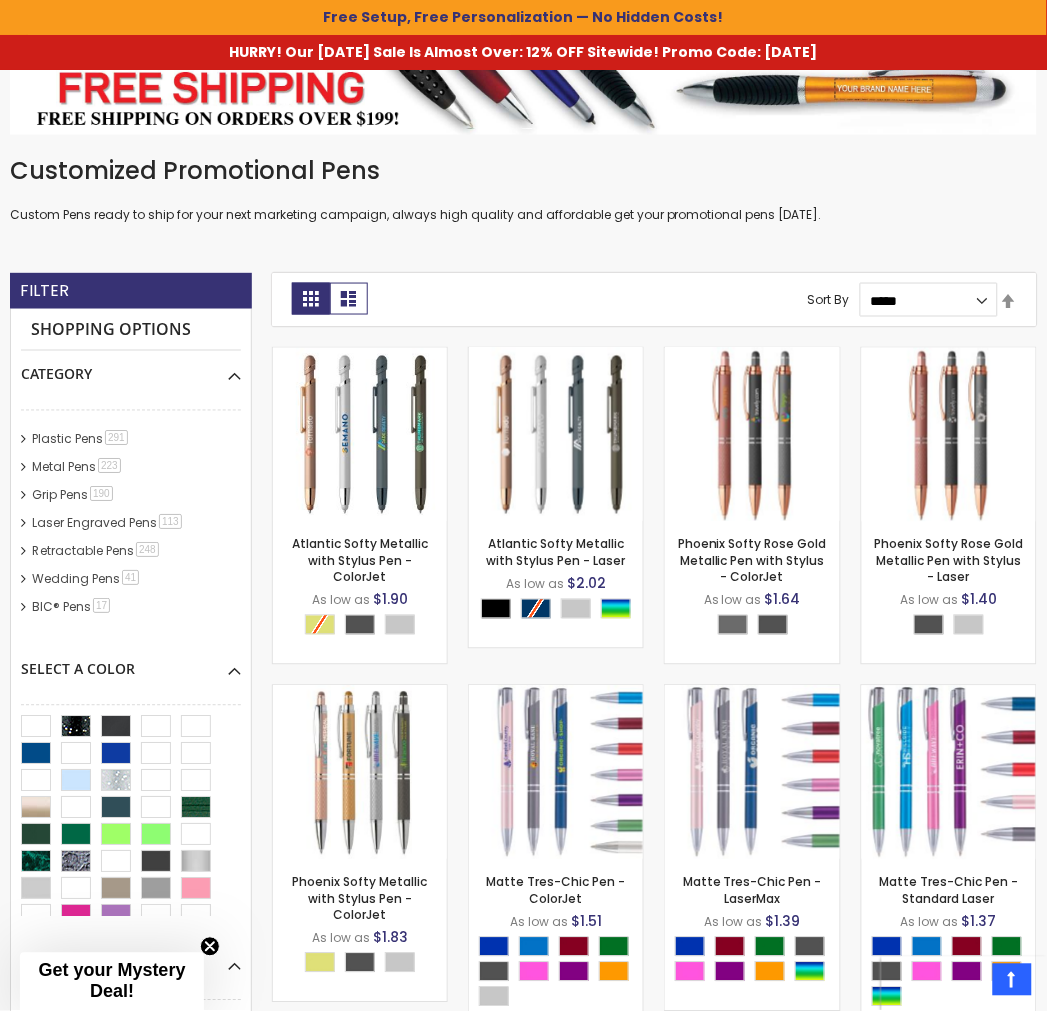 click on "Shopping Options" at bounding box center [131, 330] 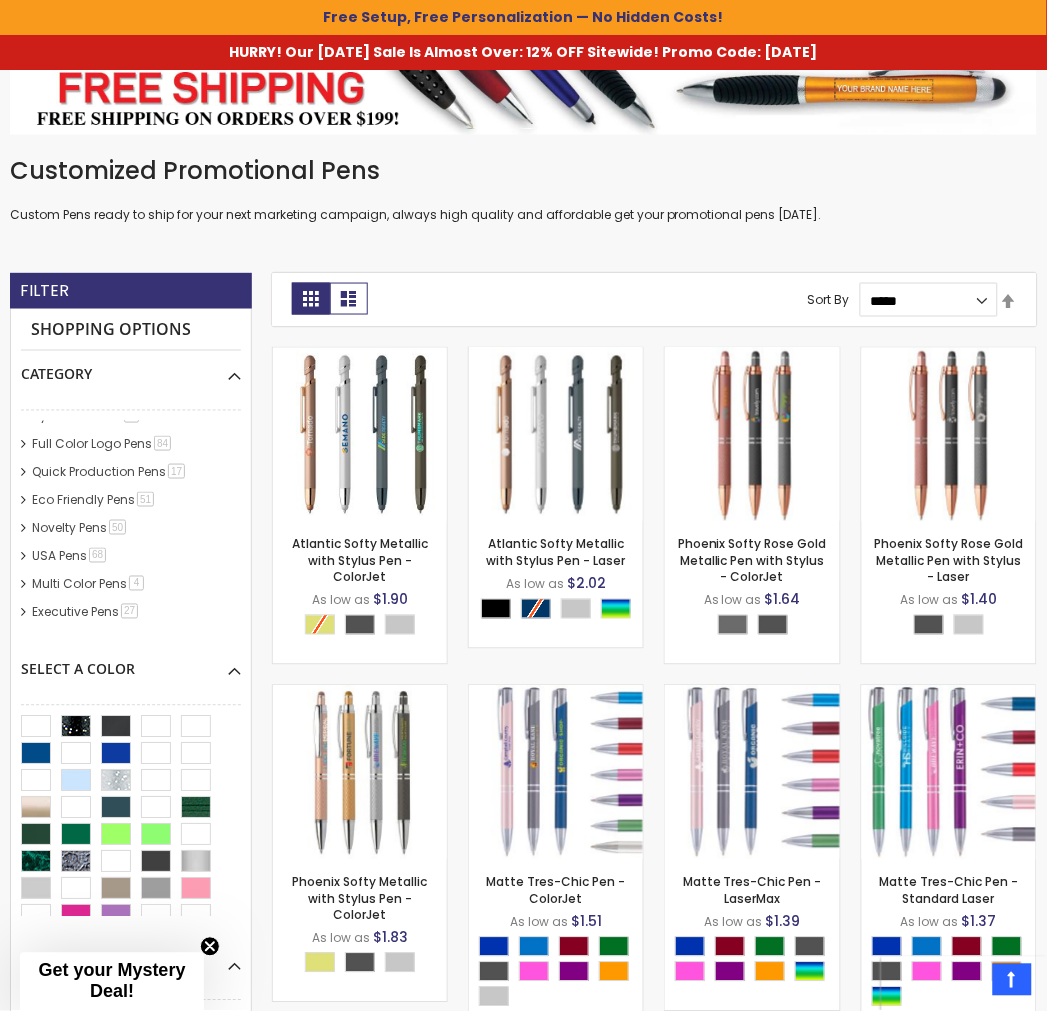 scroll, scrollTop: 622, scrollLeft: 0, axis: vertical 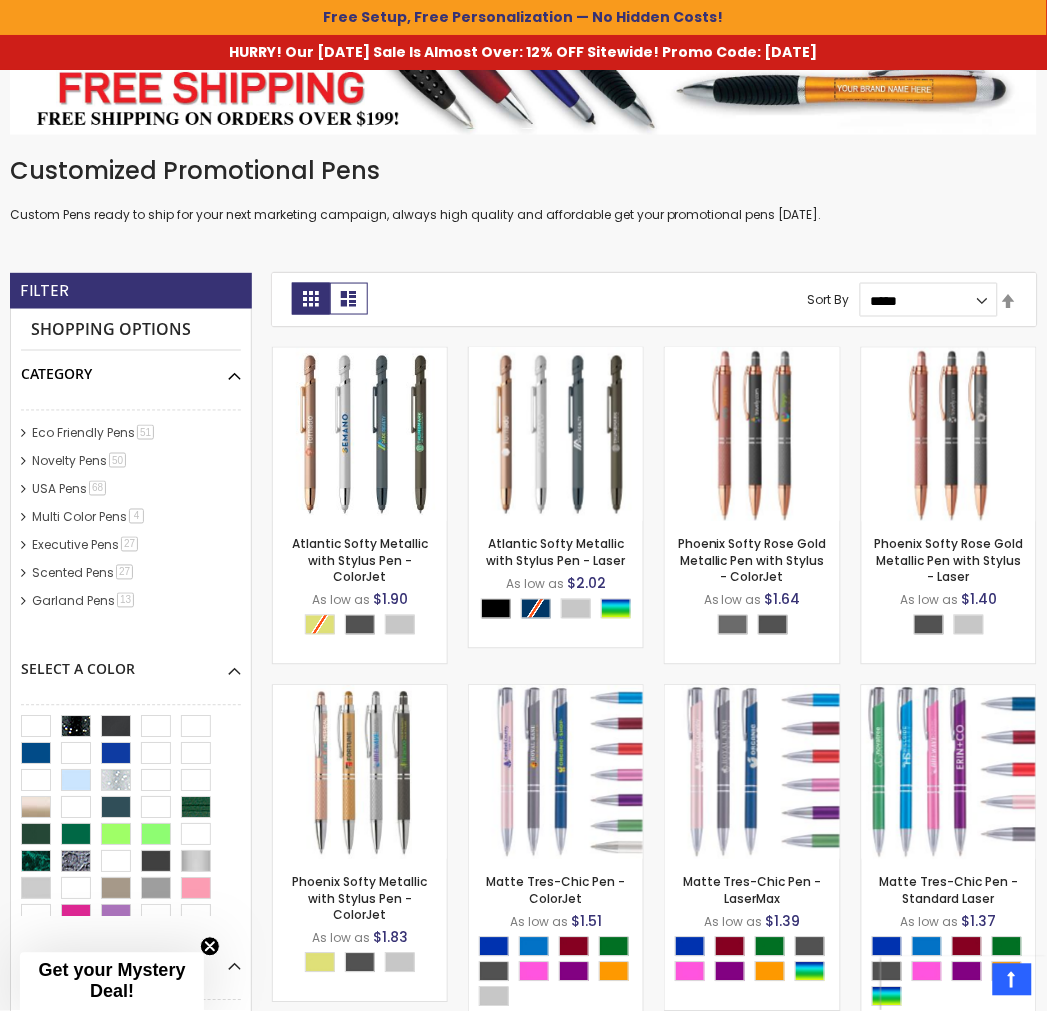 click on "Category" at bounding box center [131, 368] 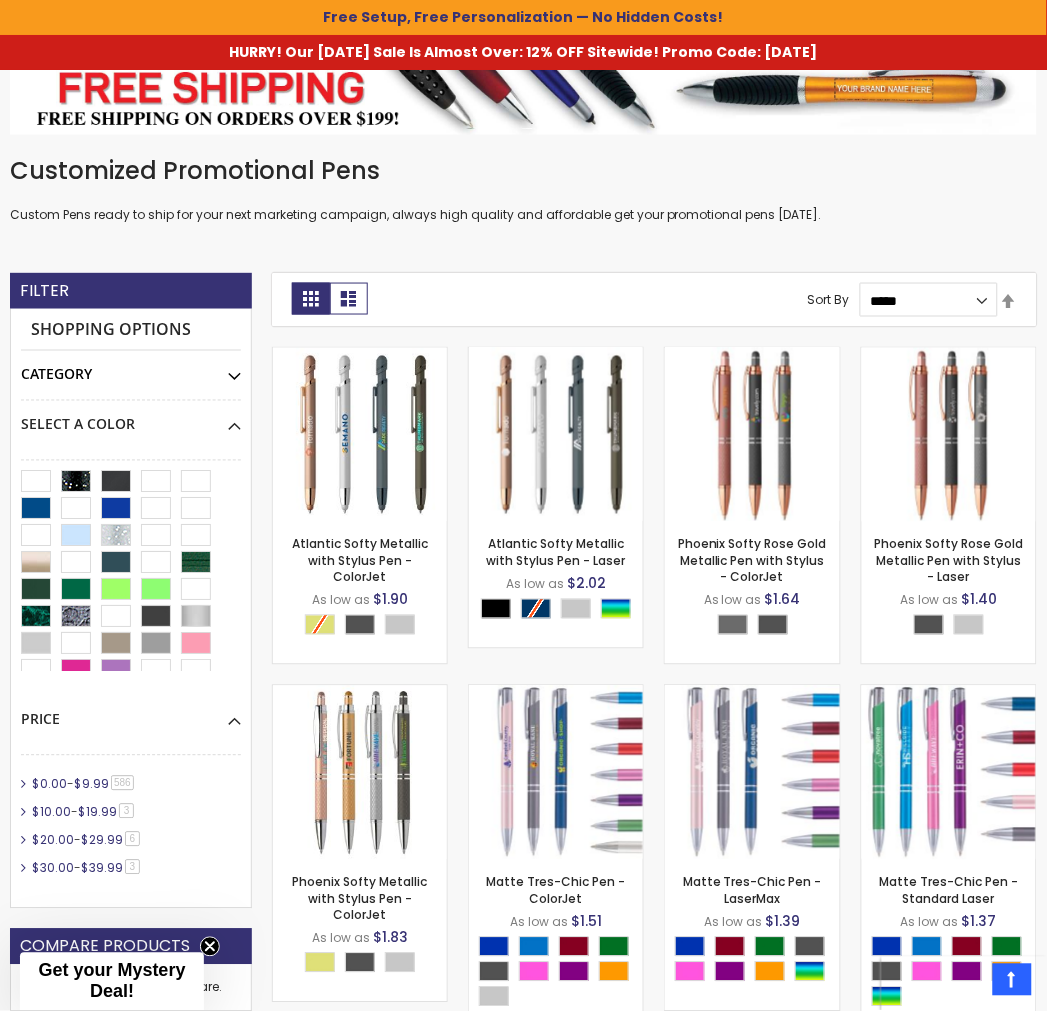 click on "Category" at bounding box center (131, 368) 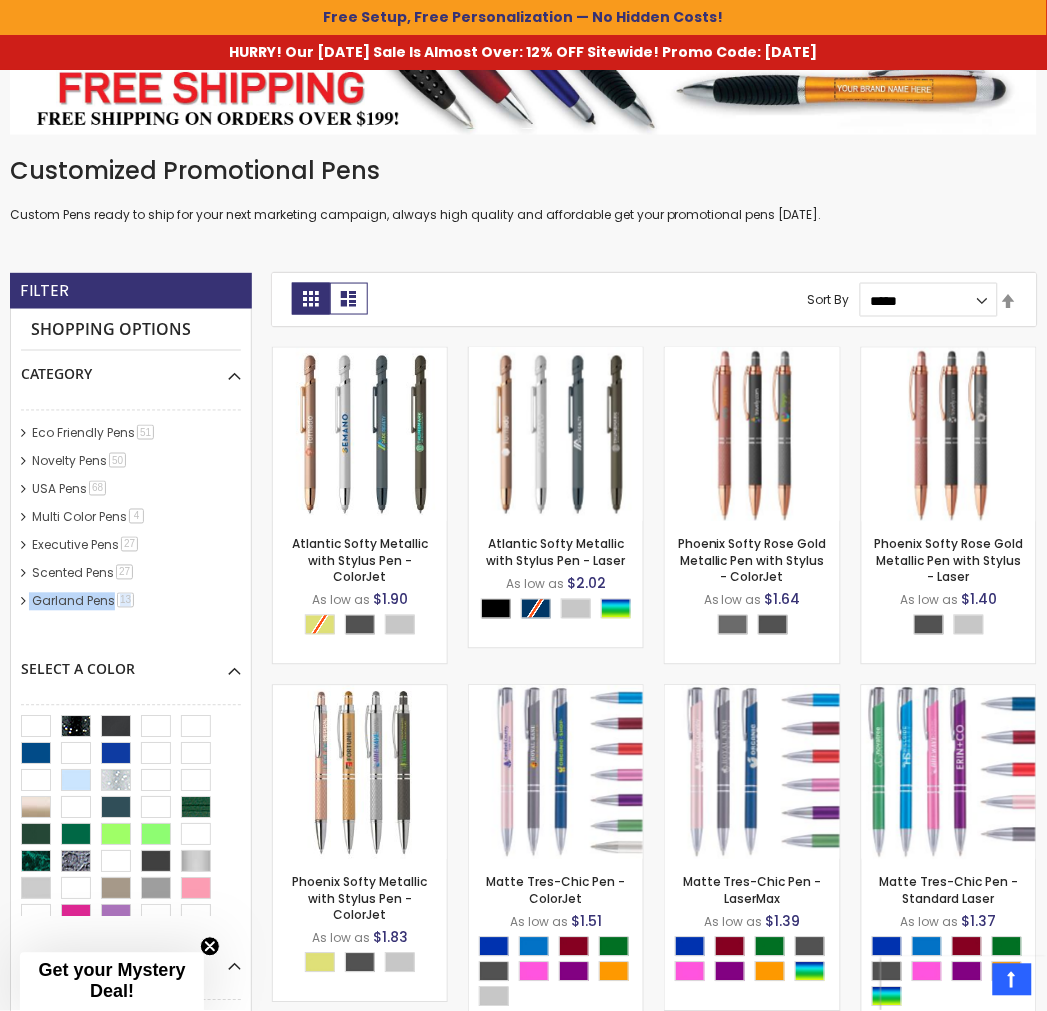 drag, startPoint x: 233, startPoint y: 596, endPoint x: 235, endPoint y: 565, distance: 31.06445 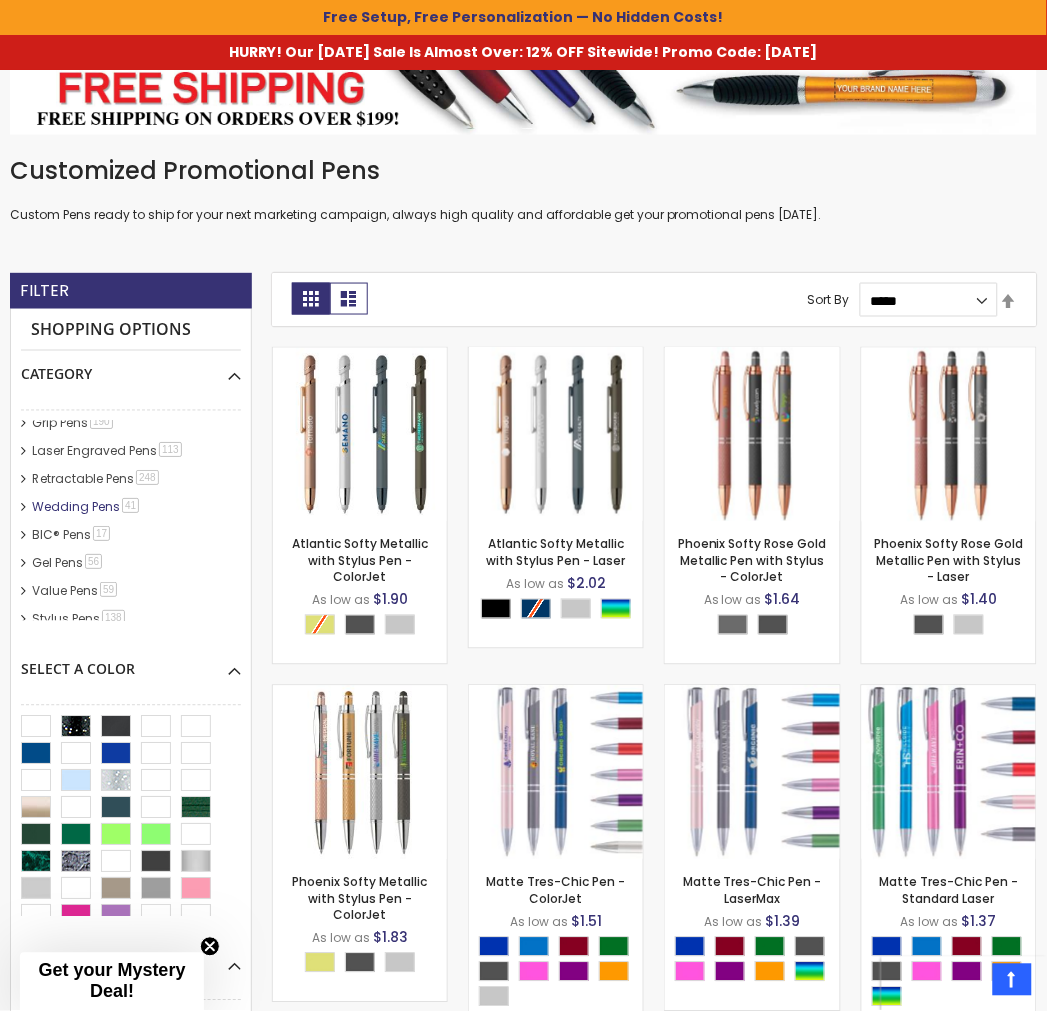 scroll, scrollTop: 111, scrollLeft: 0, axis: vertical 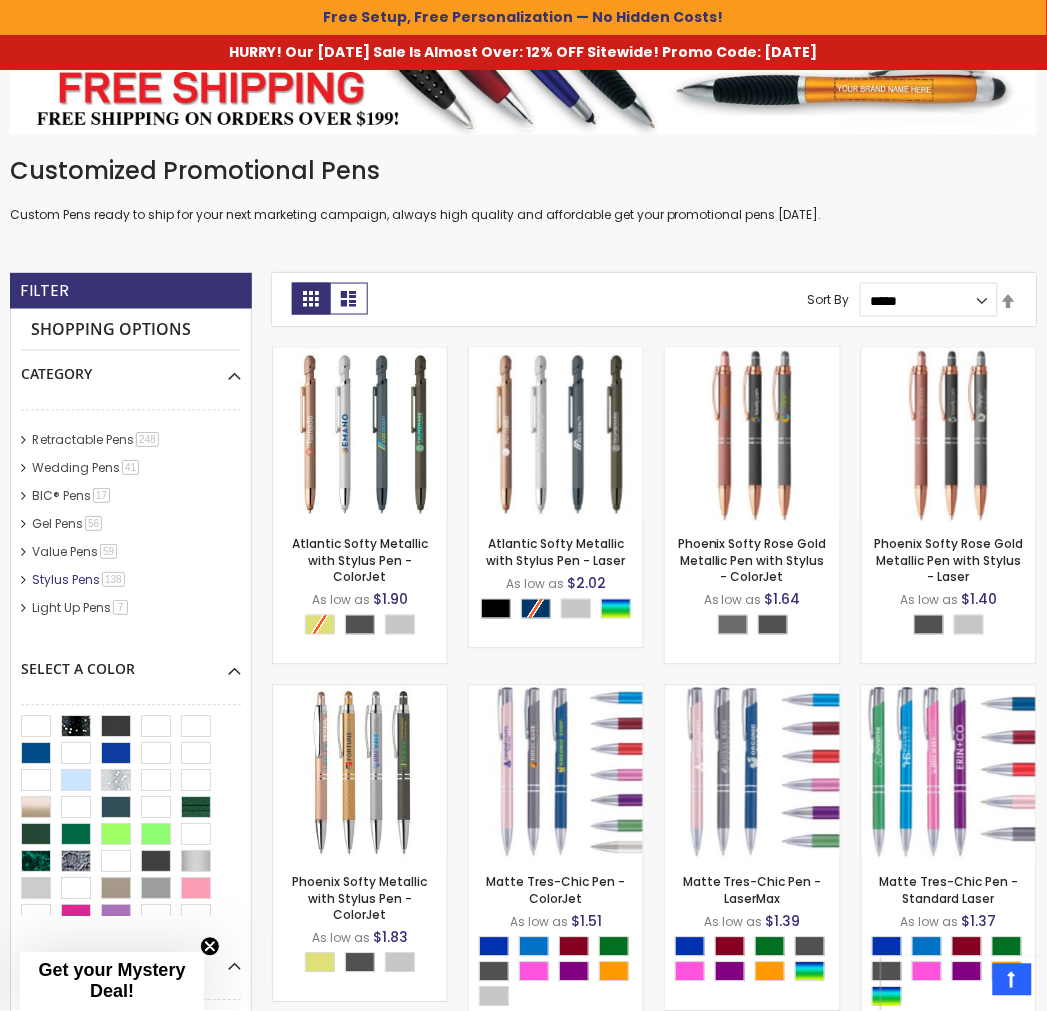 click on "Stylus Pens
138 item" at bounding box center (79, 580) 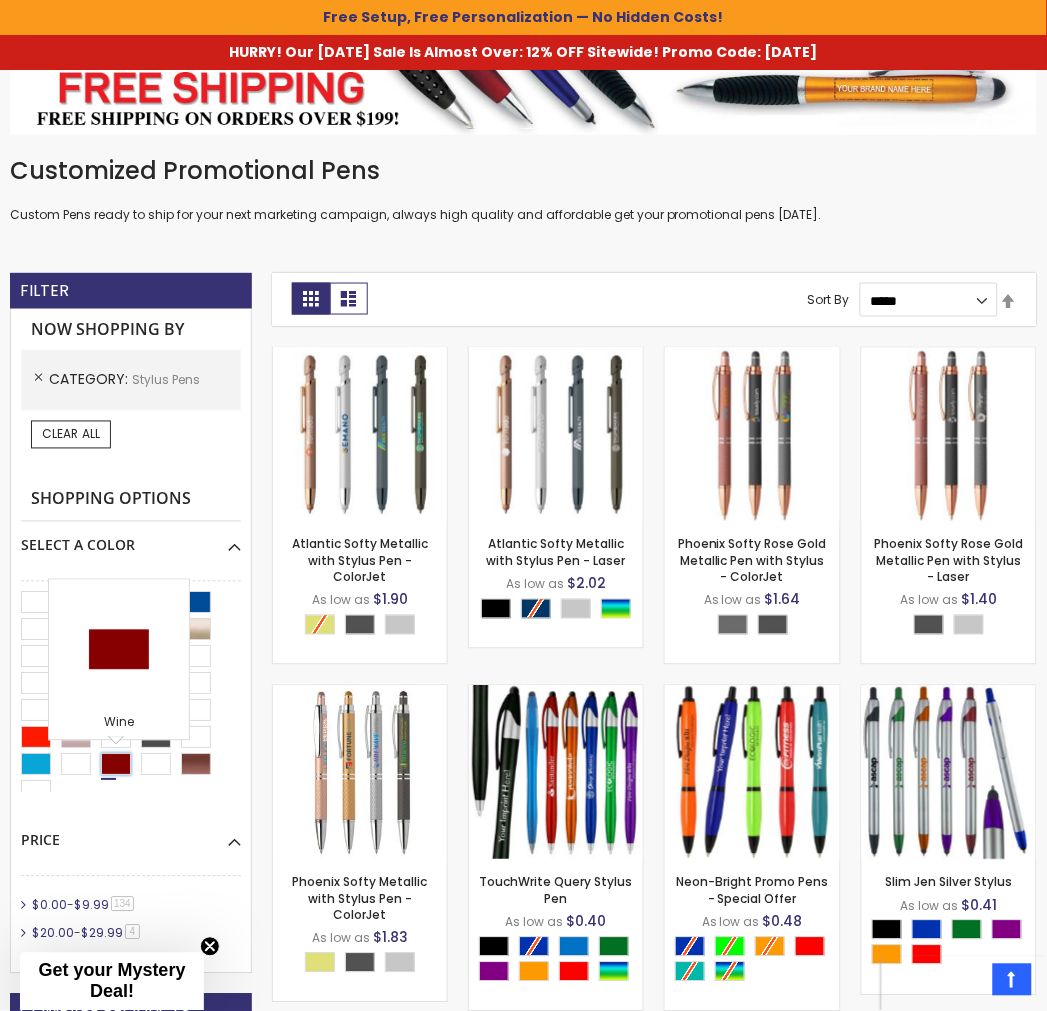 click at bounding box center [116, 765] 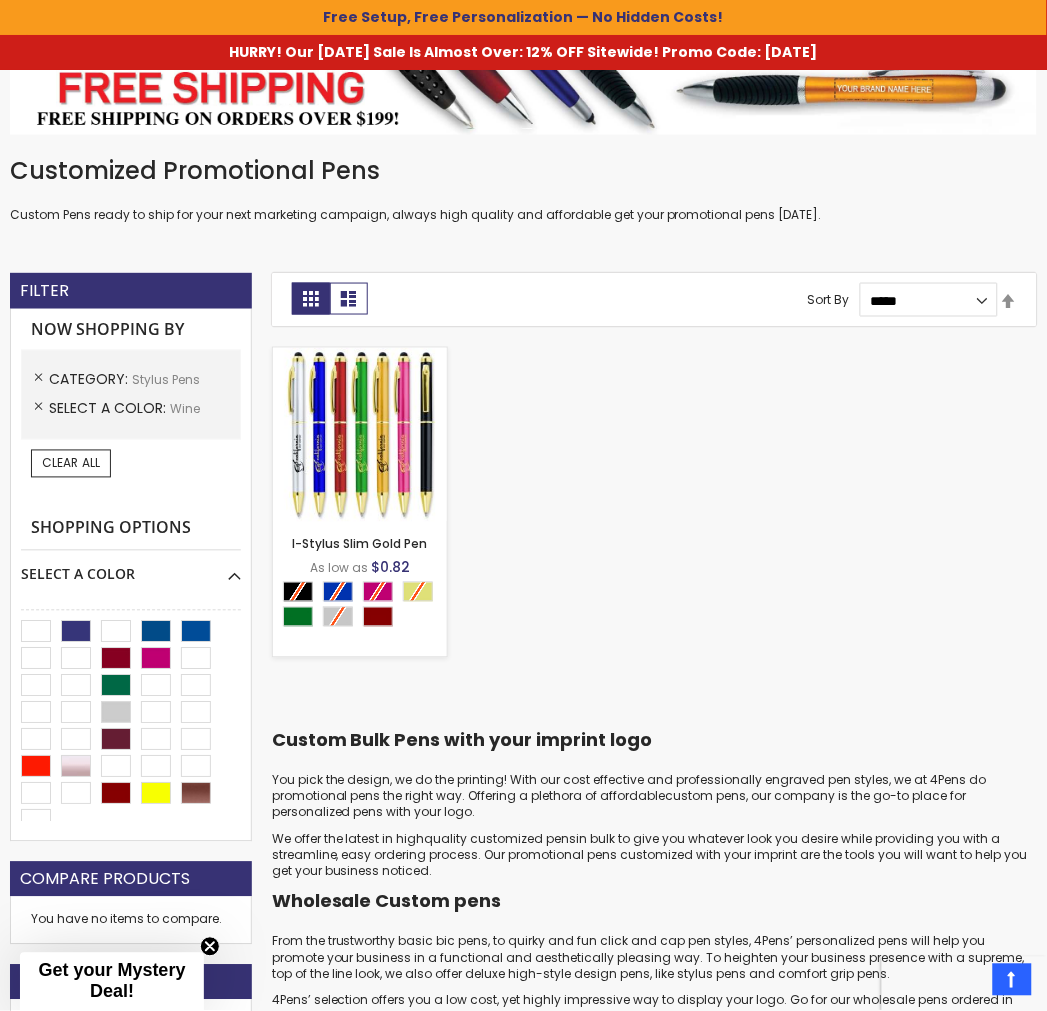click at bounding box center (360, 435) 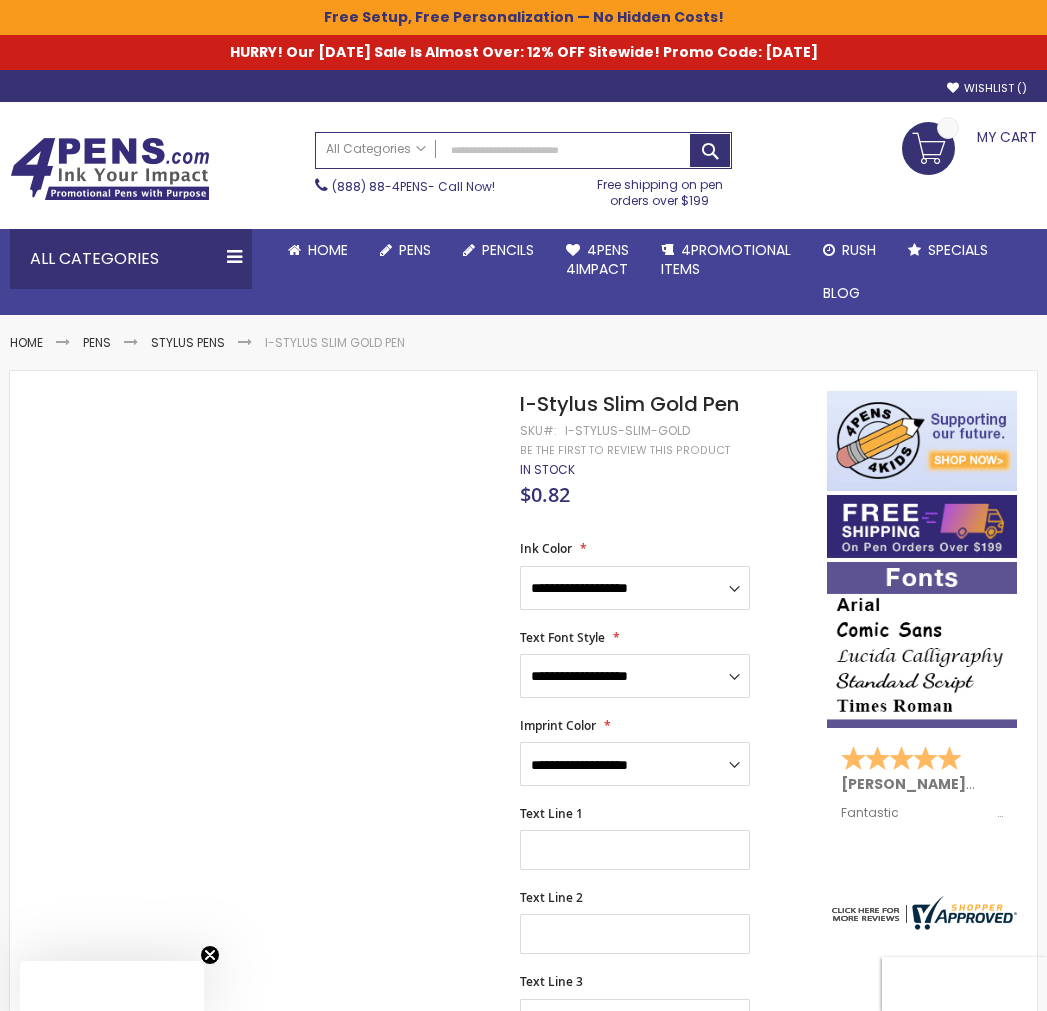 scroll, scrollTop: 0, scrollLeft: 0, axis: both 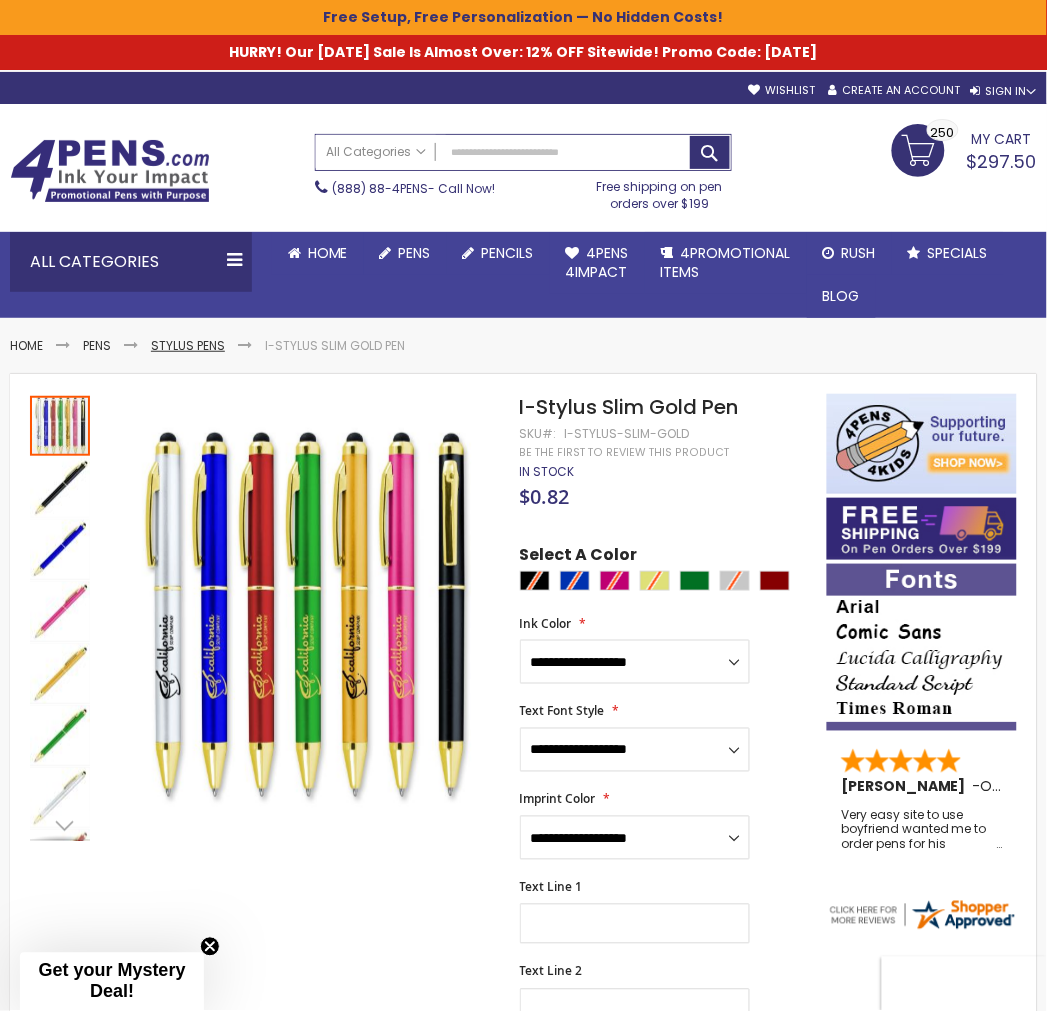 click on "Stylus Pens" at bounding box center (188, 345) 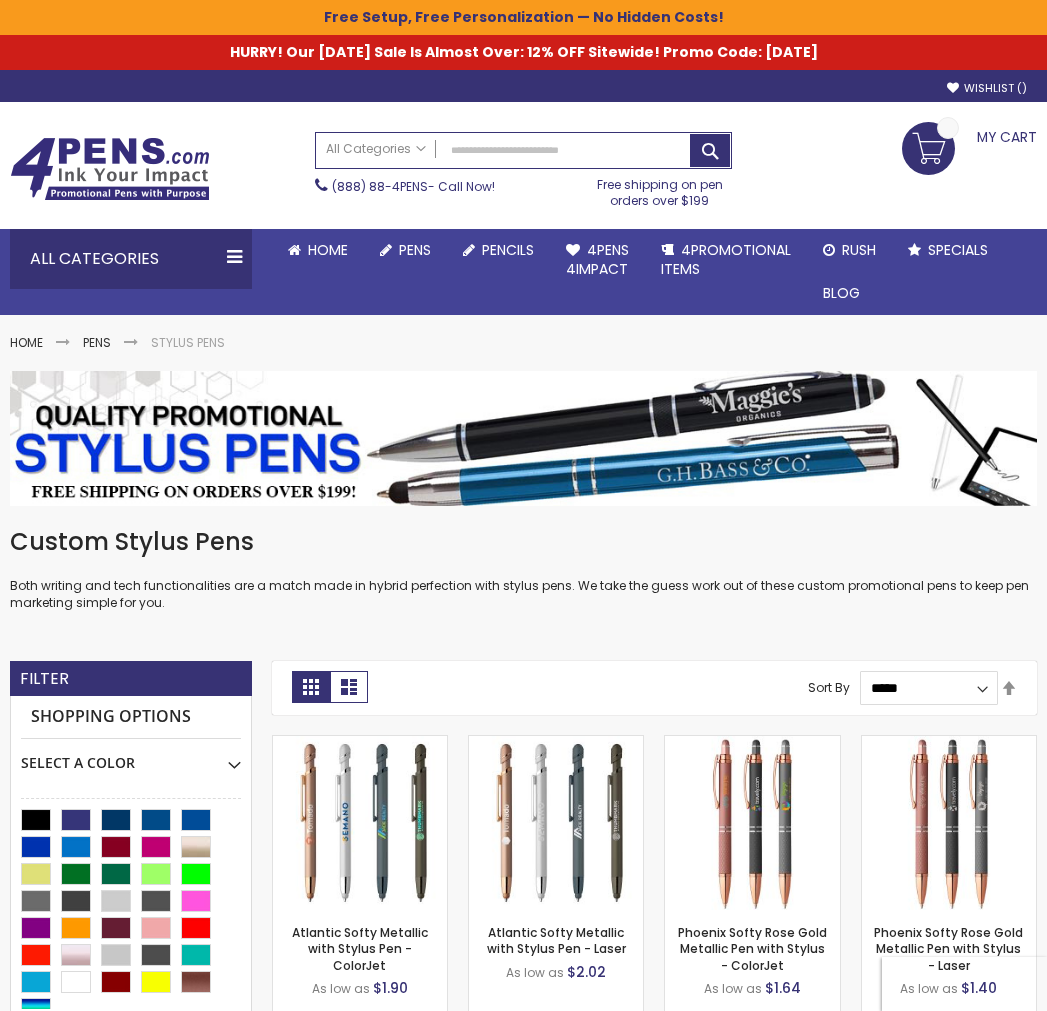 scroll, scrollTop: 0, scrollLeft: 0, axis: both 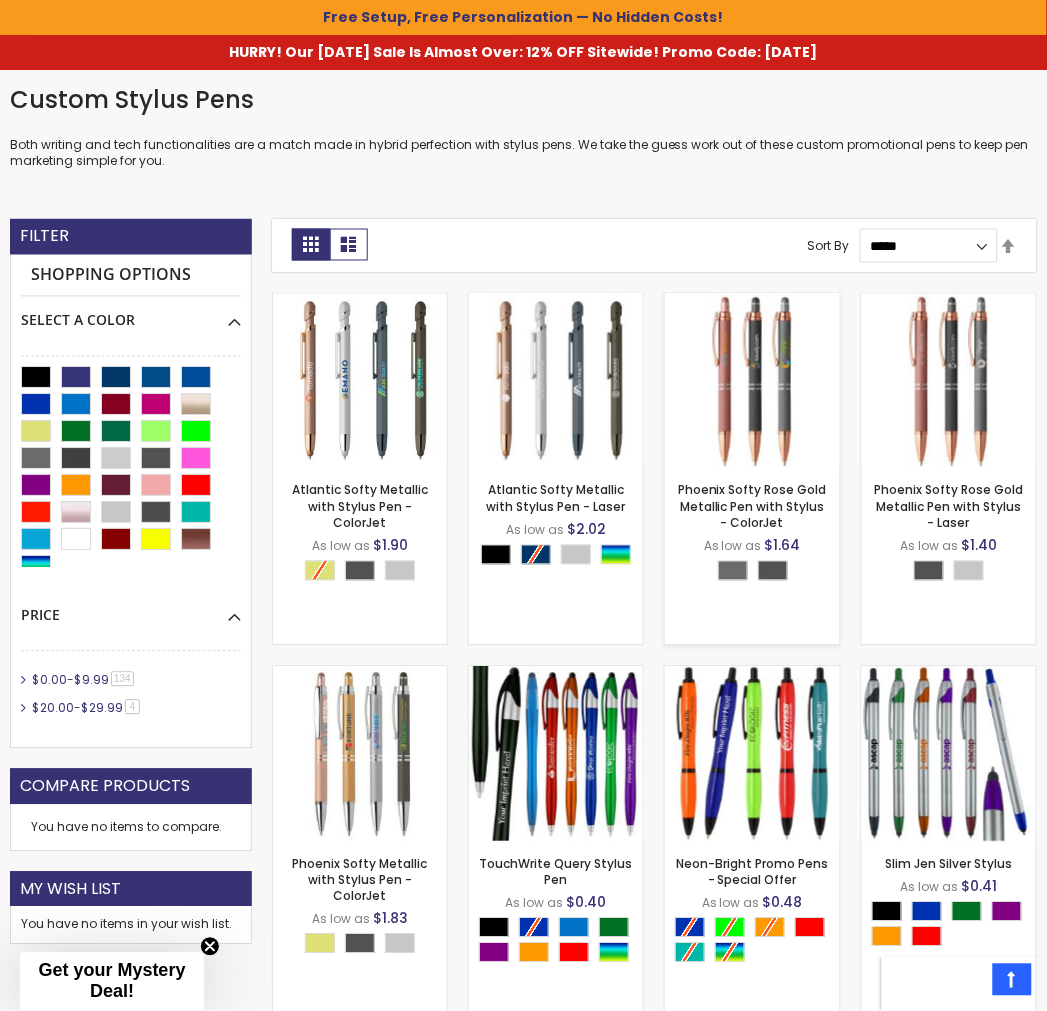 click at bounding box center (752, 381) 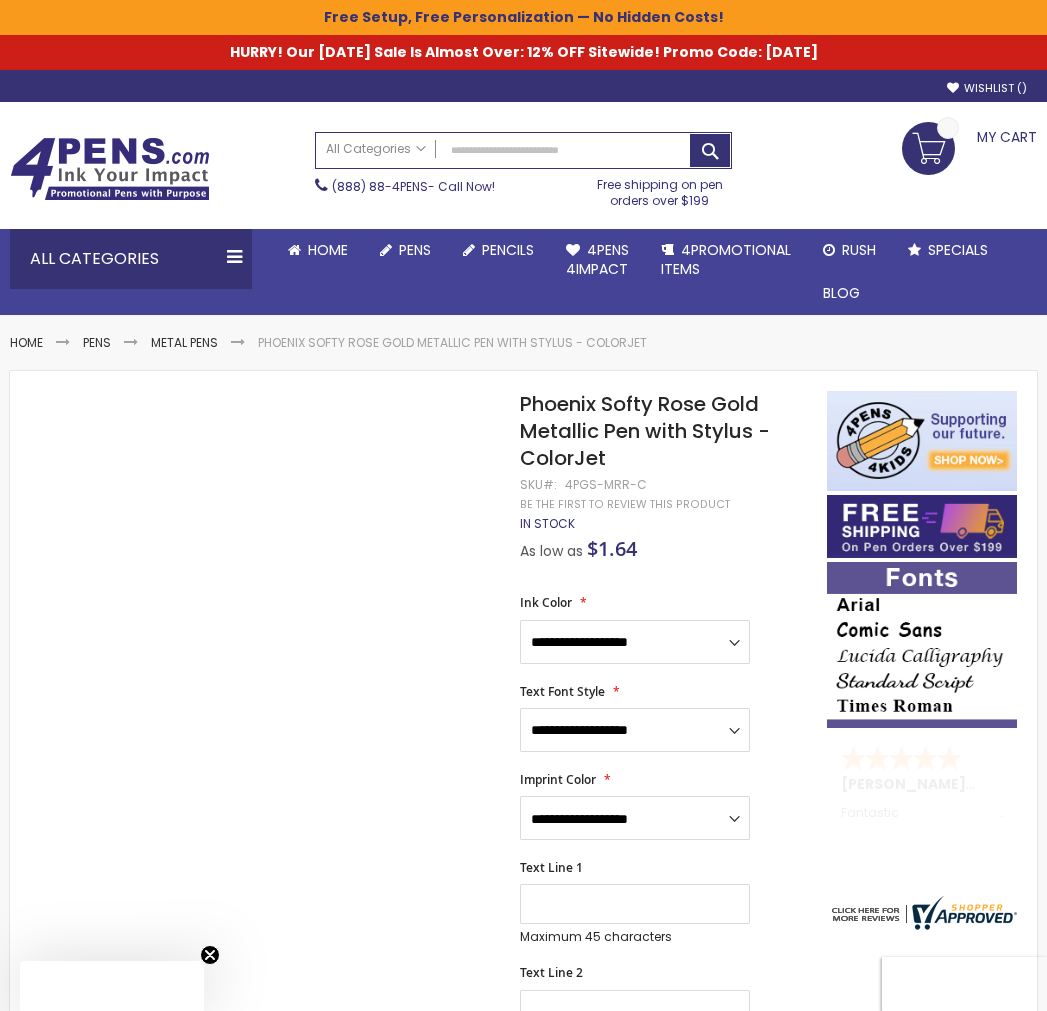 scroll, scrollTop: 0, scrollLeft: 0, axis: both 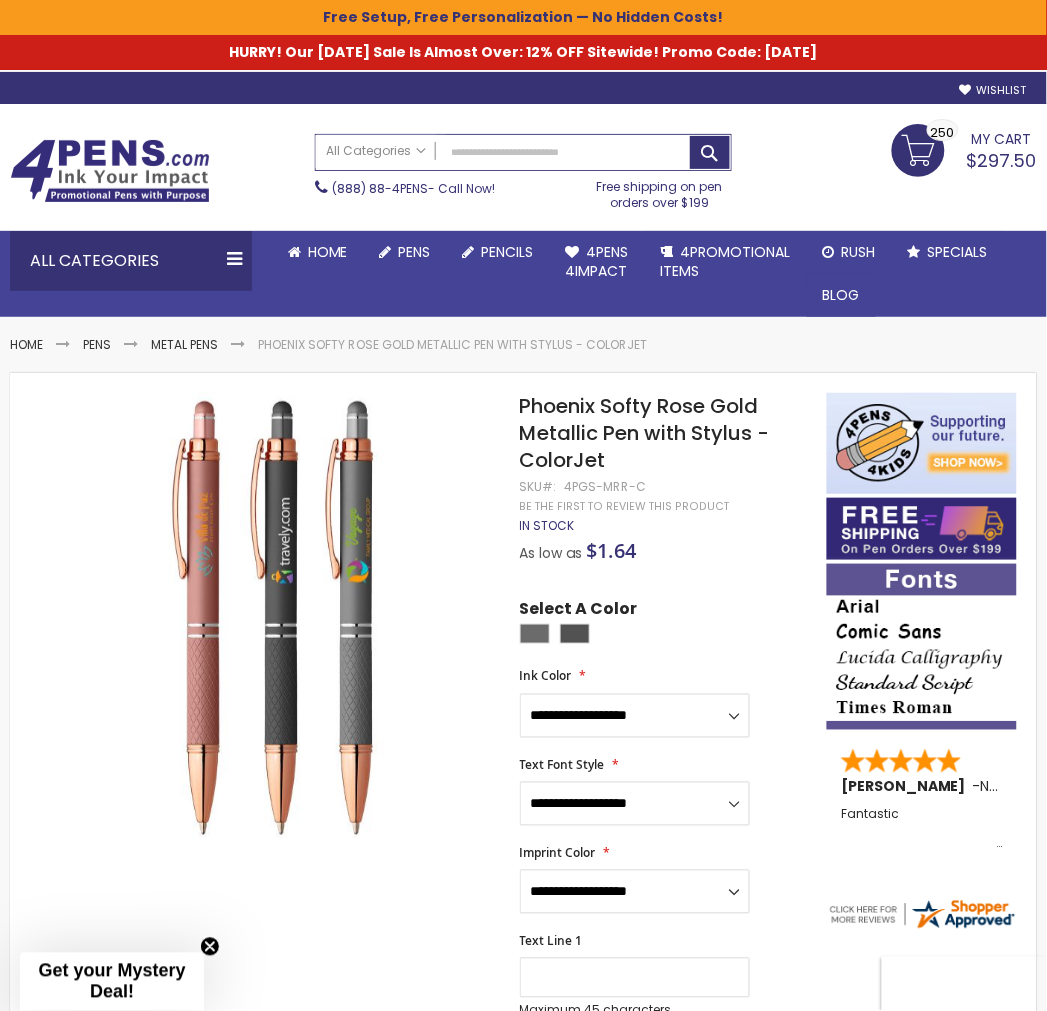 drag, startPoint x: 0, startPoint y: 0, endPoint x: 793, endPoint y: 401, distance: 888.62256 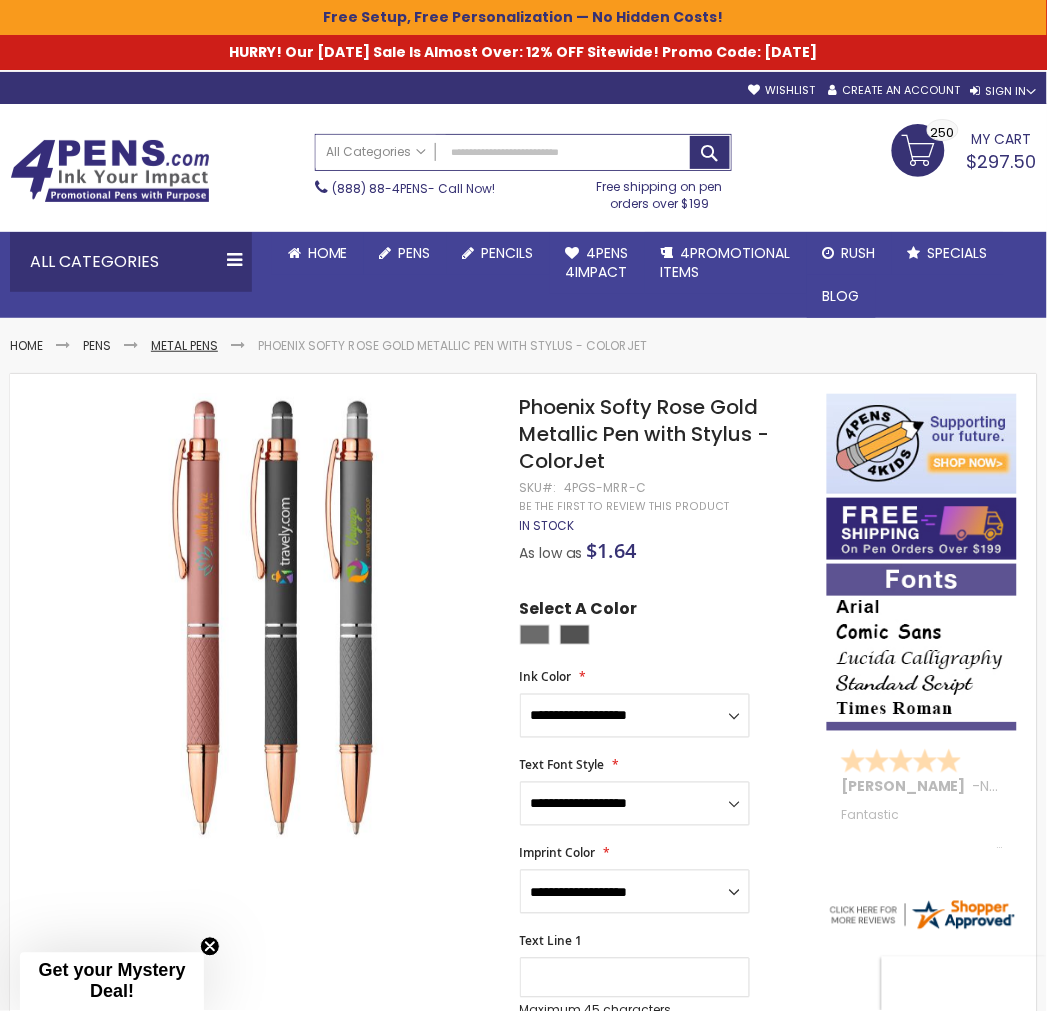 click on "Metal Pens" at bounding box center (184, 345) 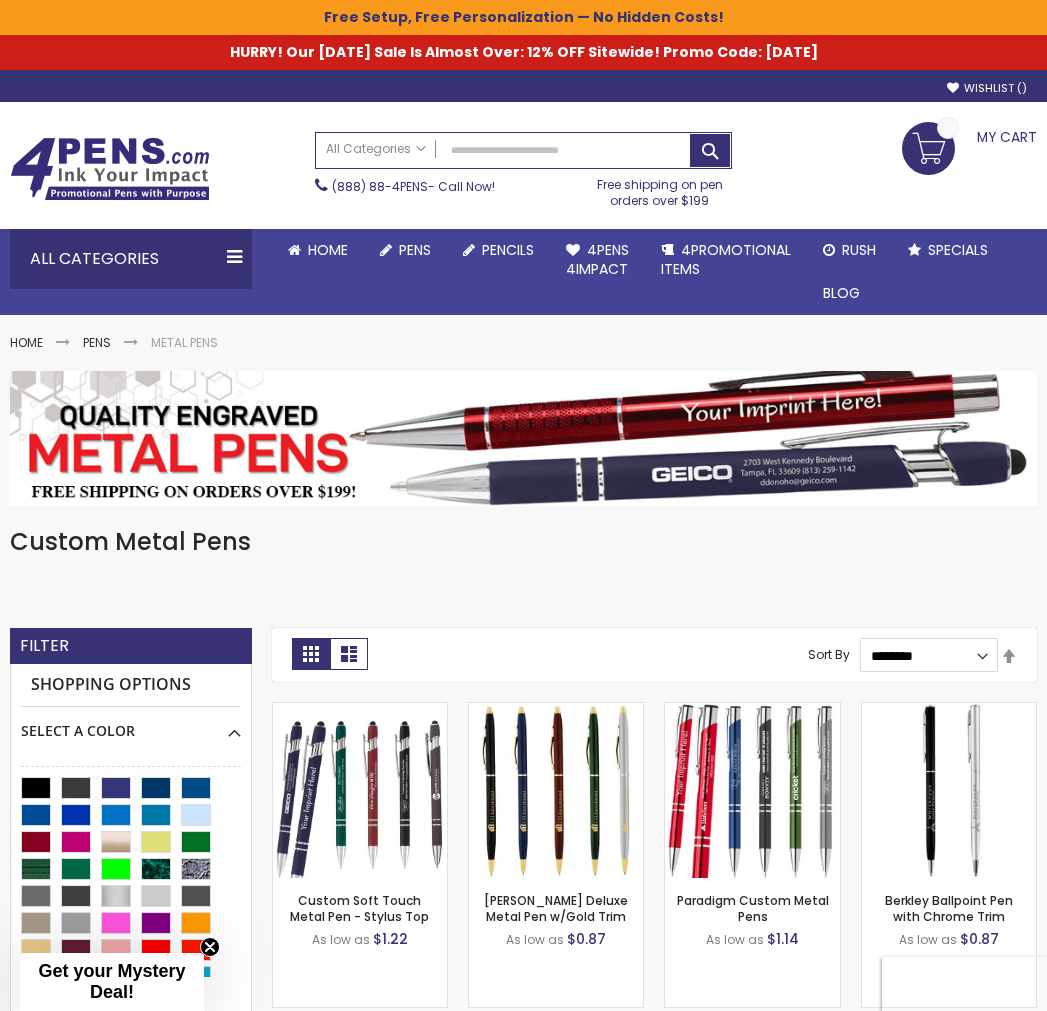 scroll, scrollTop: 0, scrollLeft: 0, axis: both 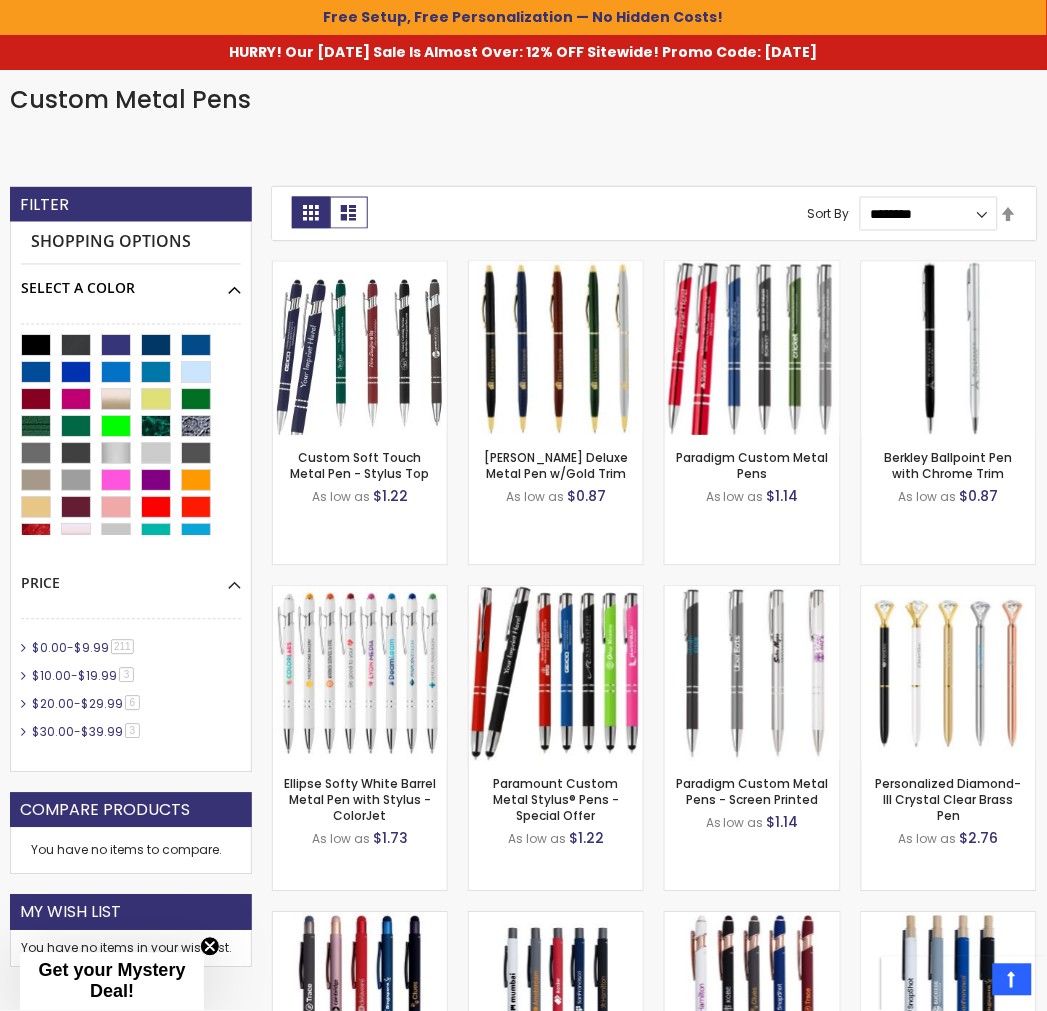 click on "Select A Color" at bounding box center (131, 282) 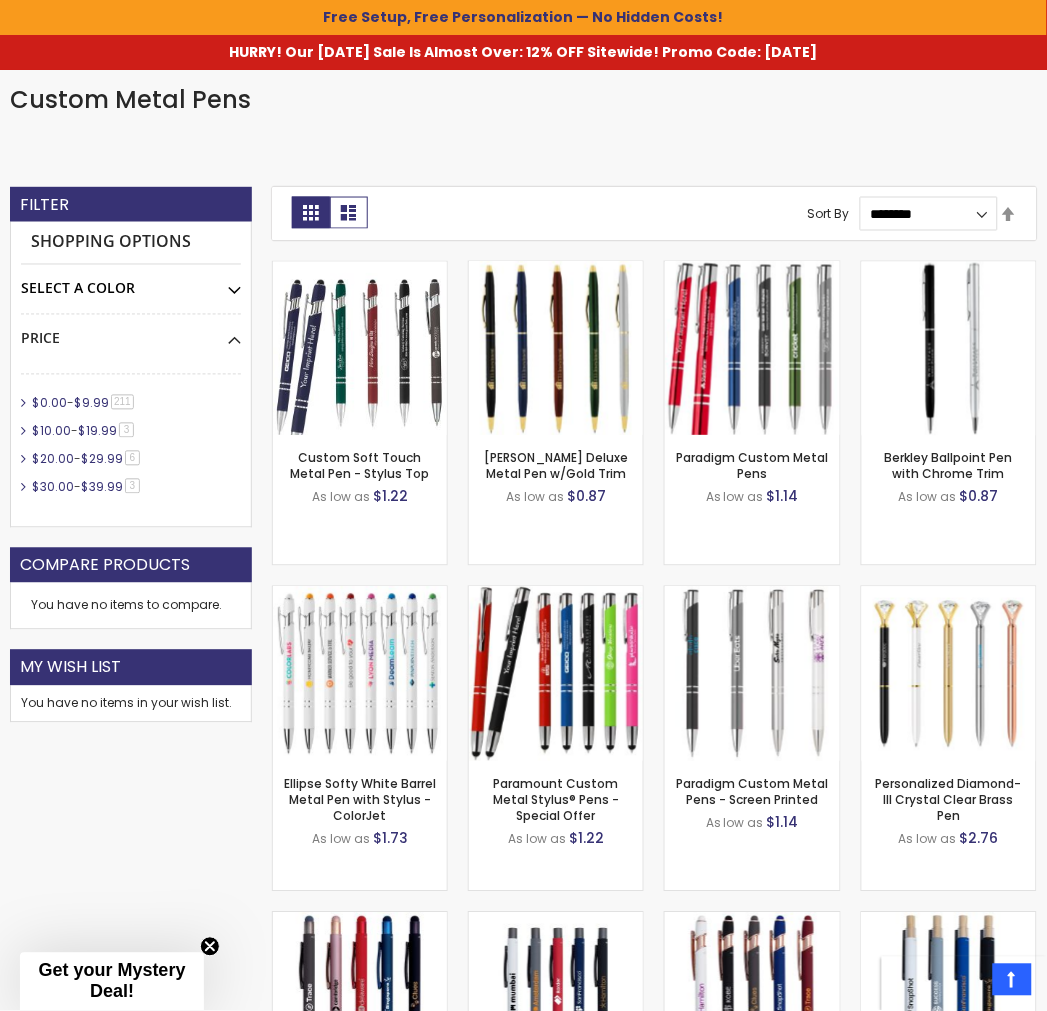 click on "Select A Color" at bounding box center [131, 282] 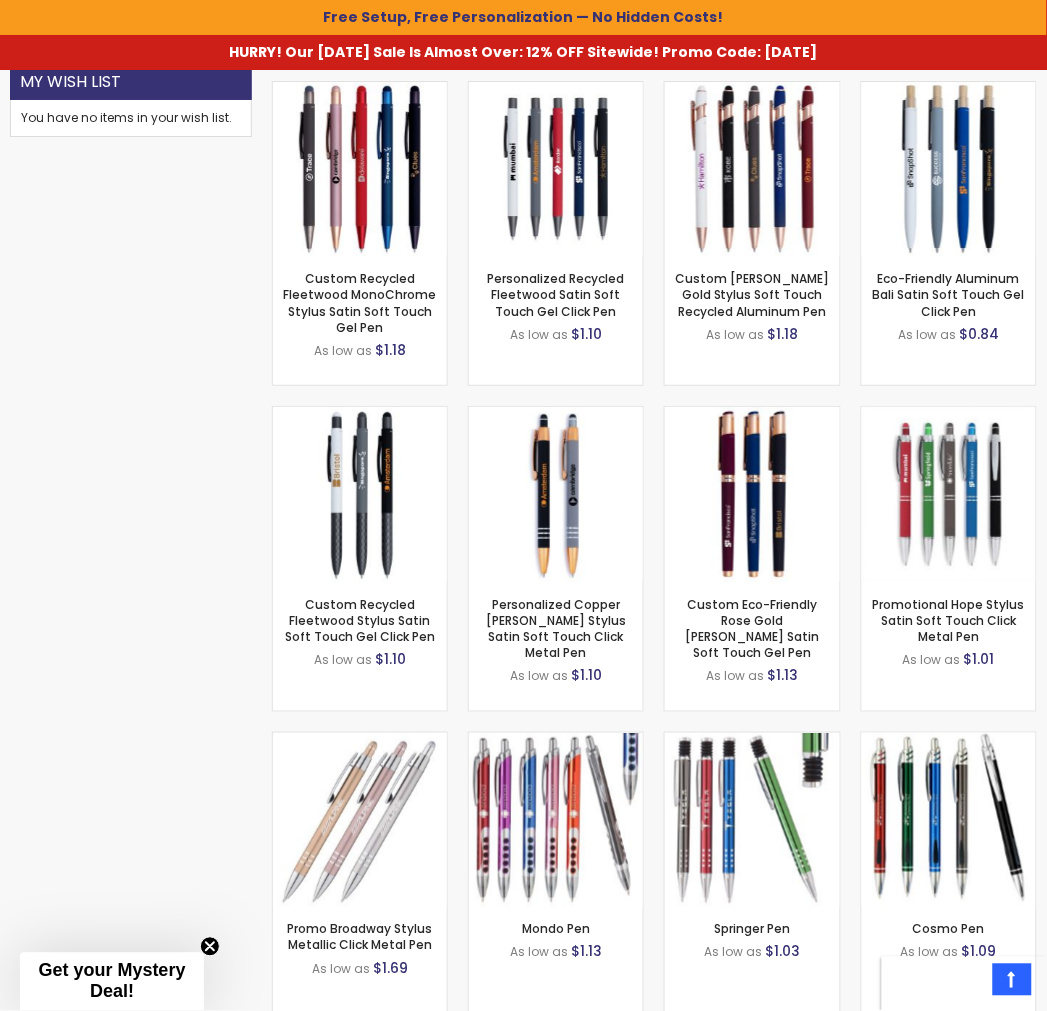 scroll, scrollTop: 1333, scrollLeft: 0, axis: vertical 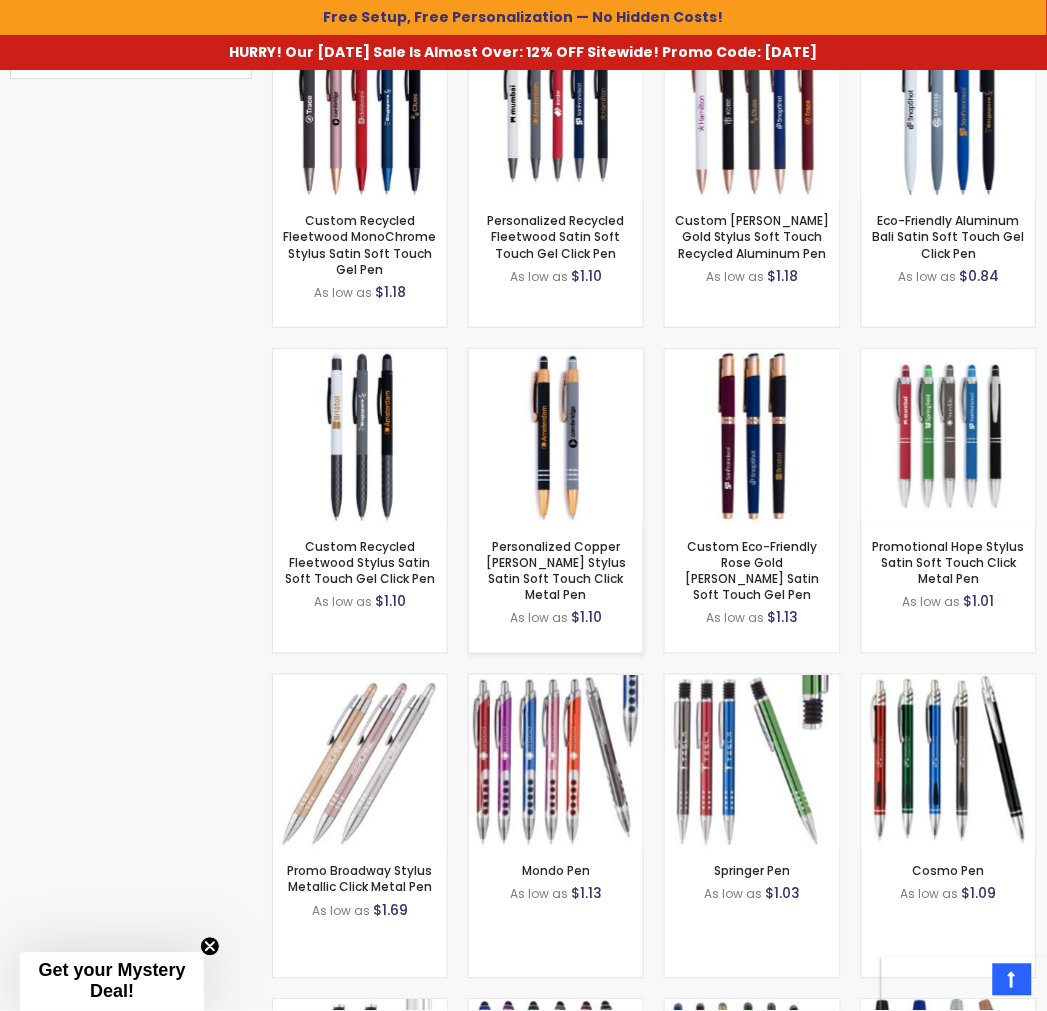 click on "Personalized Copper Penny Stylus Satin Soft Touch Click Metal Pen
As low as
$1.10
-
**
+" at bounding box center [556, 588] 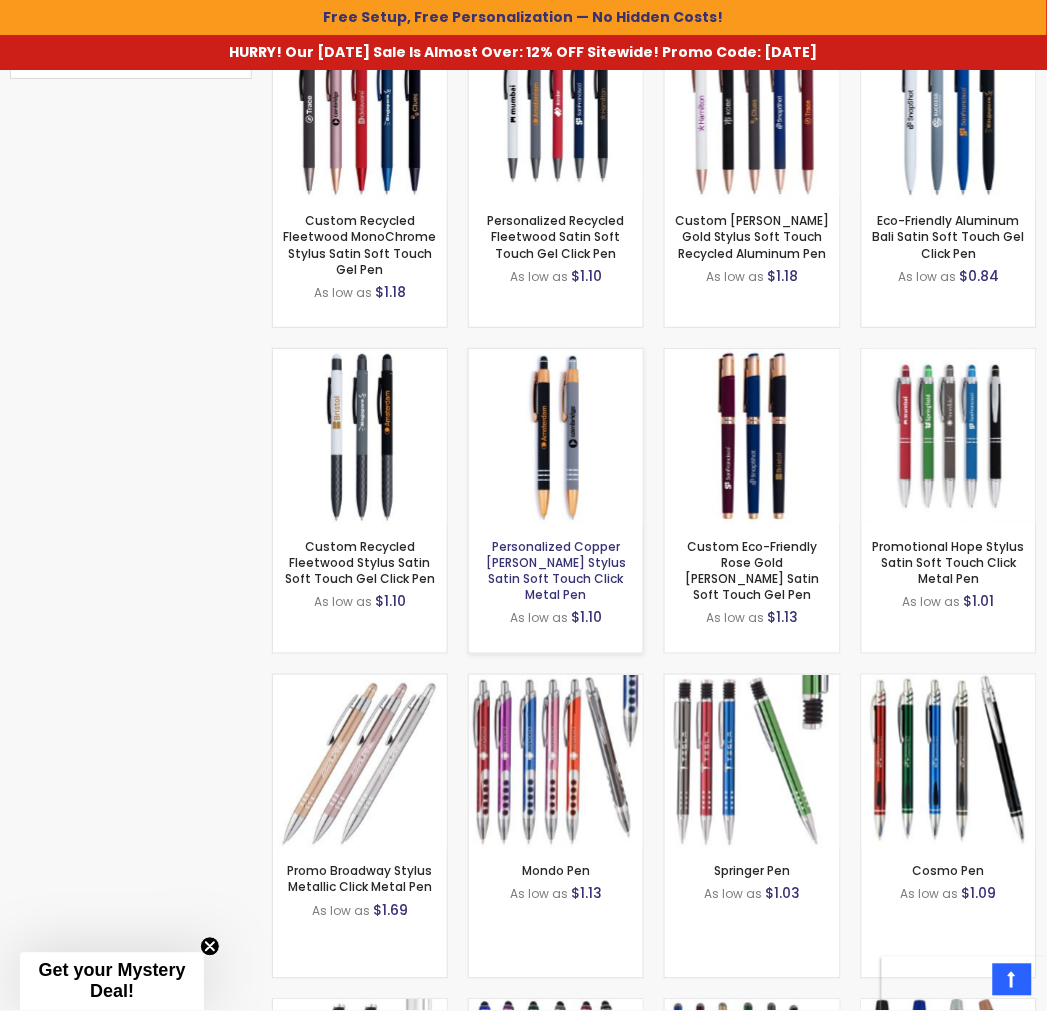 click on "Personalized Copper [PERSON_NAME] Stylus Satin Soft Touch Click Metal Pen" at bounding box center (556, 571) 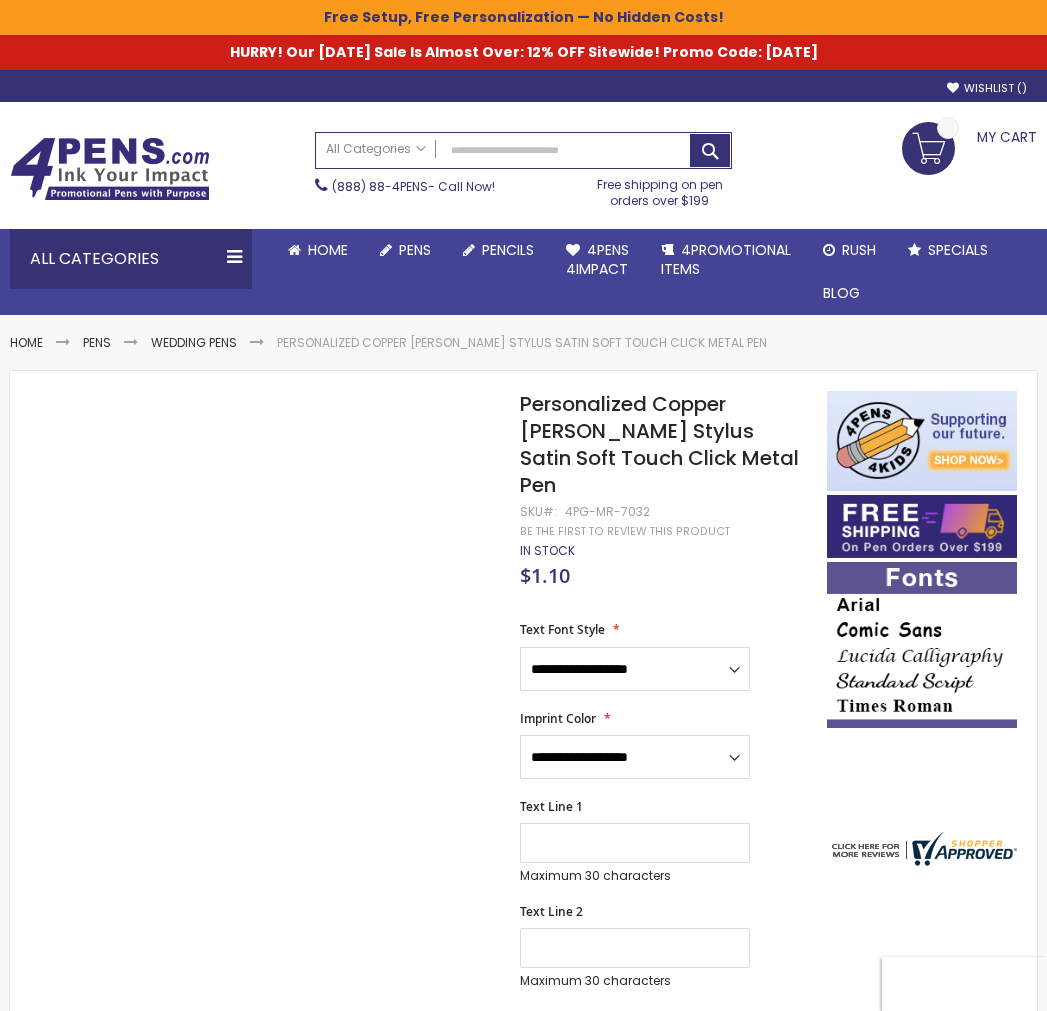 scroll, scrollTop: 0, scrollLeft: 0, axis: both 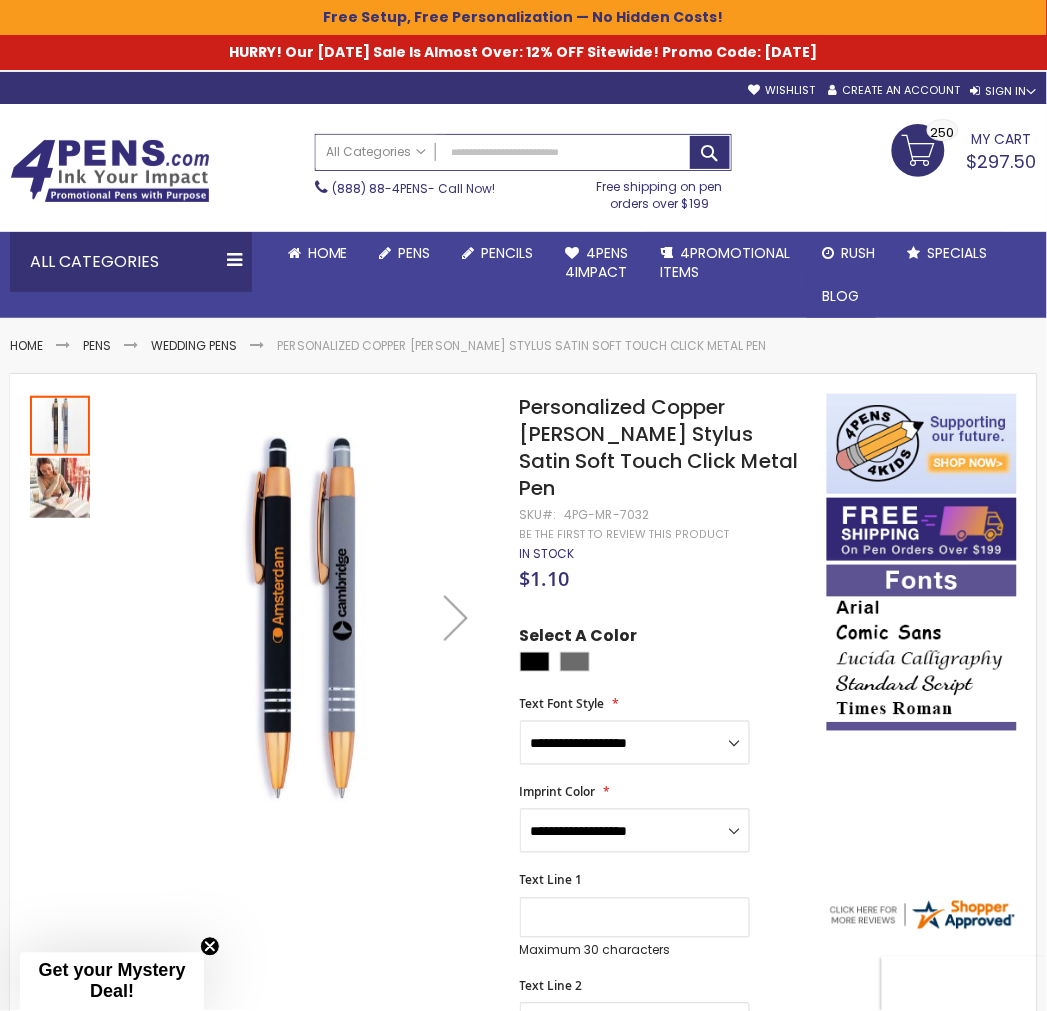 click at bounding box center [456, 618] 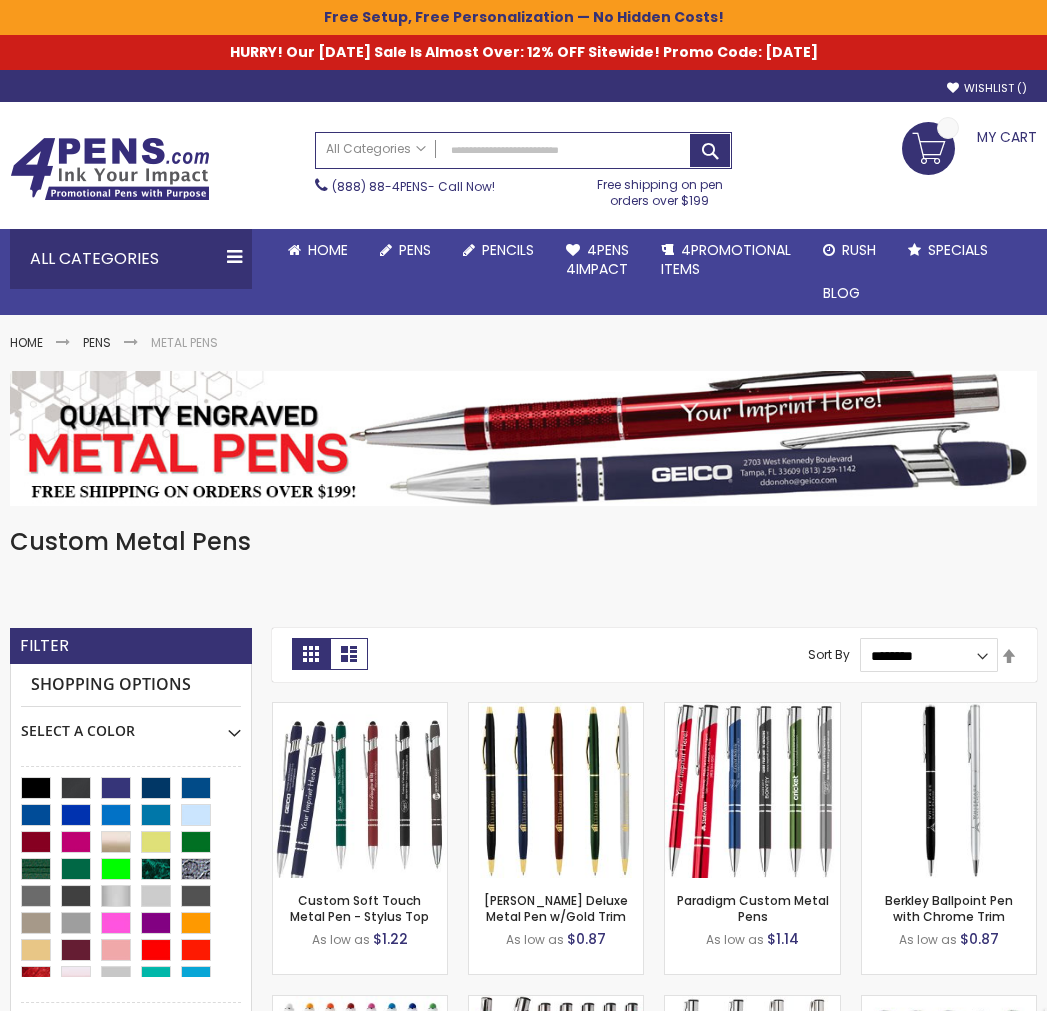 scroll, scrollTop: 1285, scrollLeft: 0, axis: vertical 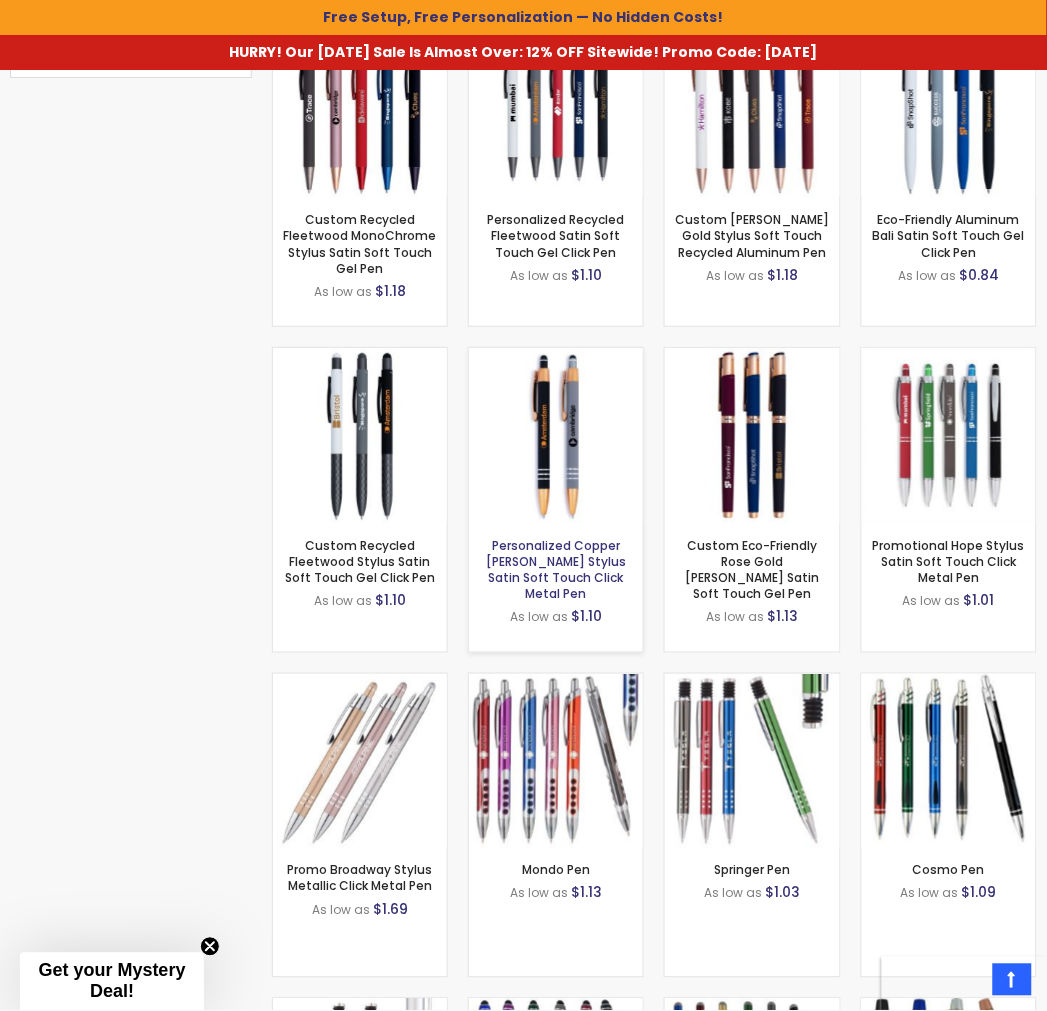 click on "Personalized Copper [PERSON_NAME] Stylus Satin Soft Touch Click Metal Pen" at bounding box center [556, 570] 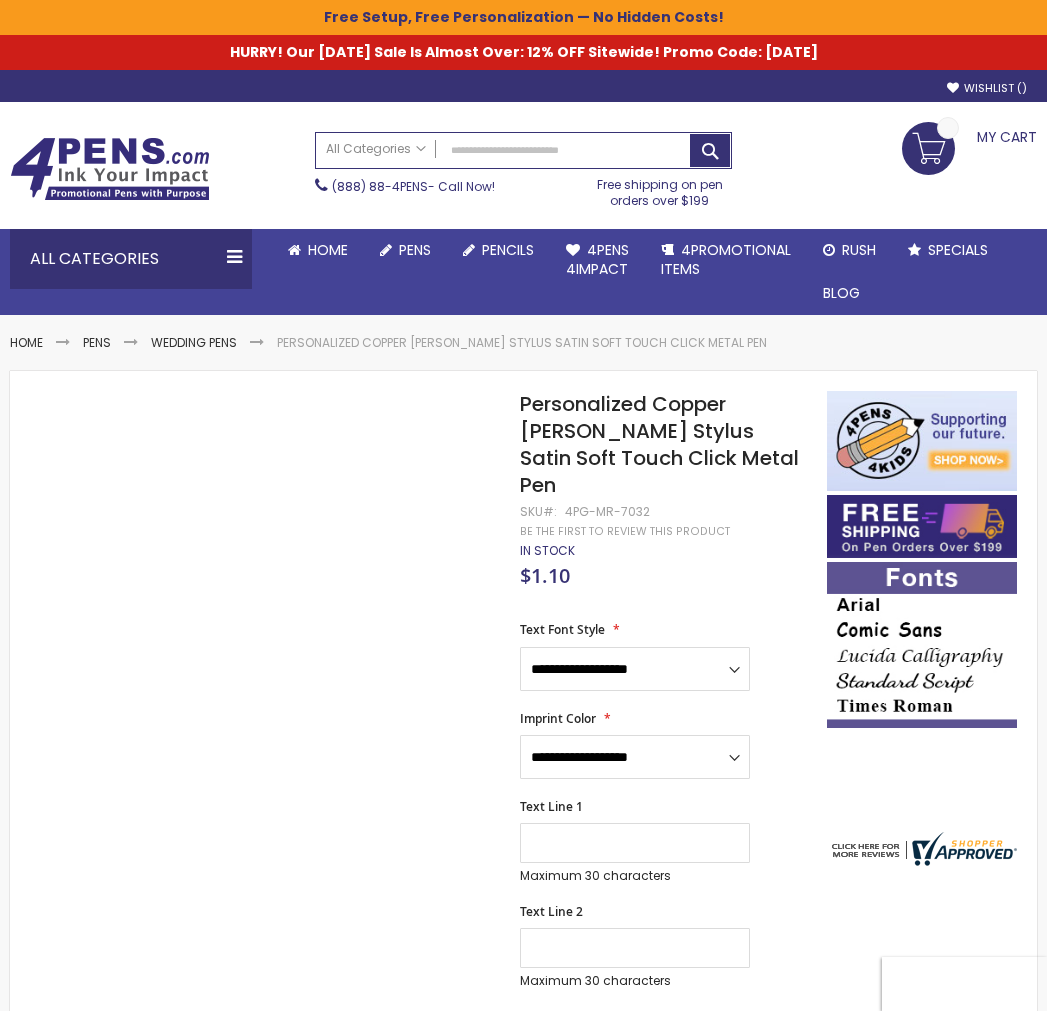 scroll, scrollTop: 0, scrollLeft: 0, axis: both 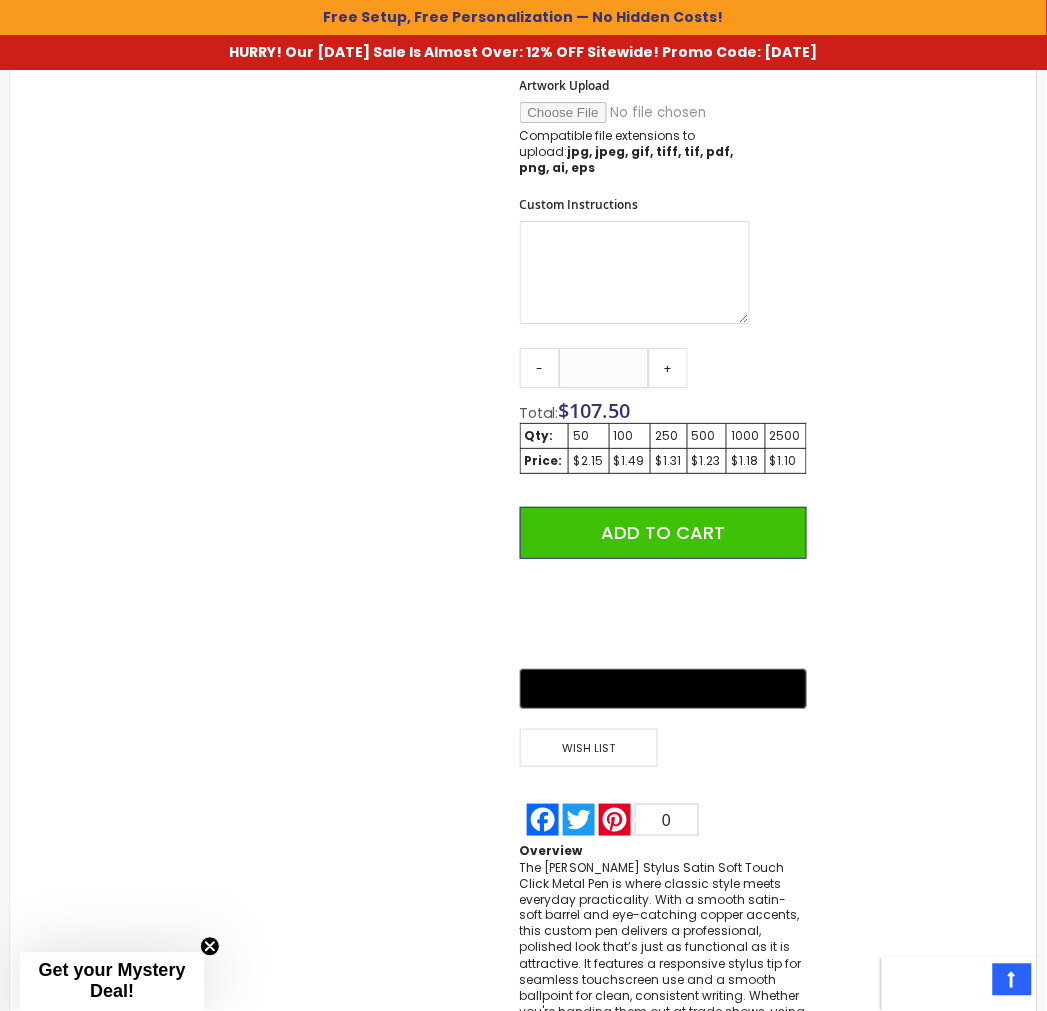 click on "**" at bounding box center [604, 368] 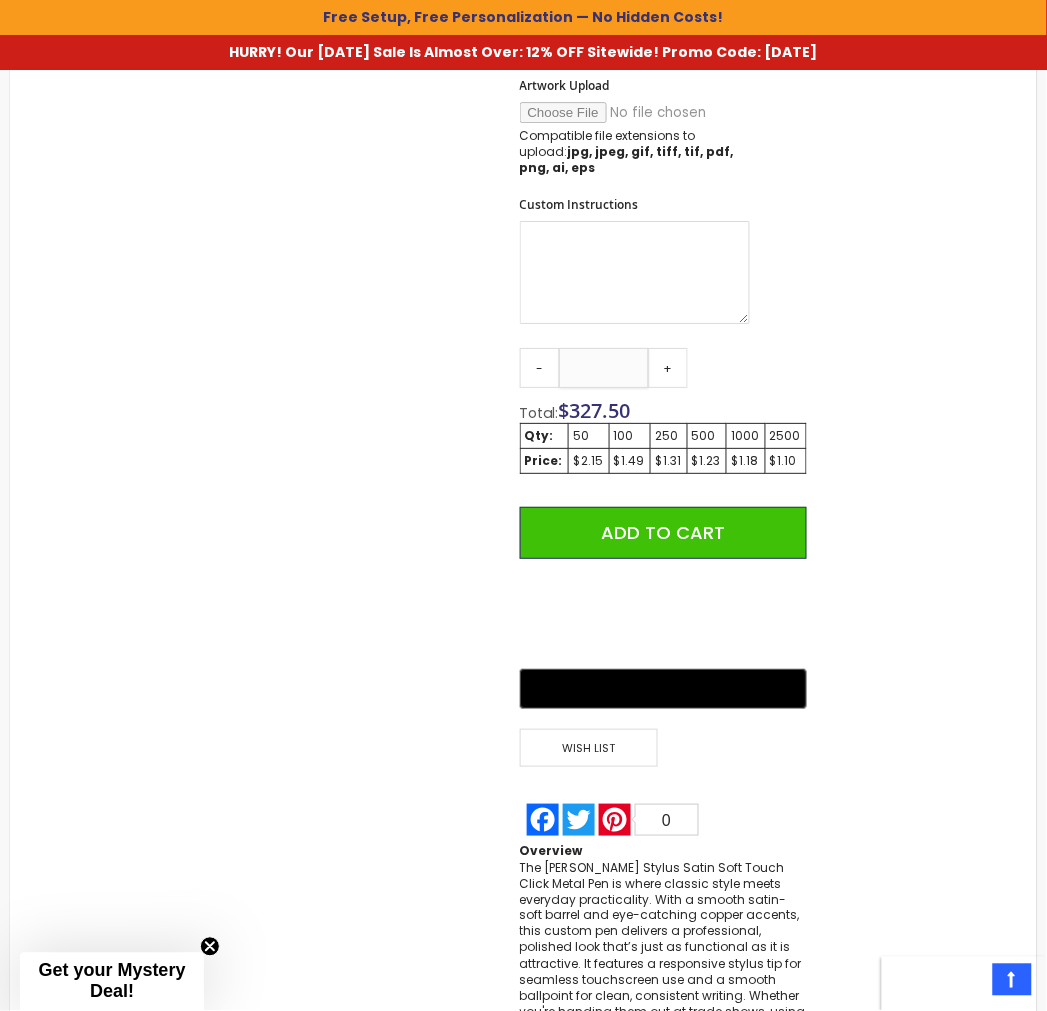 type on "***" 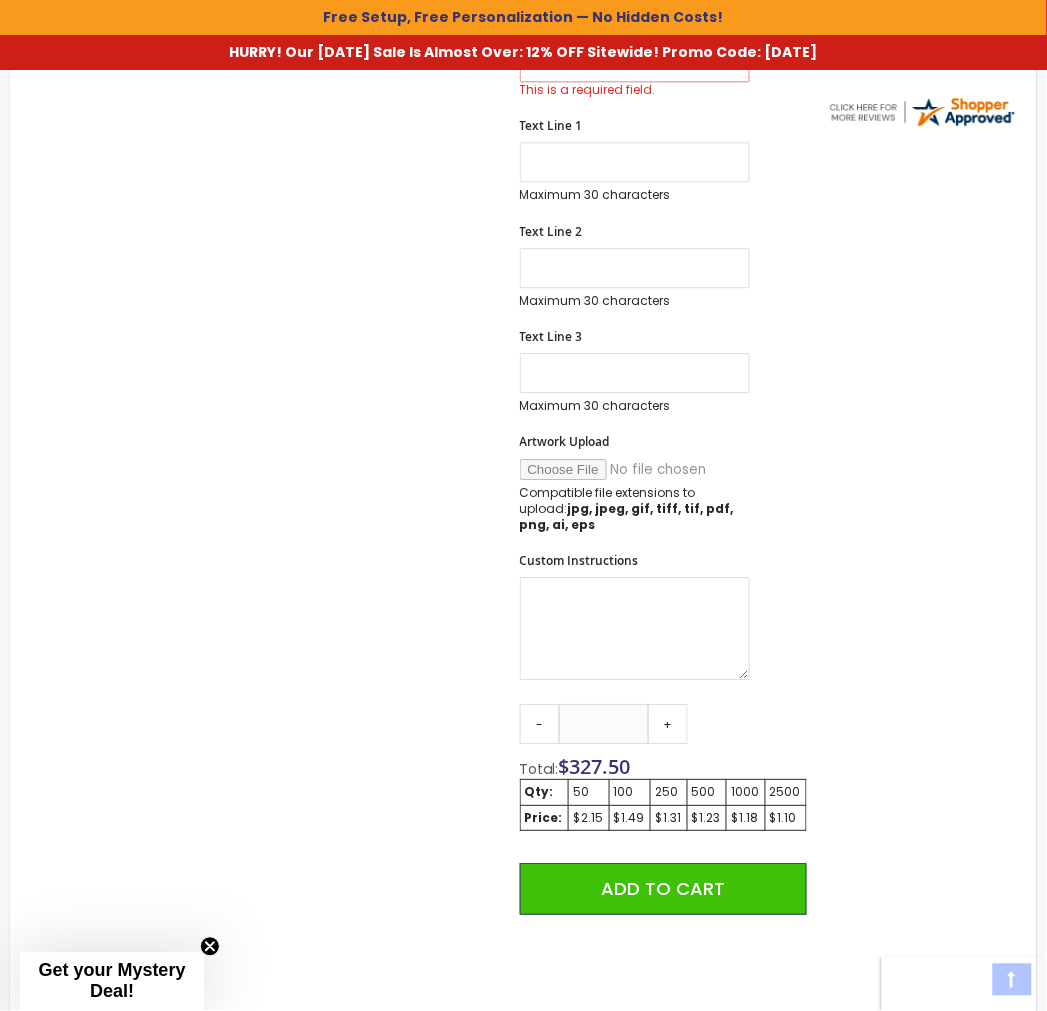 scroll, scrollTop: 871, scrollLeft: 0, axis: vertical 